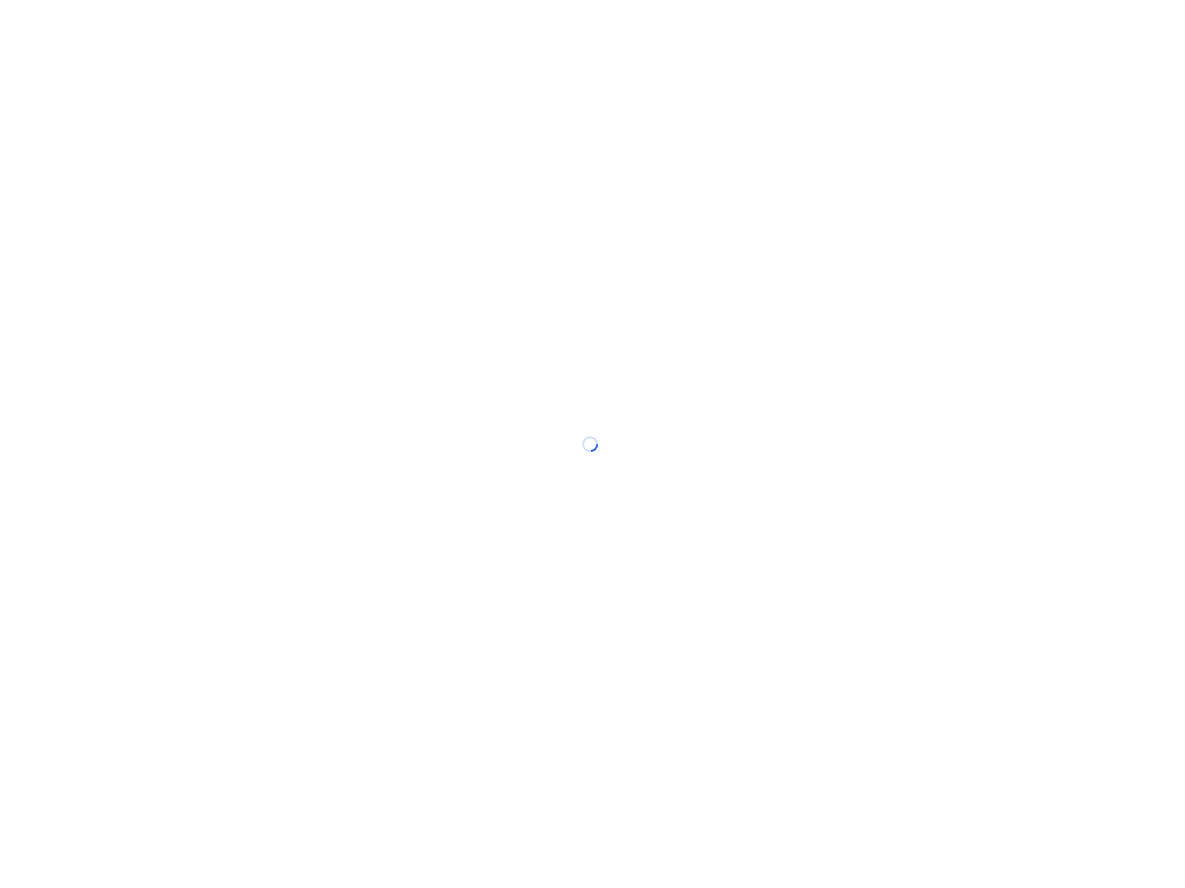scroll, scrollTop: 0, scrollLeft: 0, axis: both 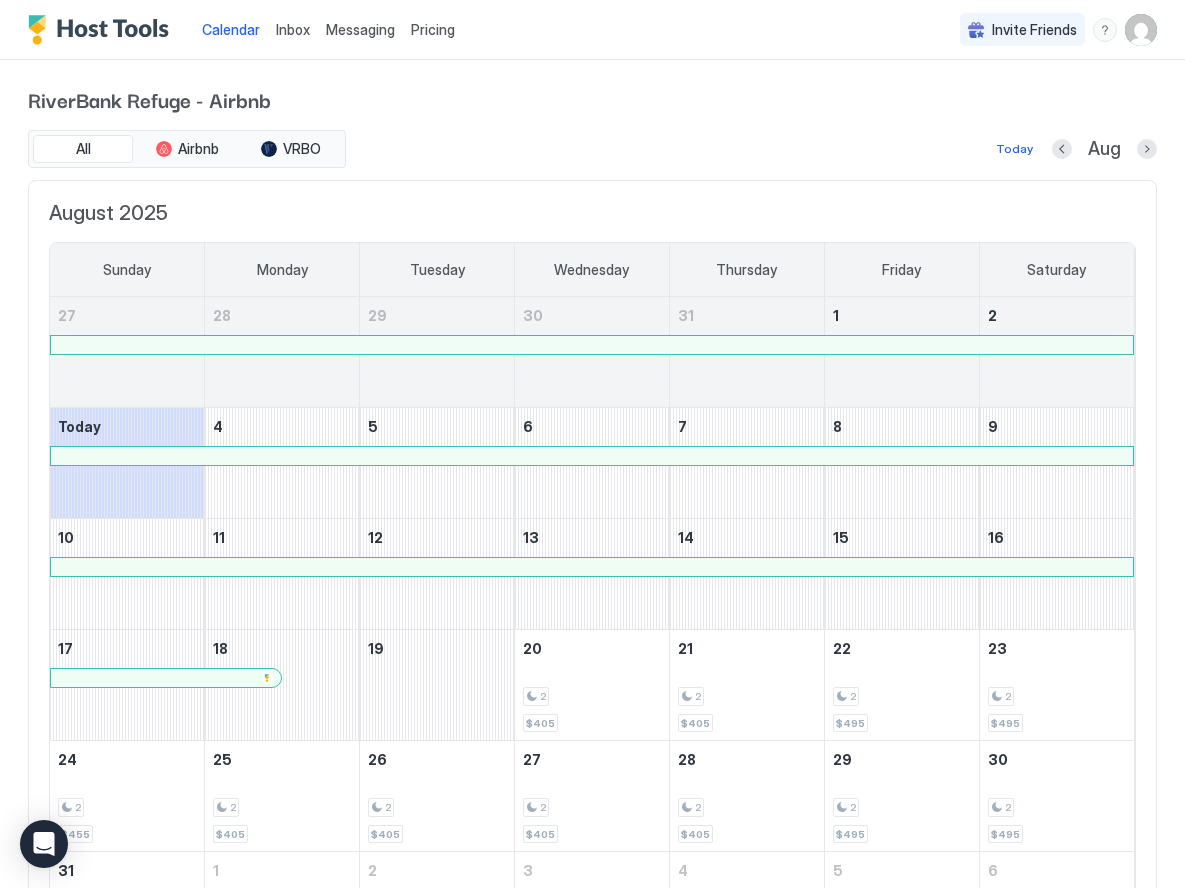 click on "Pricing" at bounding box center [433, 30] 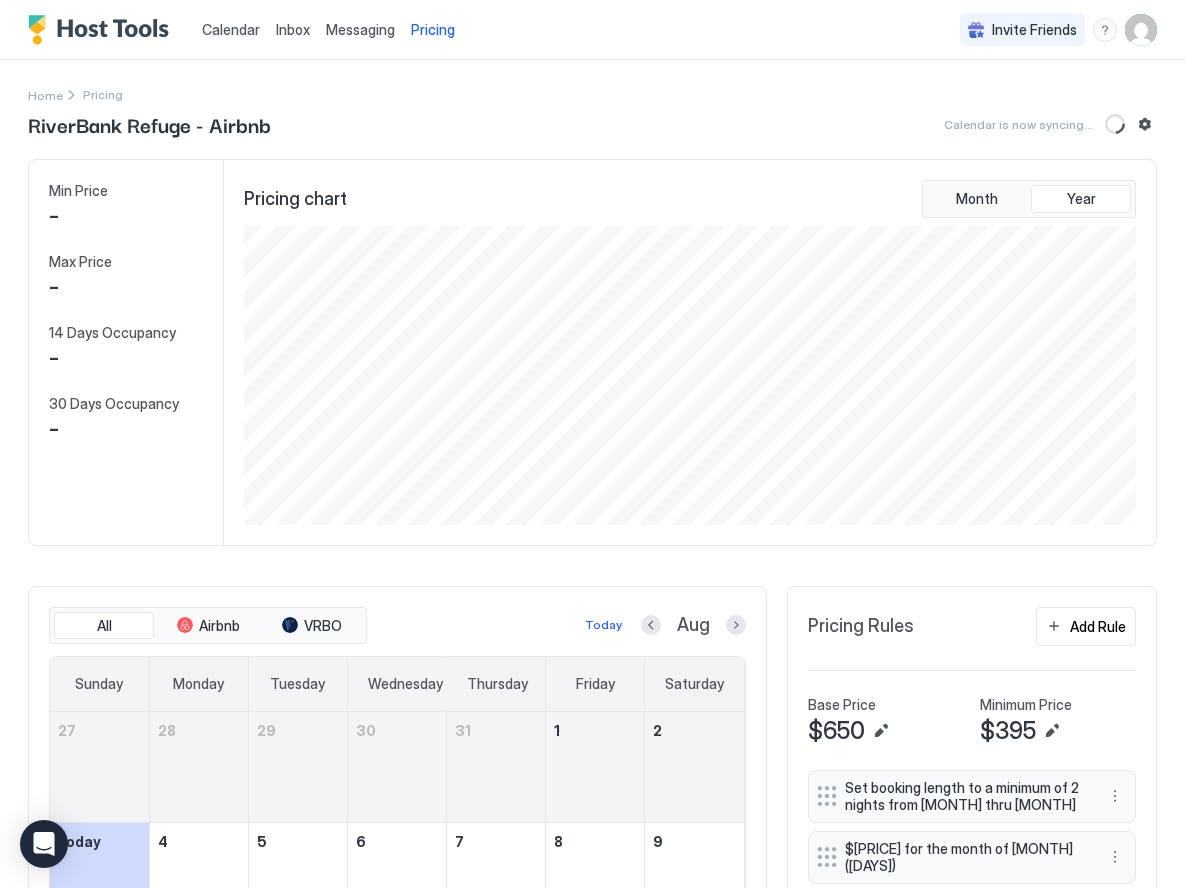 scroll, scrollTop: 999701, scrollLeft: 999103, axis: both 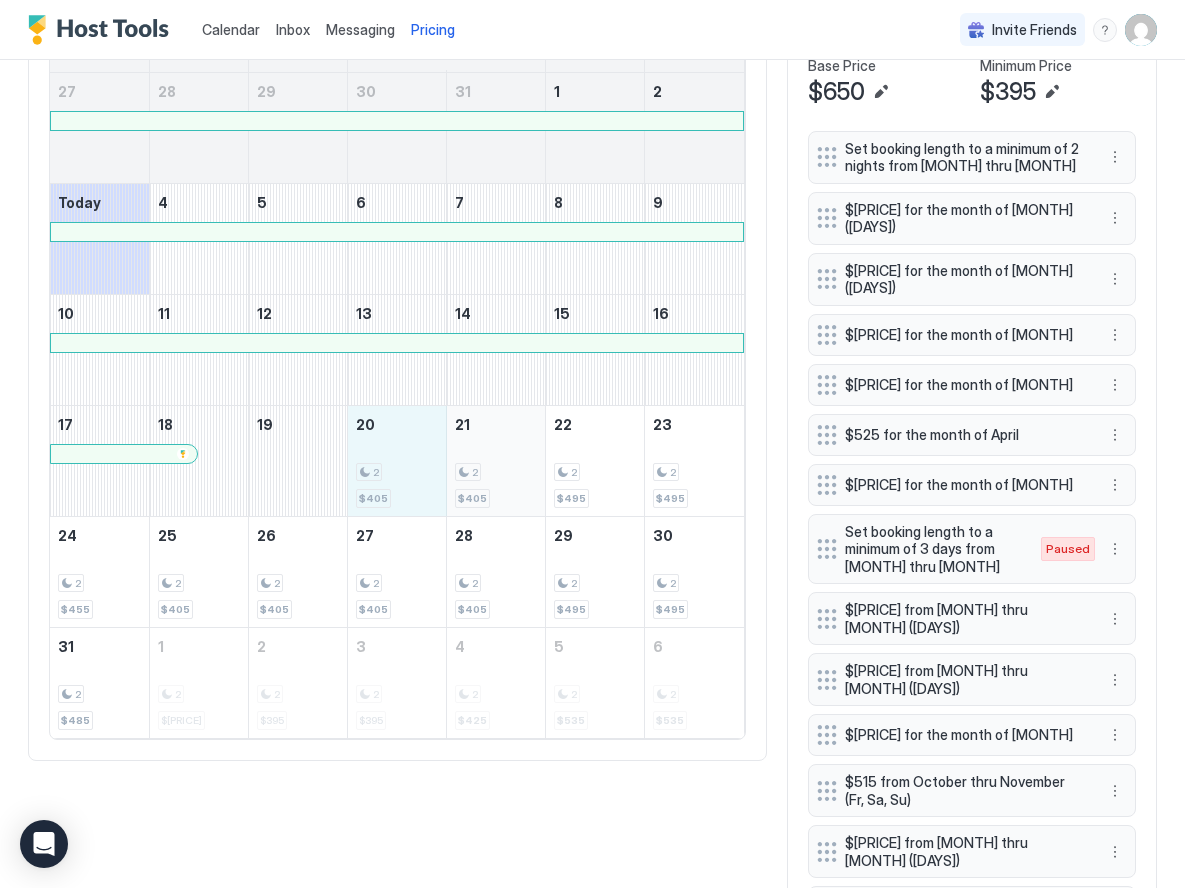 drag, startPoint x: 386, startPoint y: 467, endPoint x: 475, endPoint y: 479, distance: 89.80534 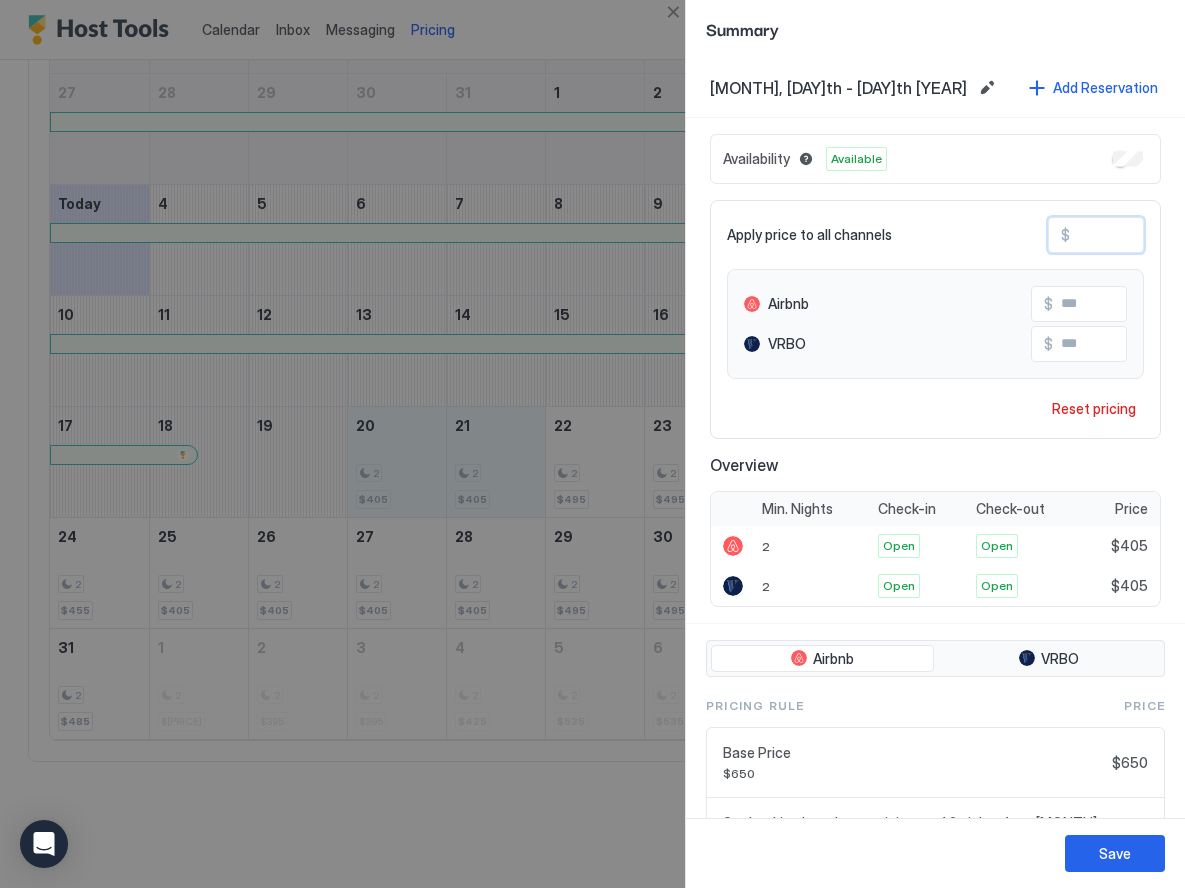 drag, startPoint x: 1111, startPoint y: 234, endPoint x: 1079, endPoint y: 243, distance: 33.24154 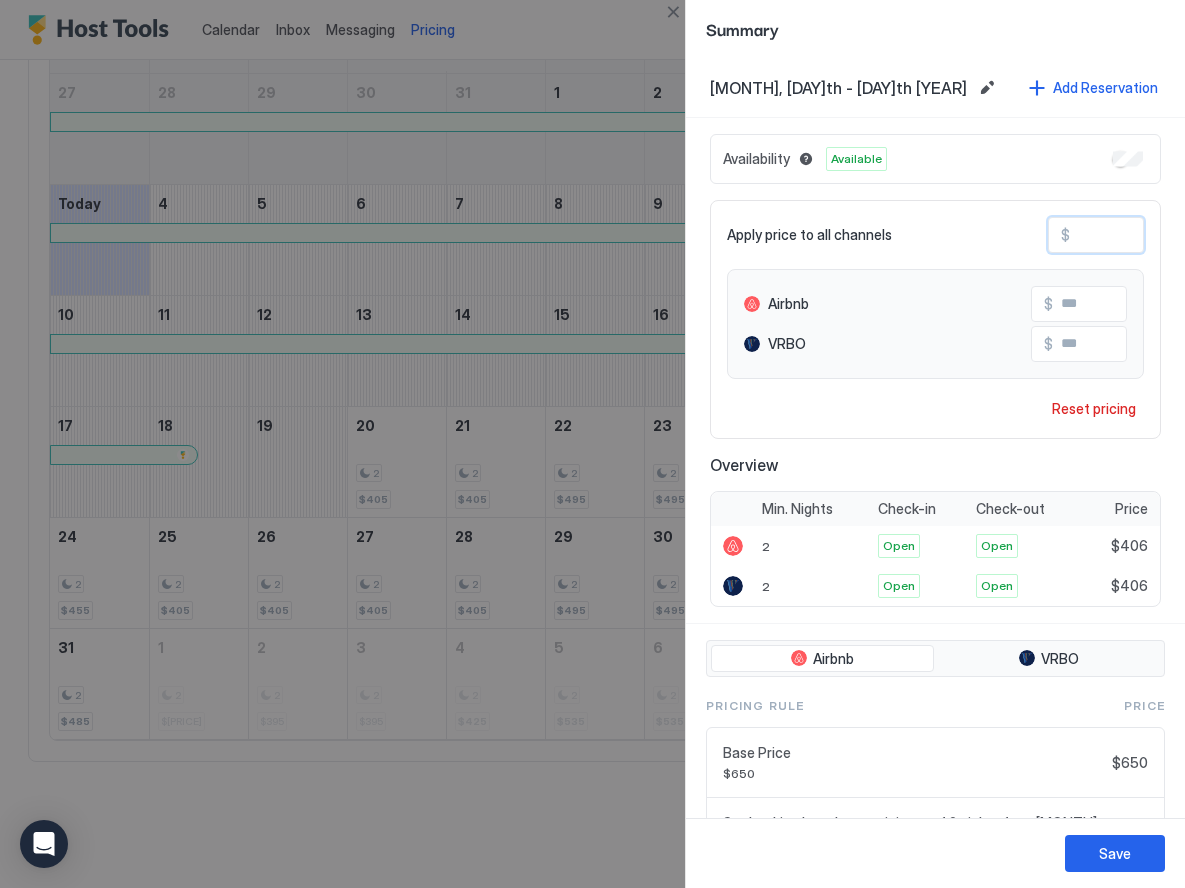 type on "*" 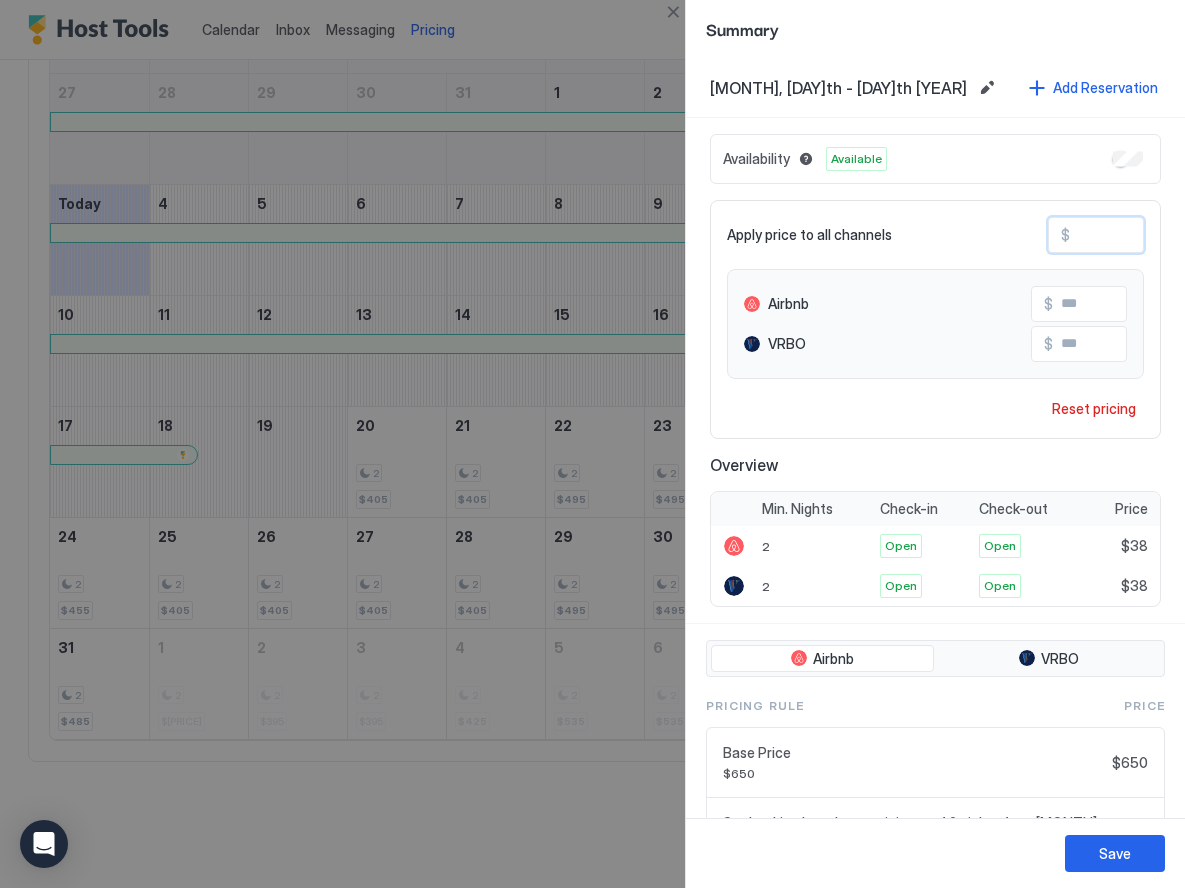 type on "***" 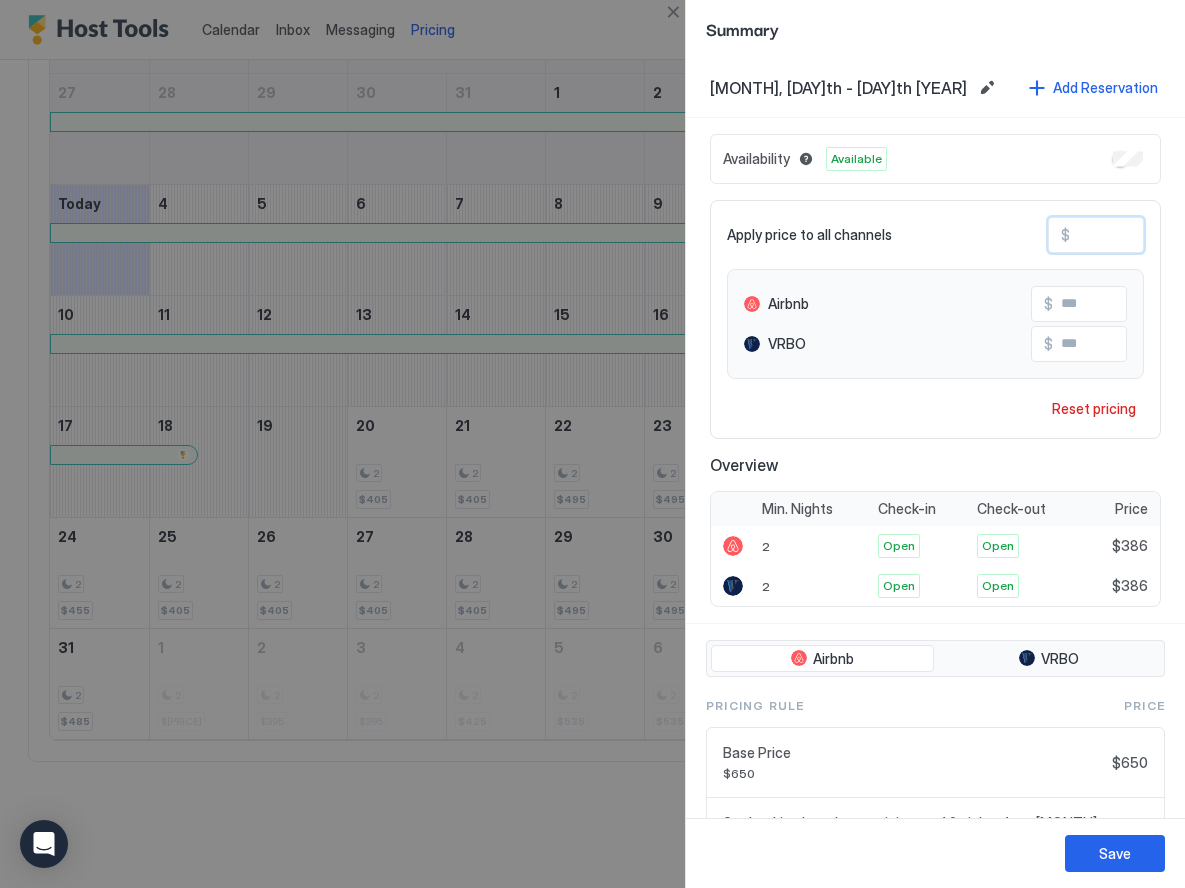 type on "***" 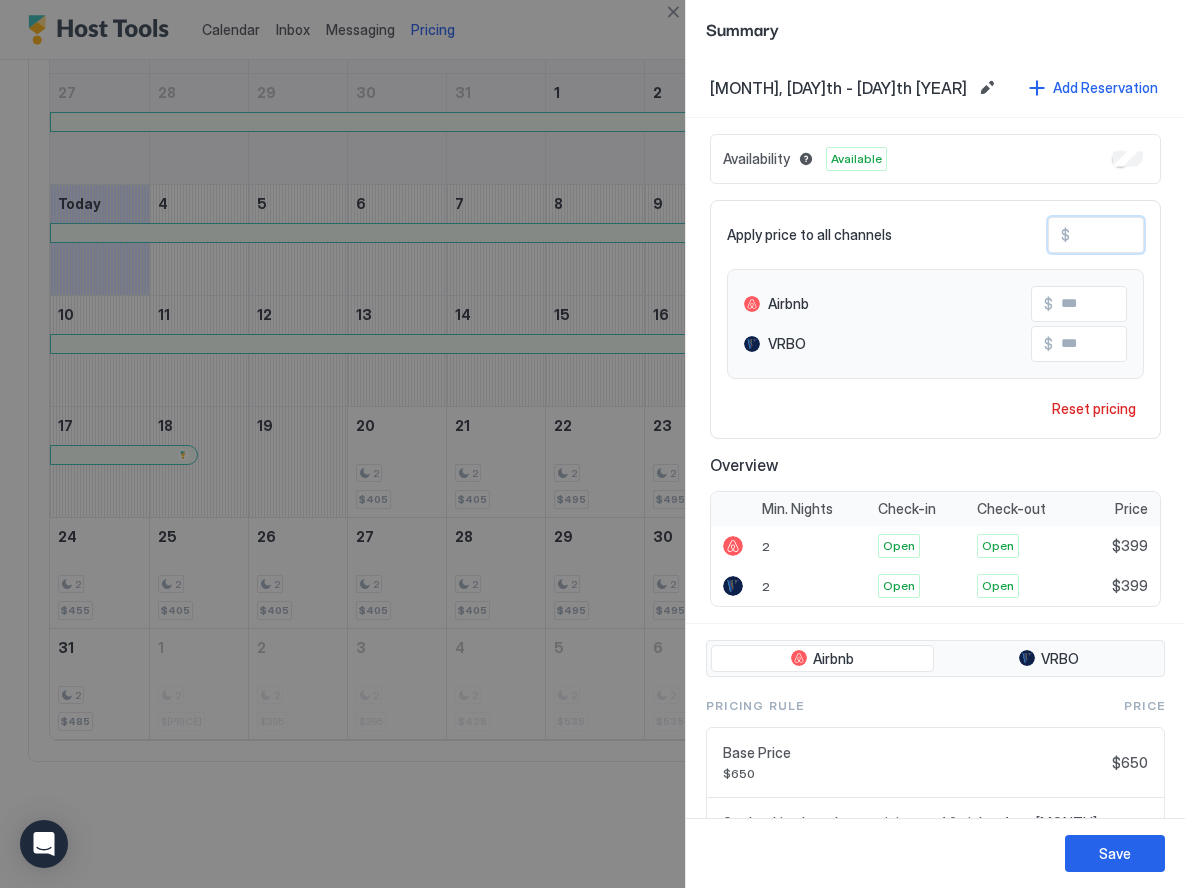 type on "***" 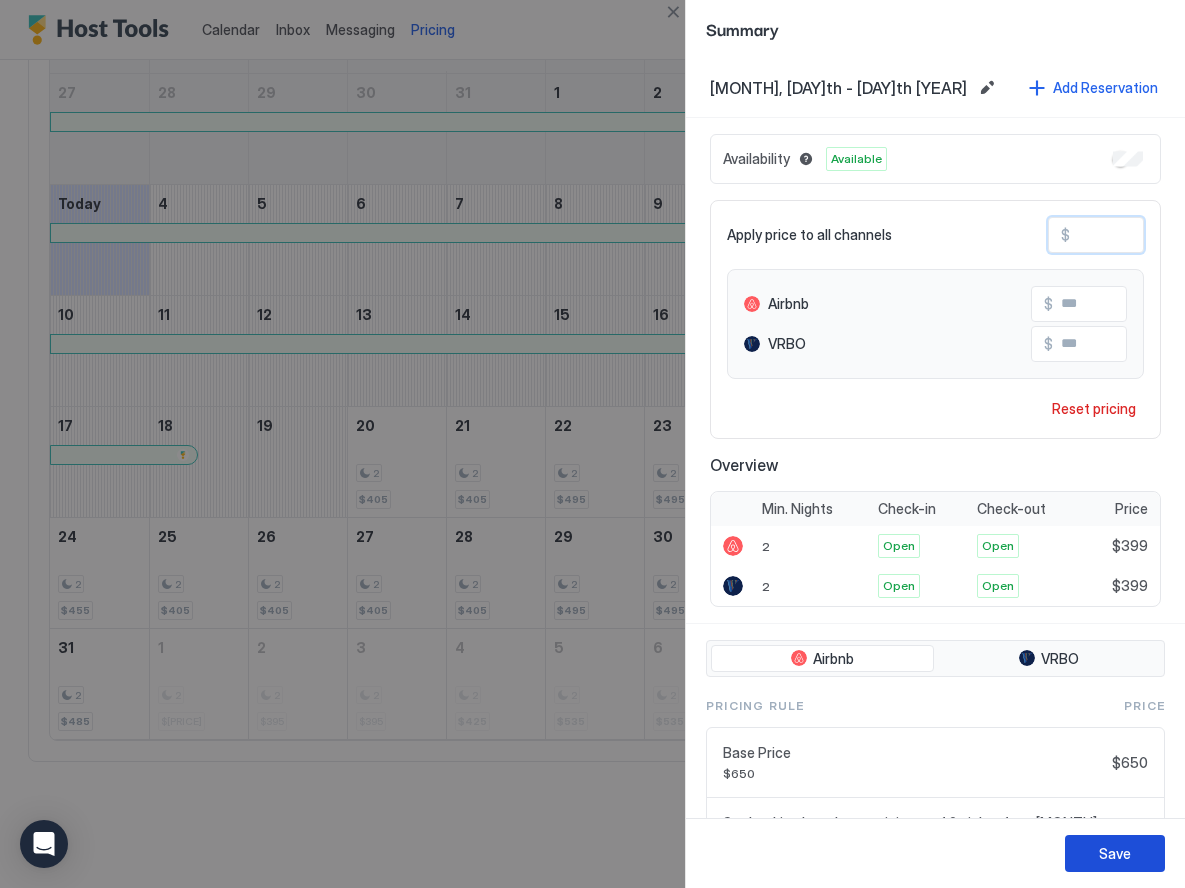 type on "***" 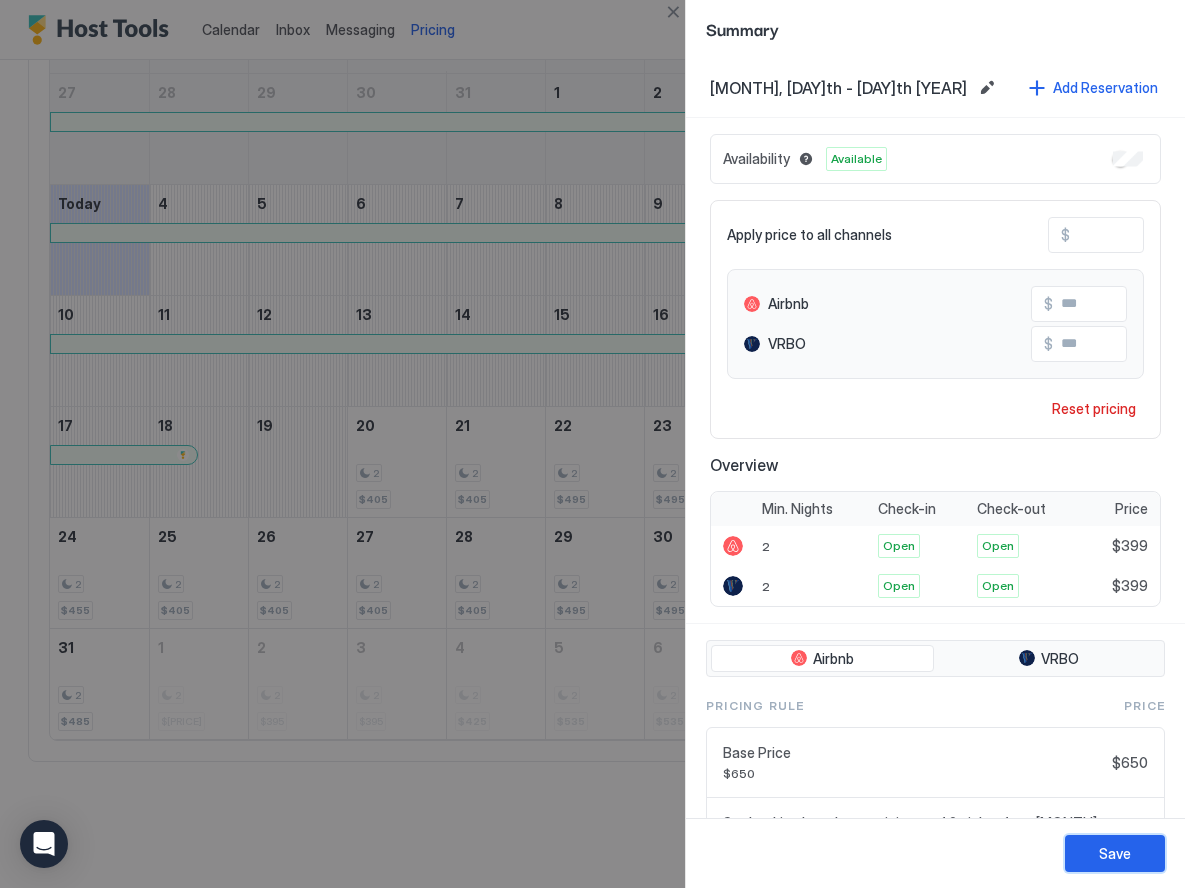drag, startPoint x: 1143, startPoint y: 848, endPoint x: 1181, endPoint y: 828, distance: 42.941822 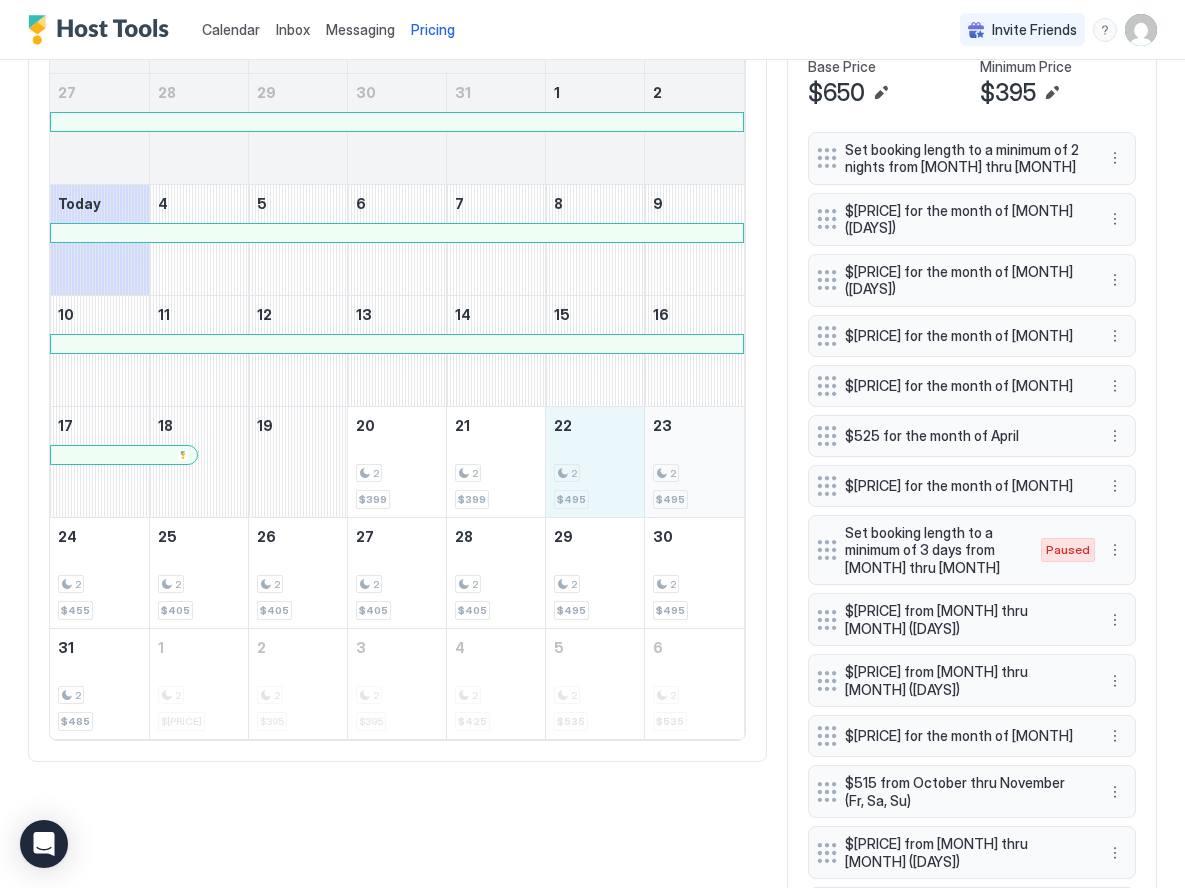 drag, startPoint x: 590, startPoint y: 470, endPoint x: 703, endPoint y: 479, distance: 113.35784 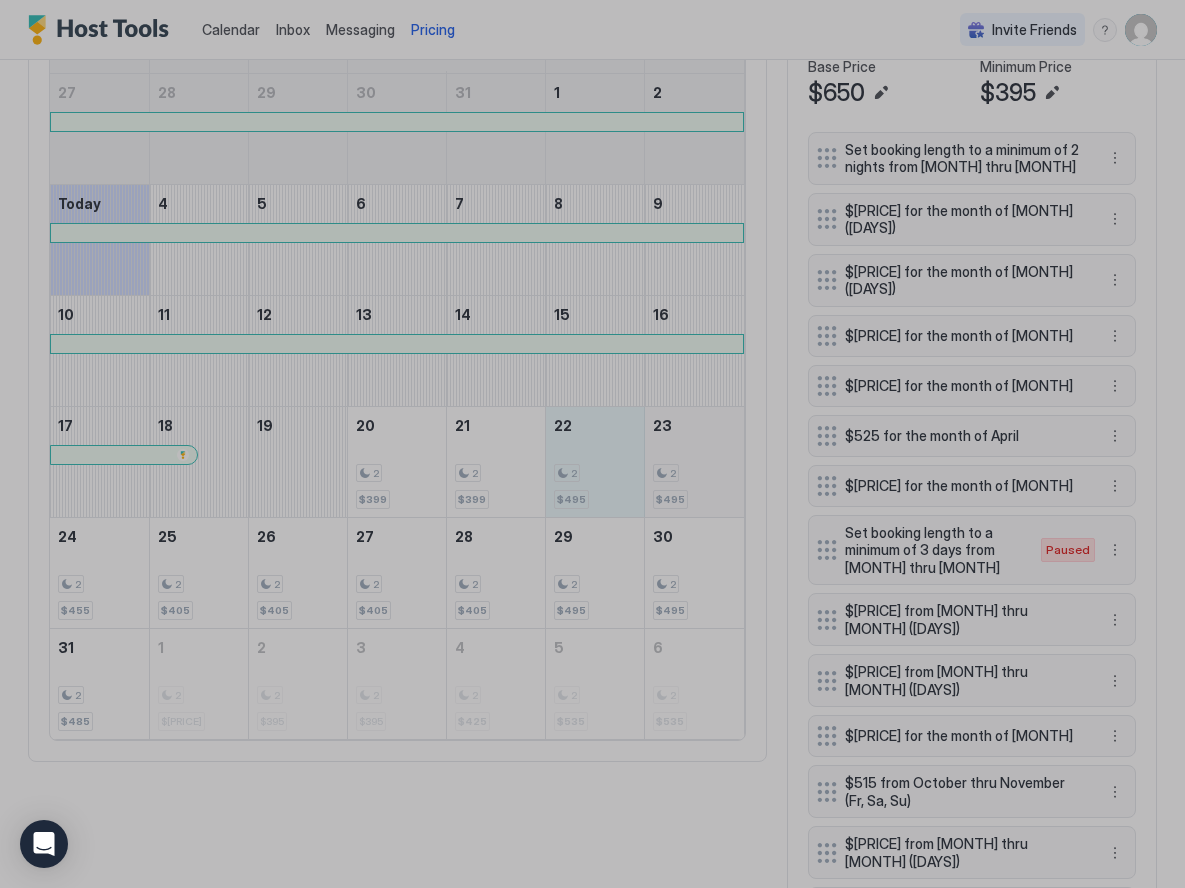 type on "***" 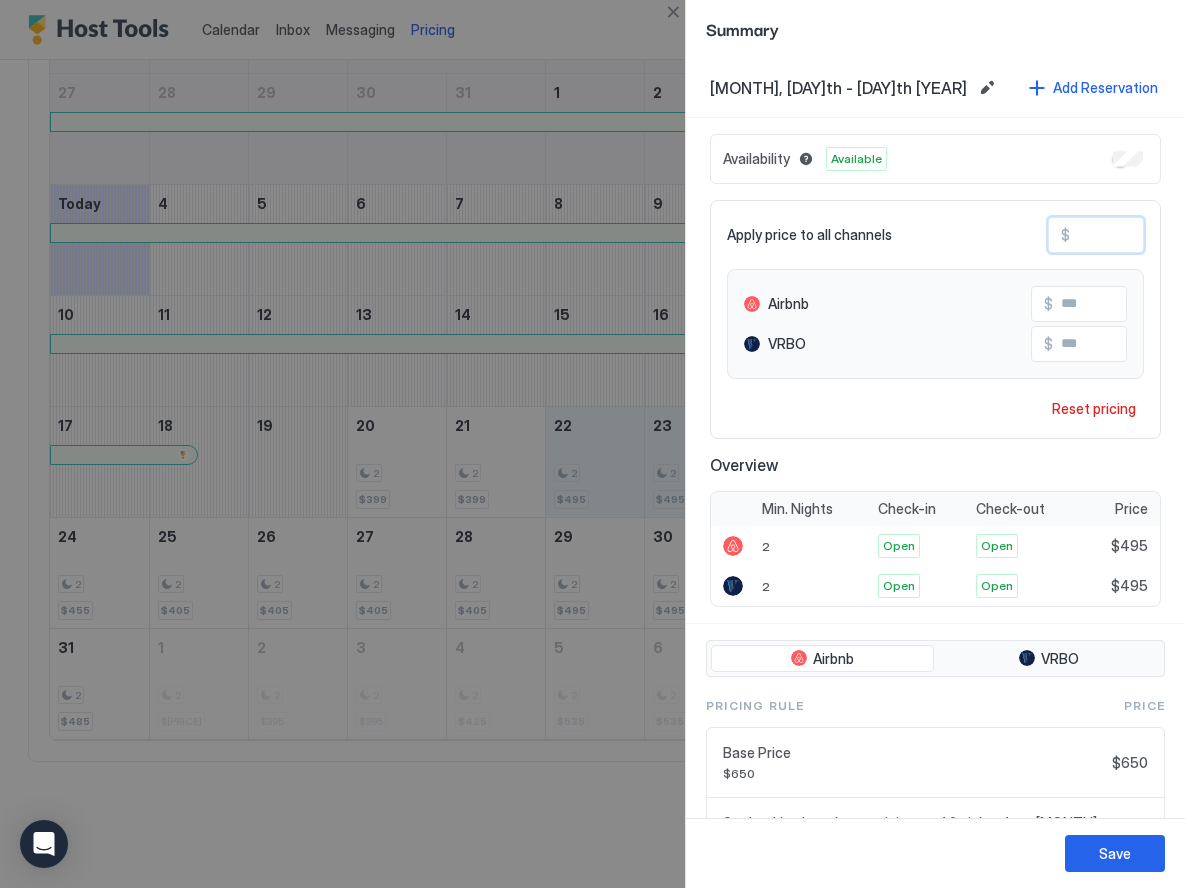 drag, startPoint x: 1114, startPoint y: 234, endPoint x: 1085, endPoint y: 238, distance: 29.274563 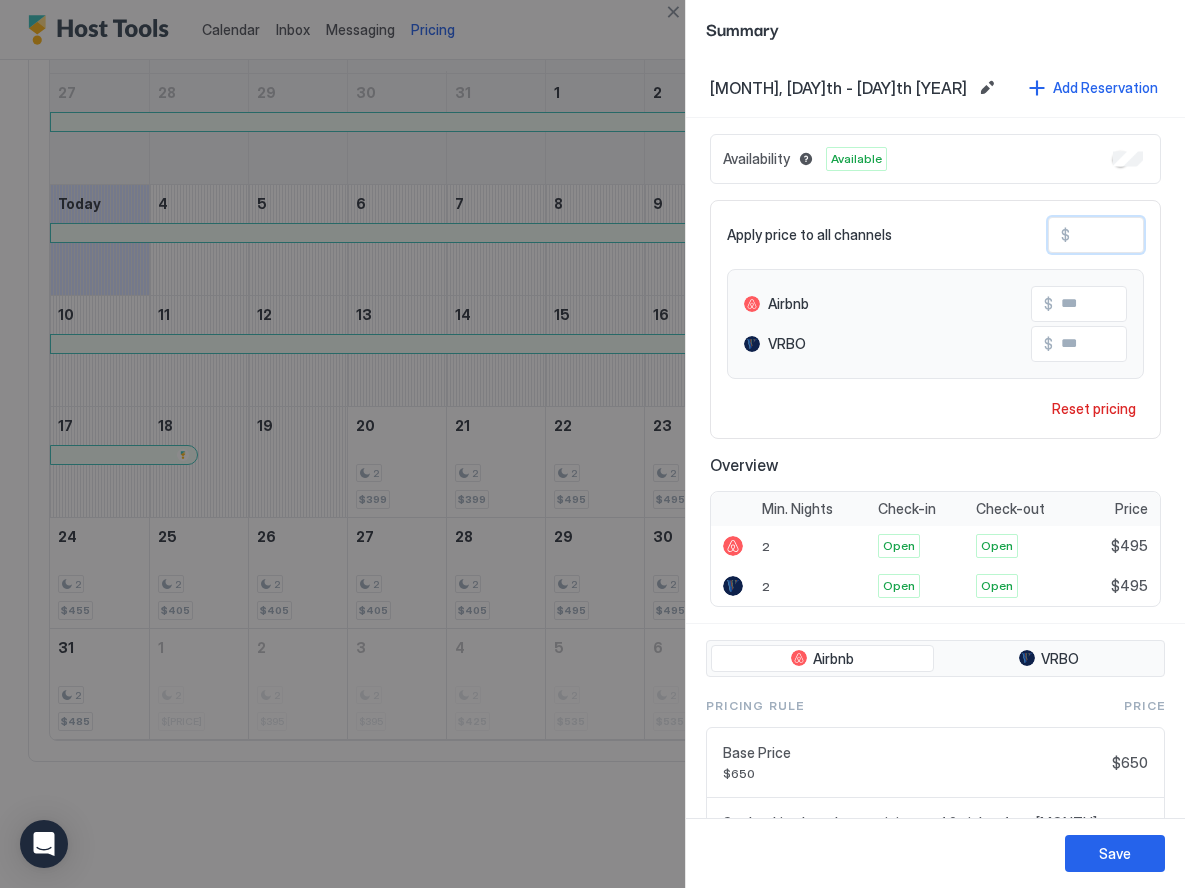 type on "**" 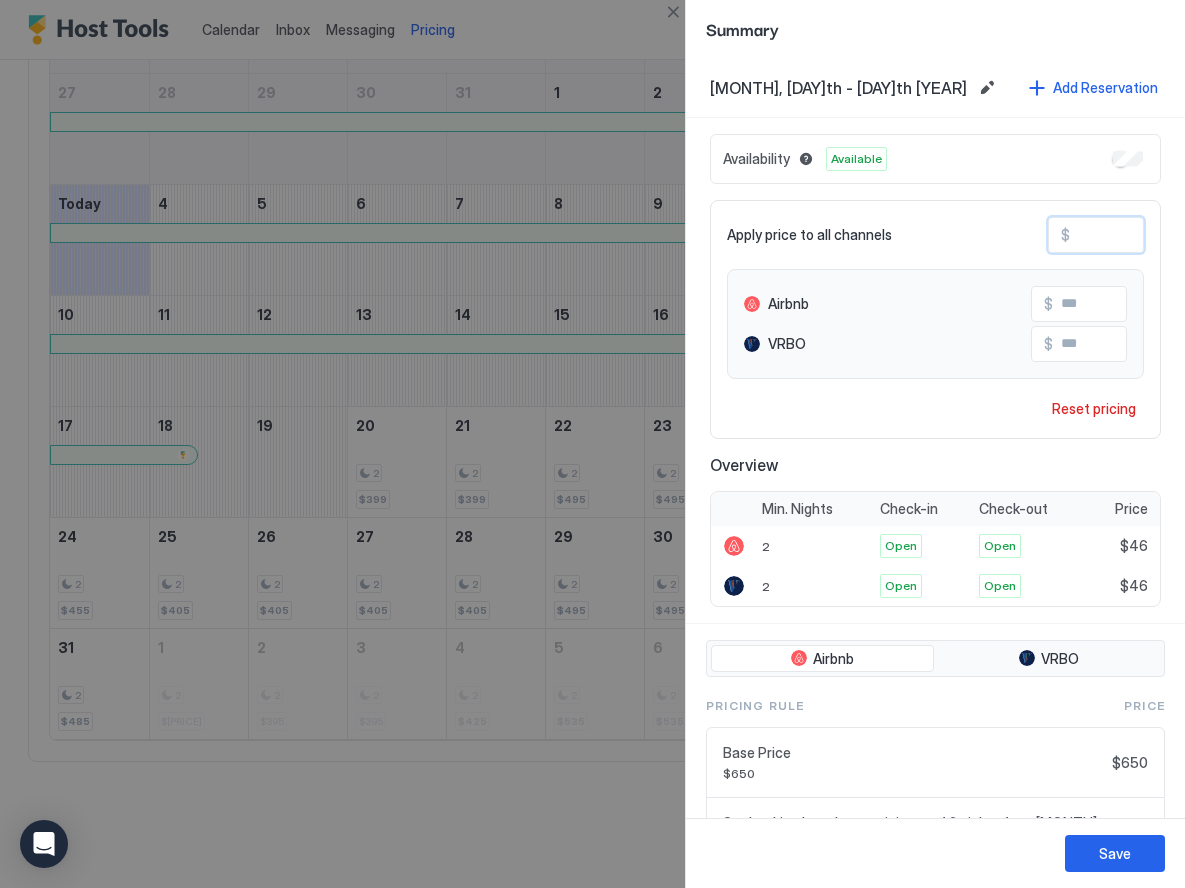 type on "***" 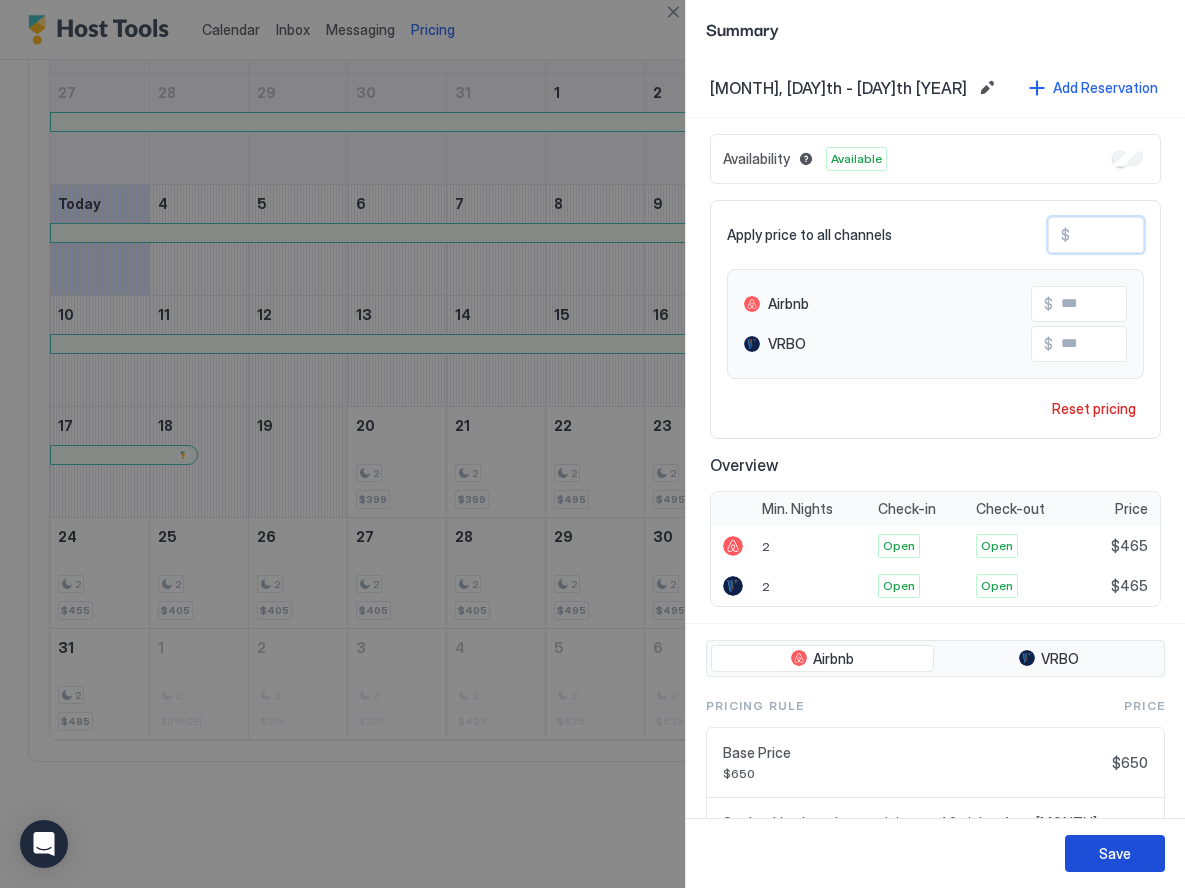 type on "***" 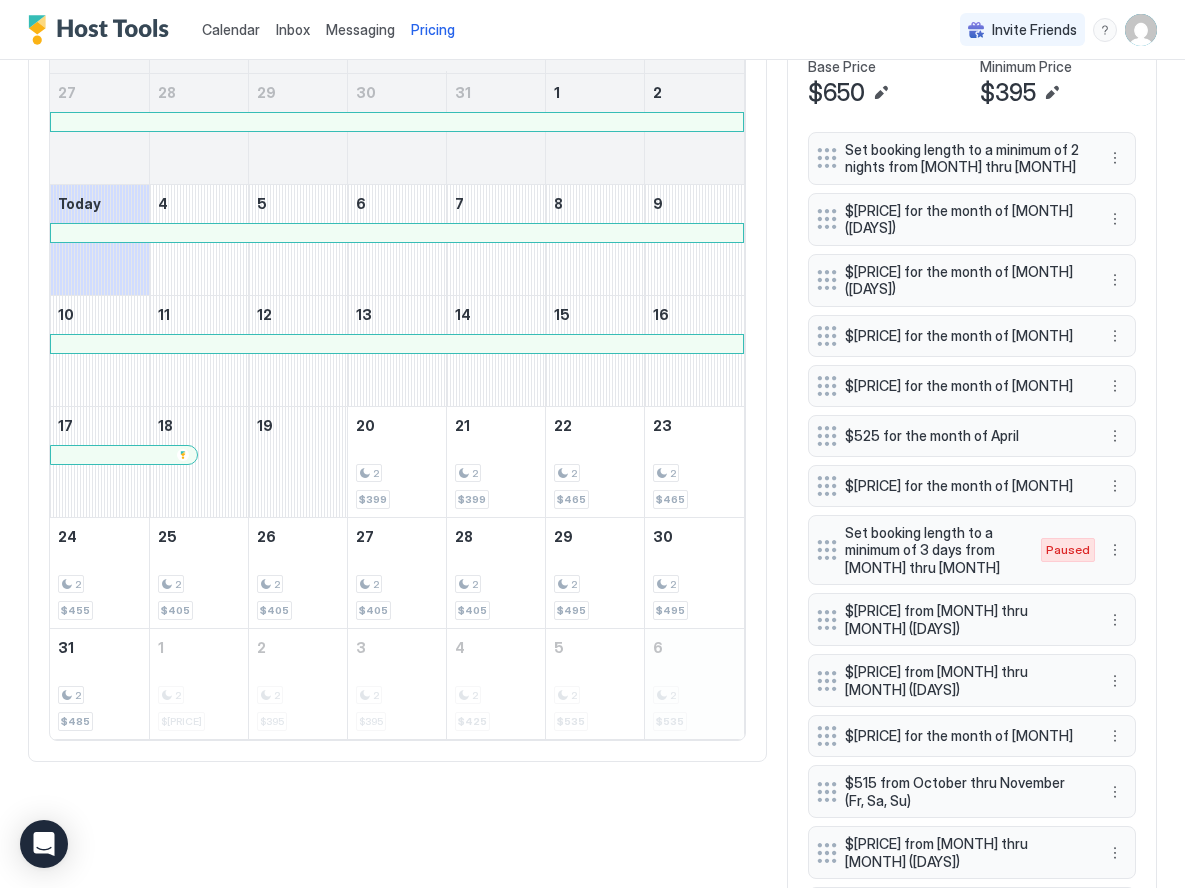 scroll, scrollTop: 637, scrollLeft: 0, axis: vertical 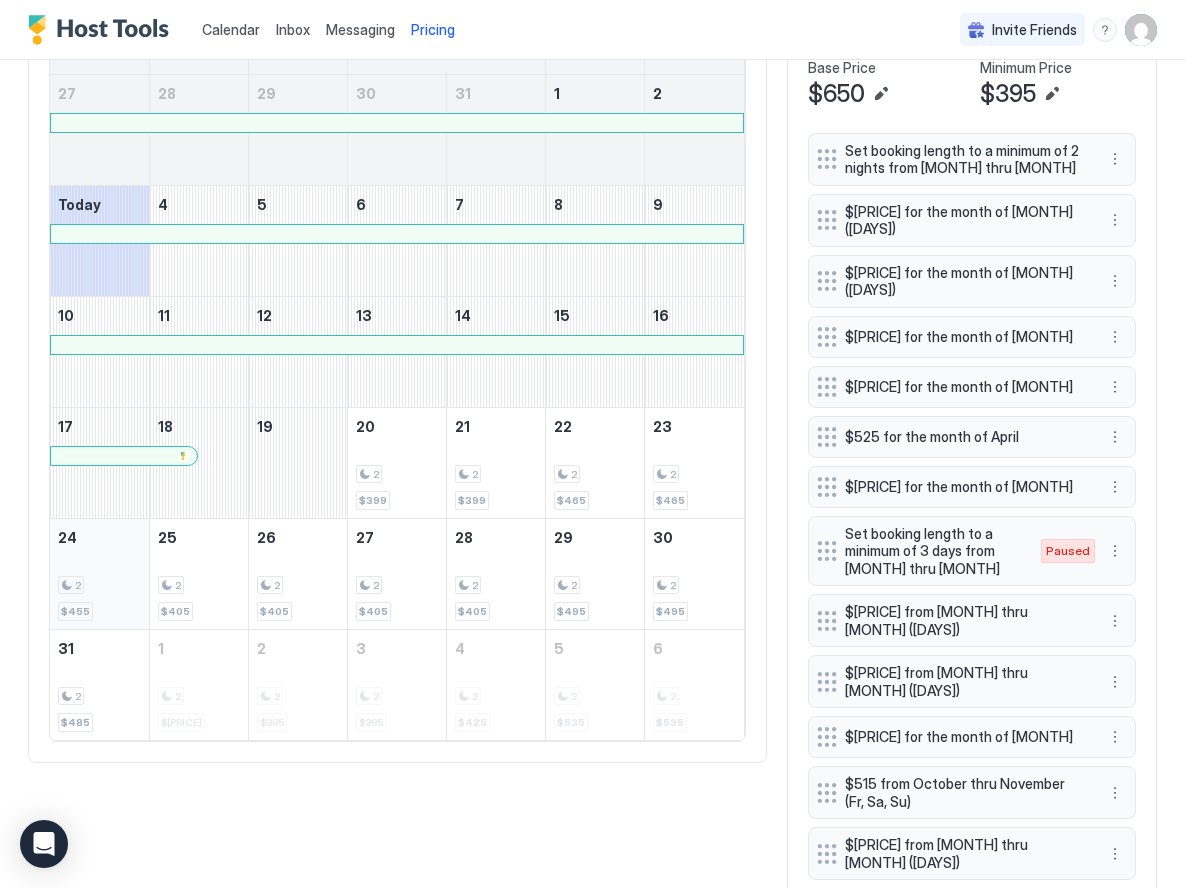 click on "2" at bounding box center (99, 585) 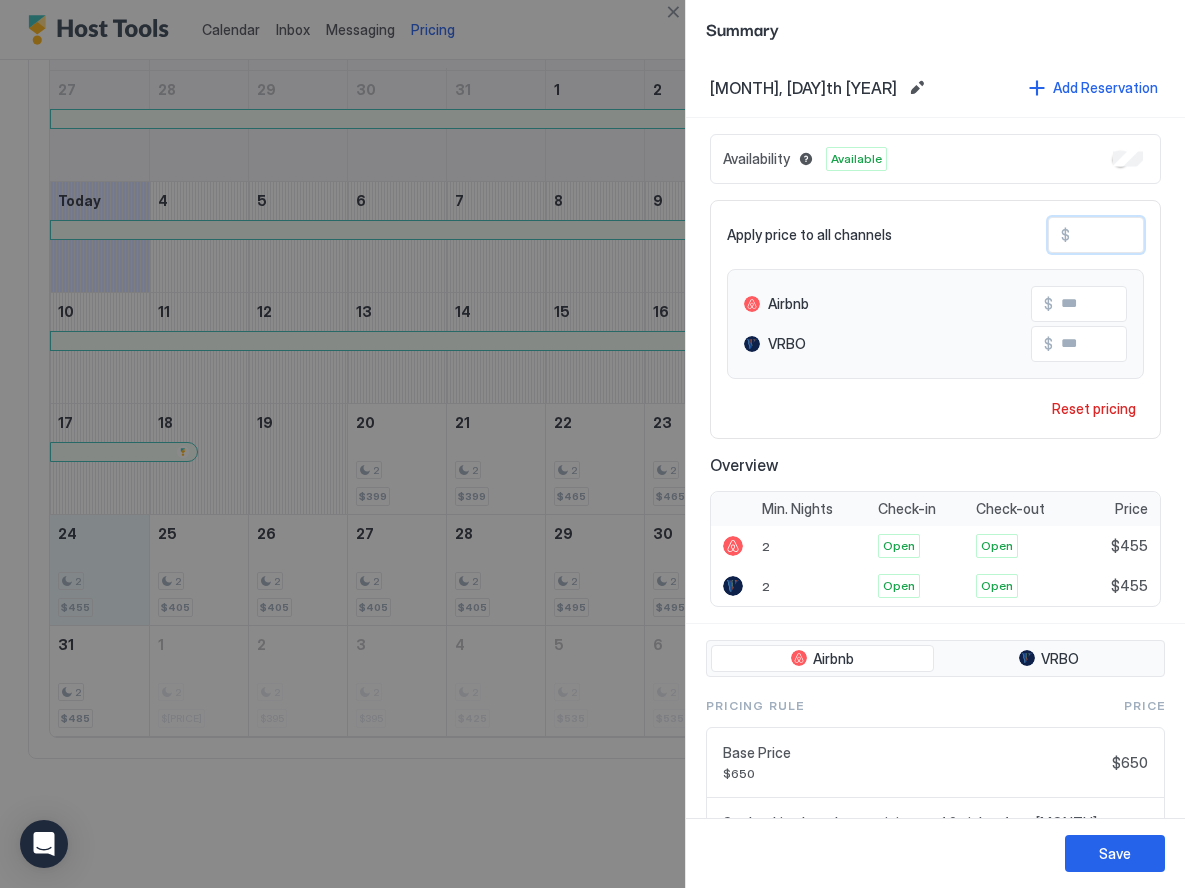 drag, startPoint x: 1121, startPoint y: 235, endPoint x: 1071, endPoint y: 237, distance: 50.039986 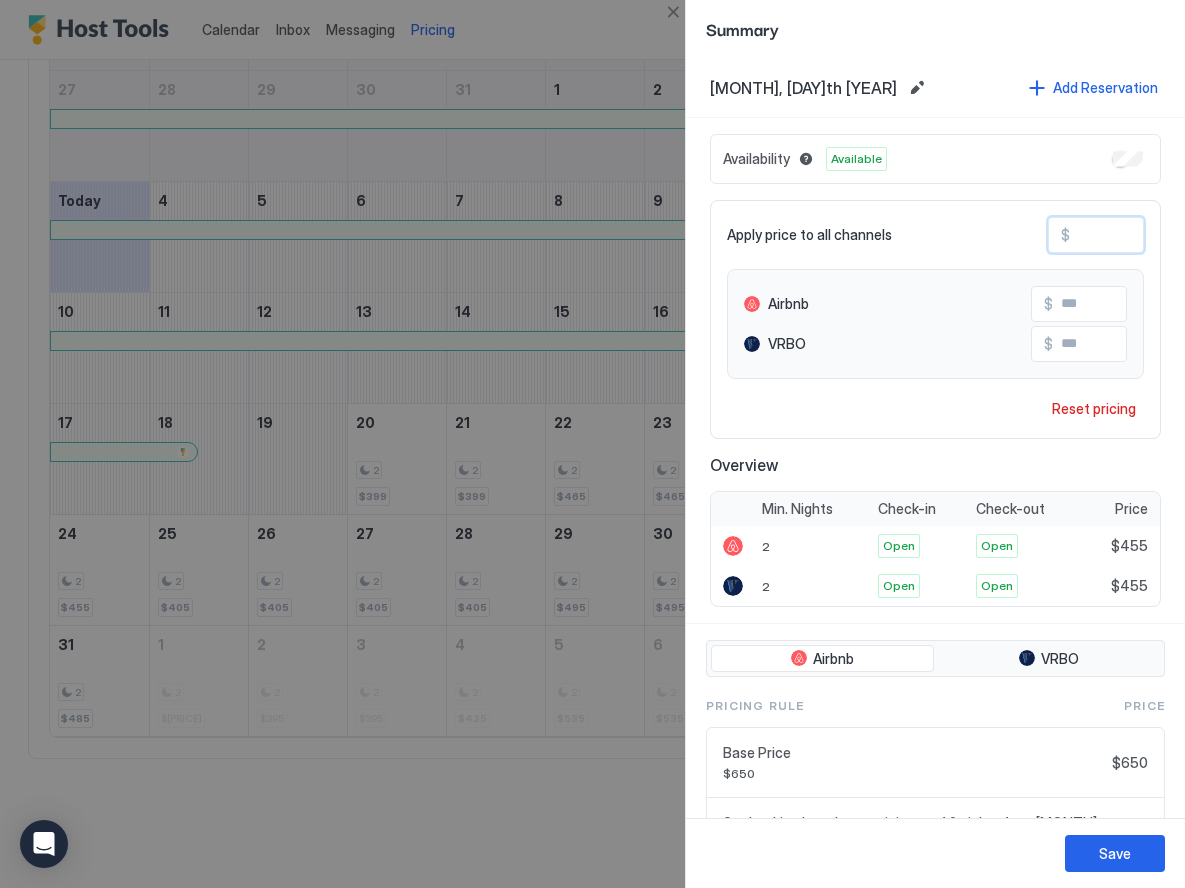 type on "*" 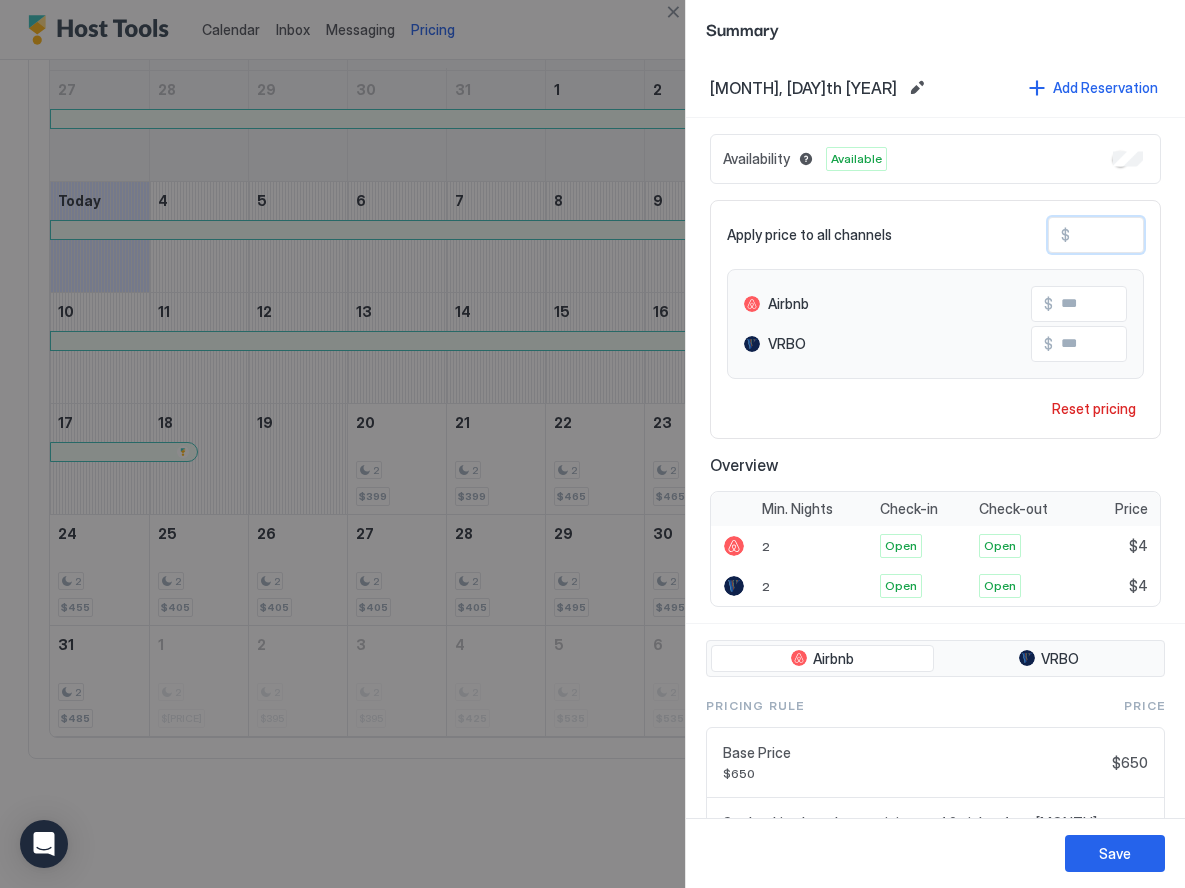 type on "**" 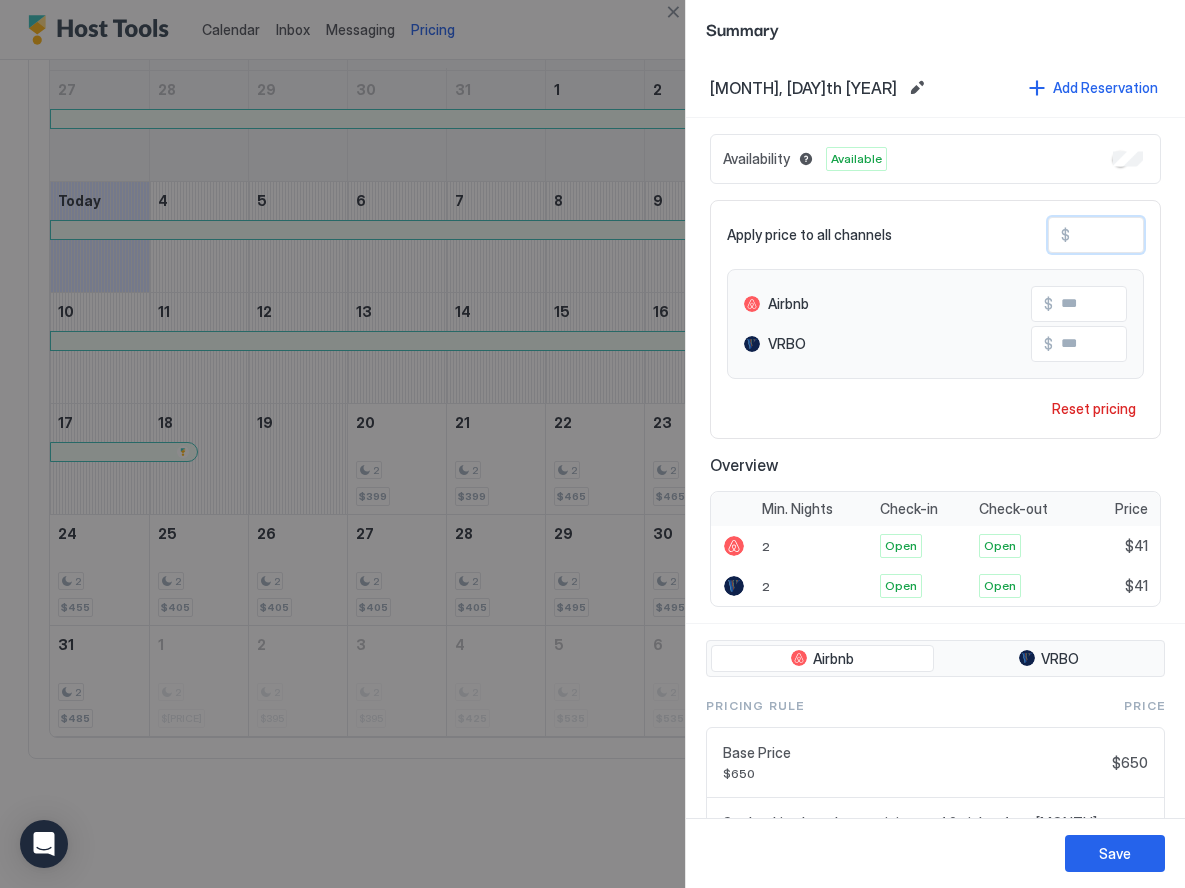 type on "***" 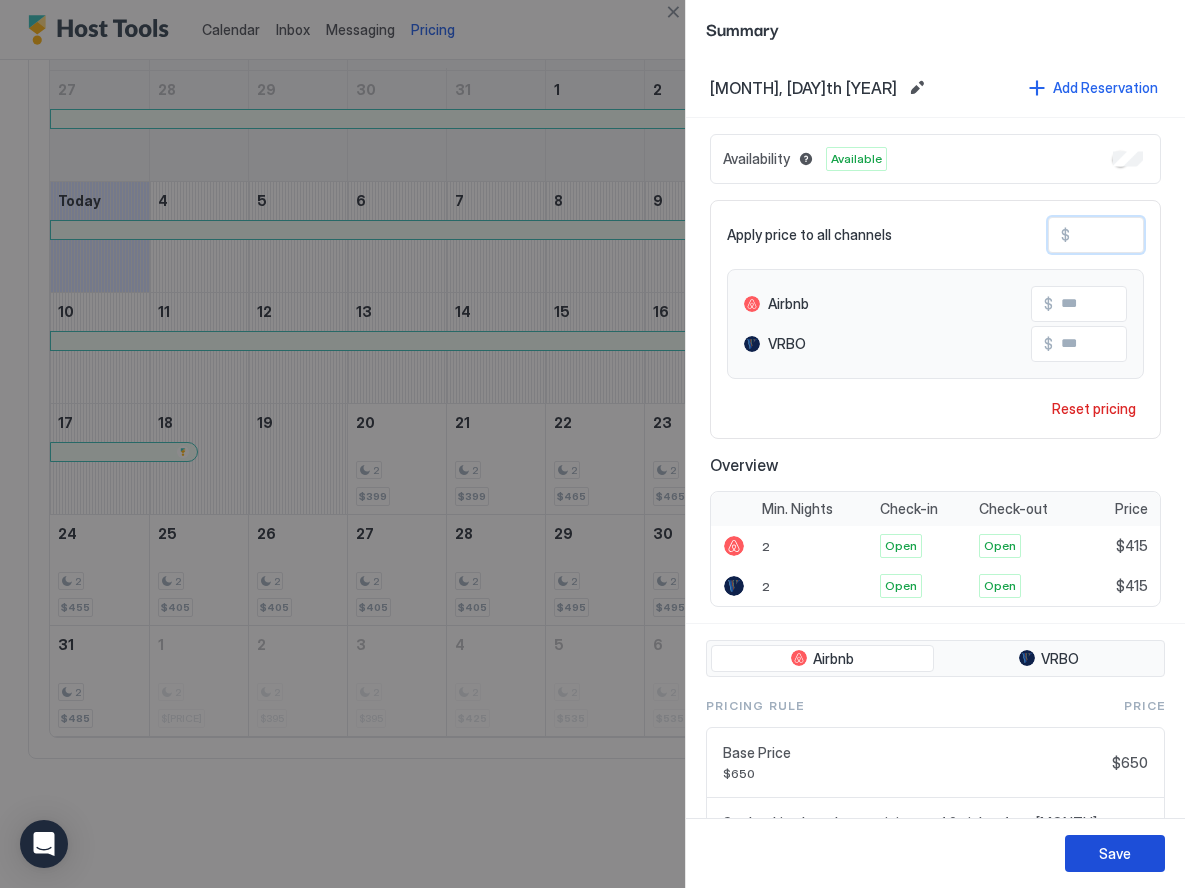 type on "***" 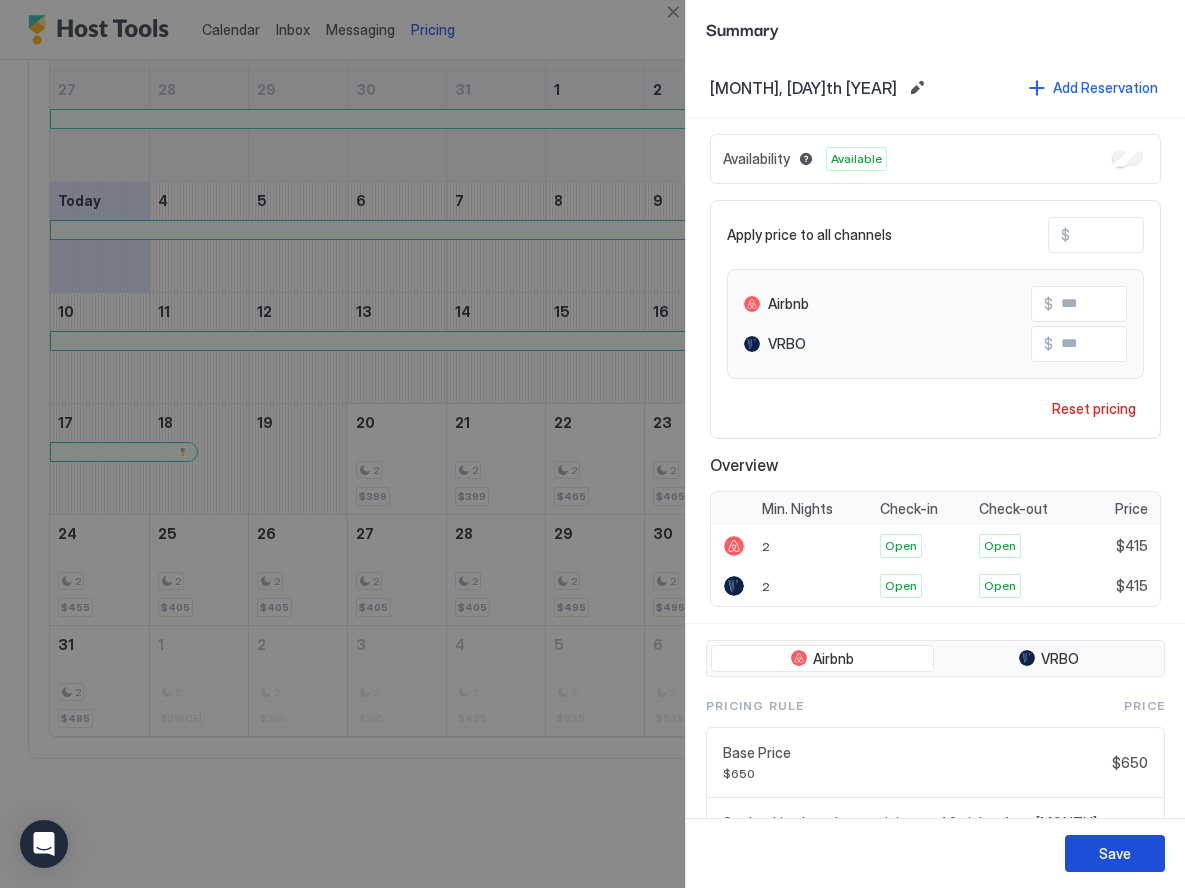 drag, startPoint x: 1136, startPoint y: 850, endPoint x: 938, endPoint y: 777, distance: 211.02843 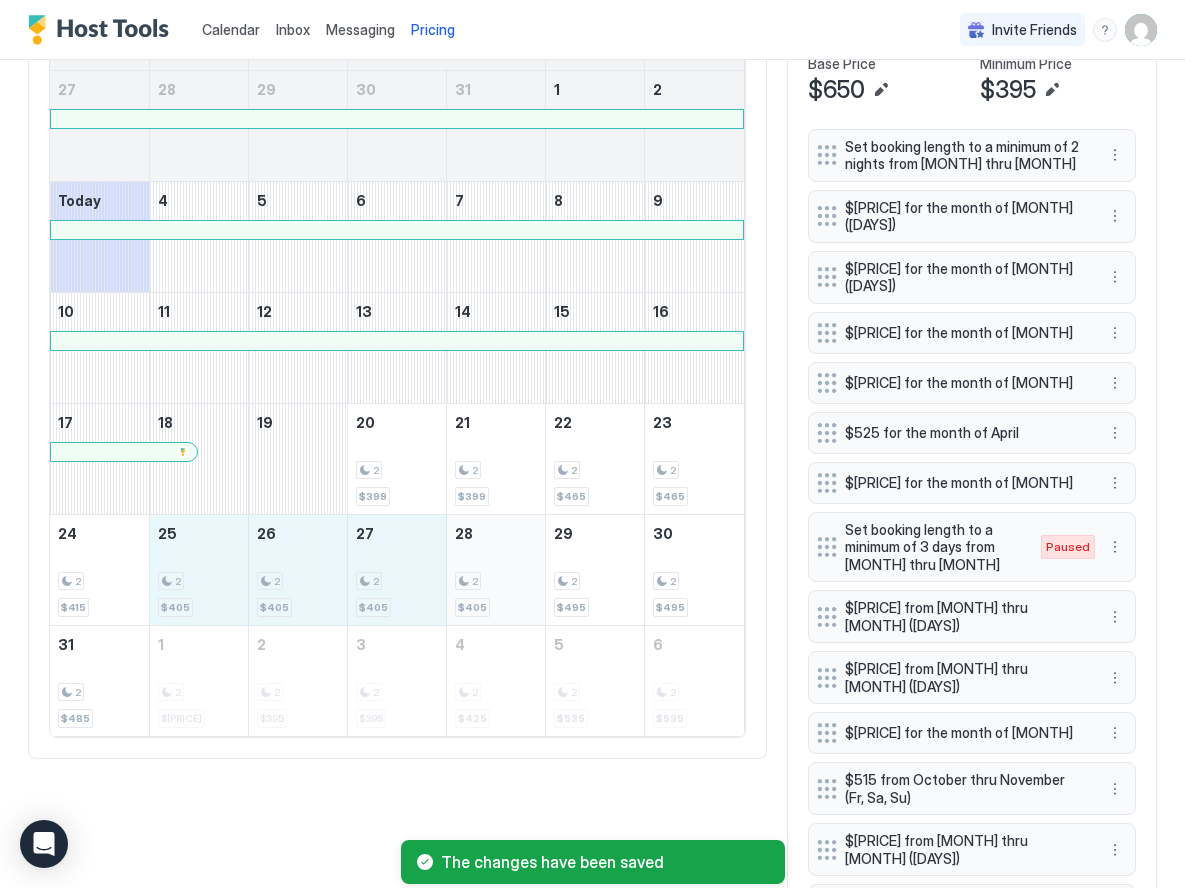 drag, startPoint x: 181, startPoint y: 563, endPoint x: 494, endPoint y: 581, distance: 313.51715 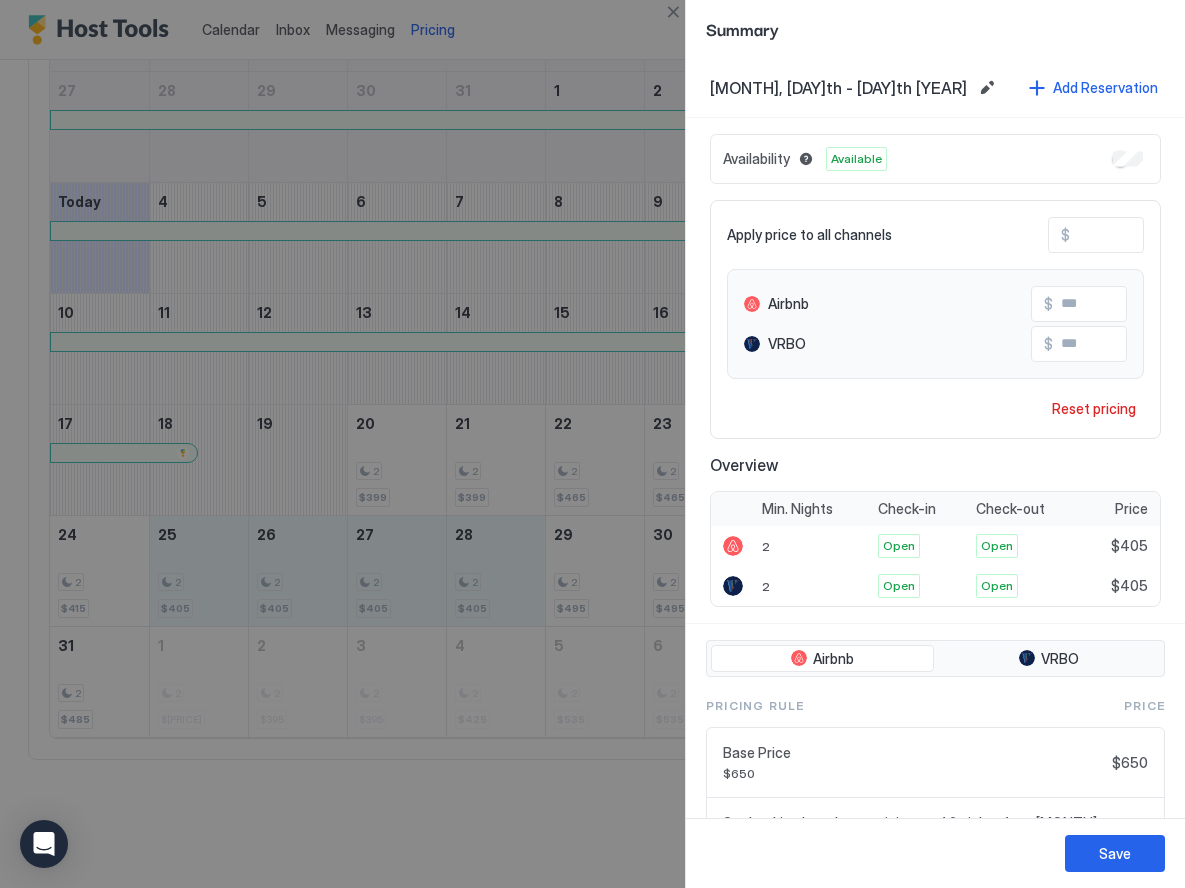 drag, startPoint x: 513, startPoint y: 880, endPoint x: 526, endPoint y: 869, distance: 17.029387 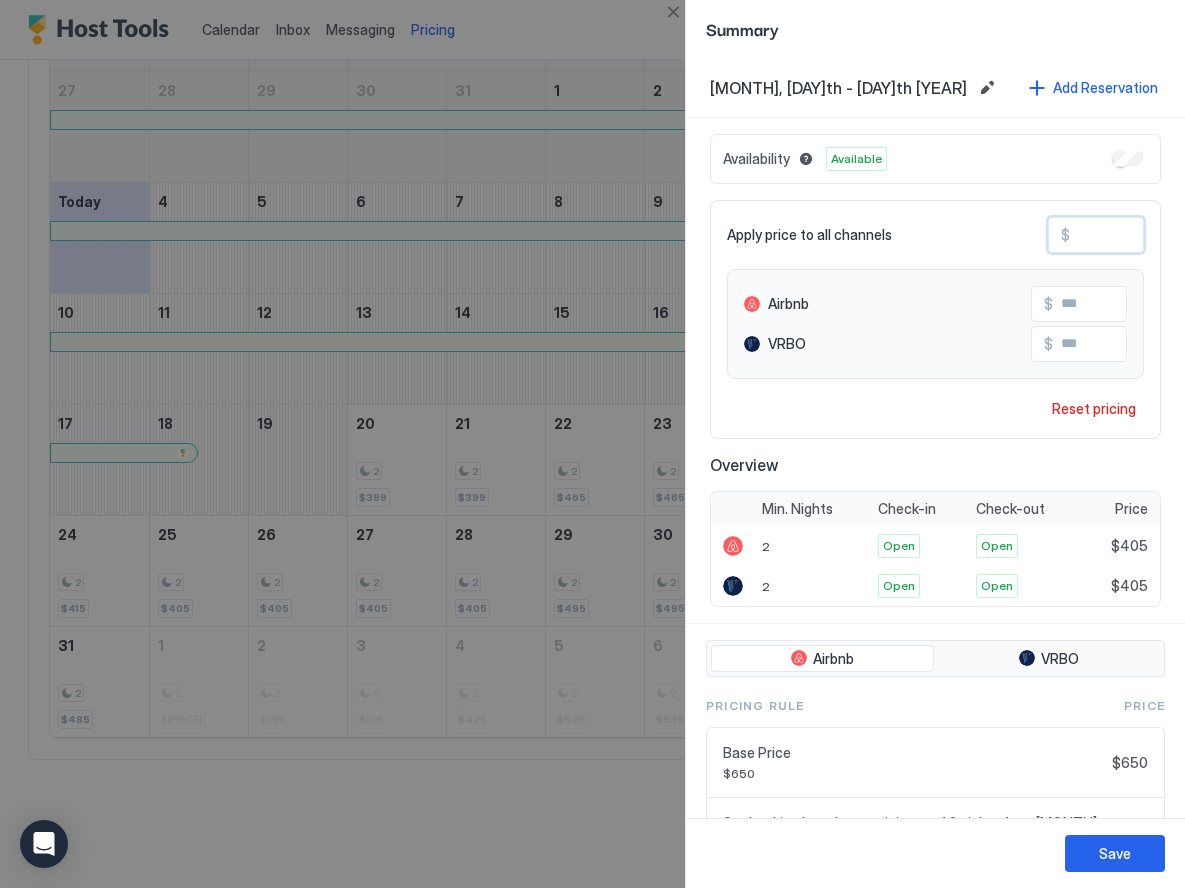 drag, startPoint x: 1106, startPoint y: 238, endPoint x: 1078, endPoint y: 234, distance: 28.284271 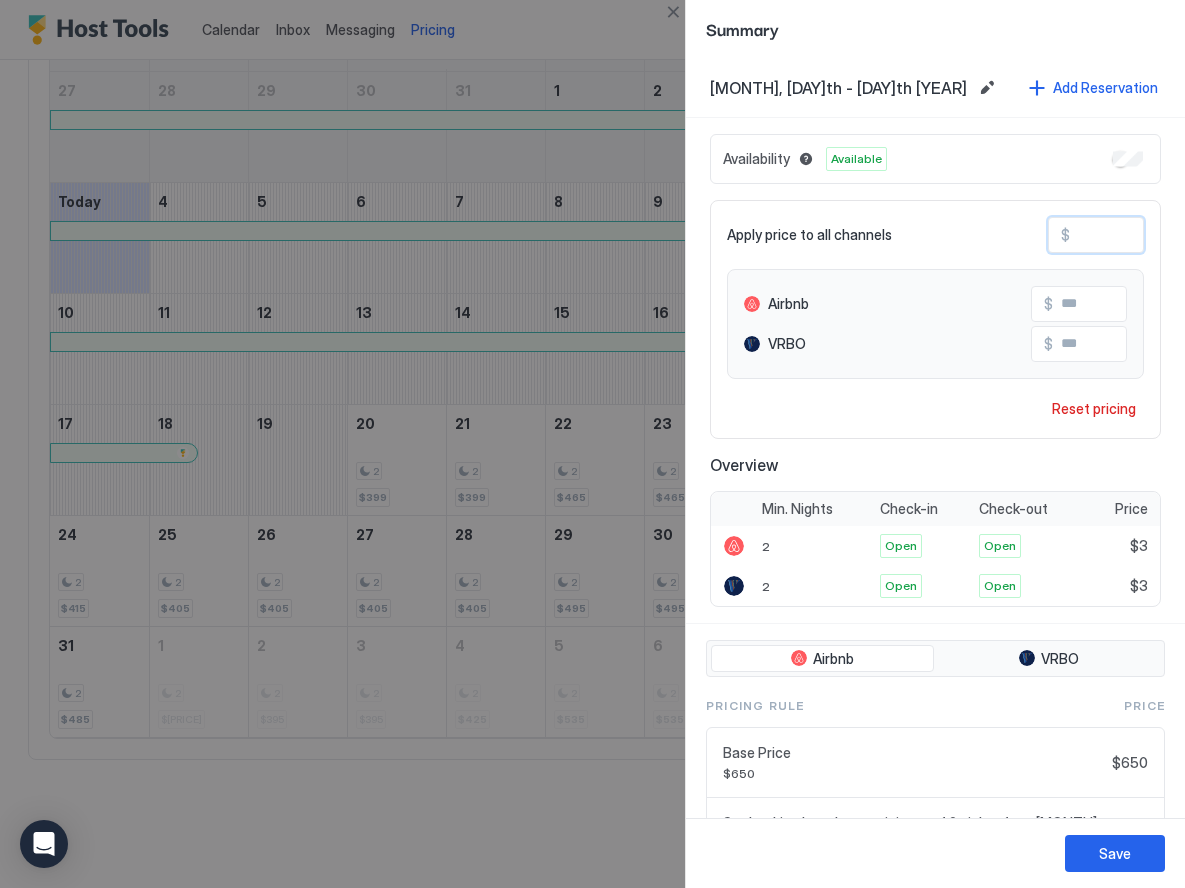 type on "**" 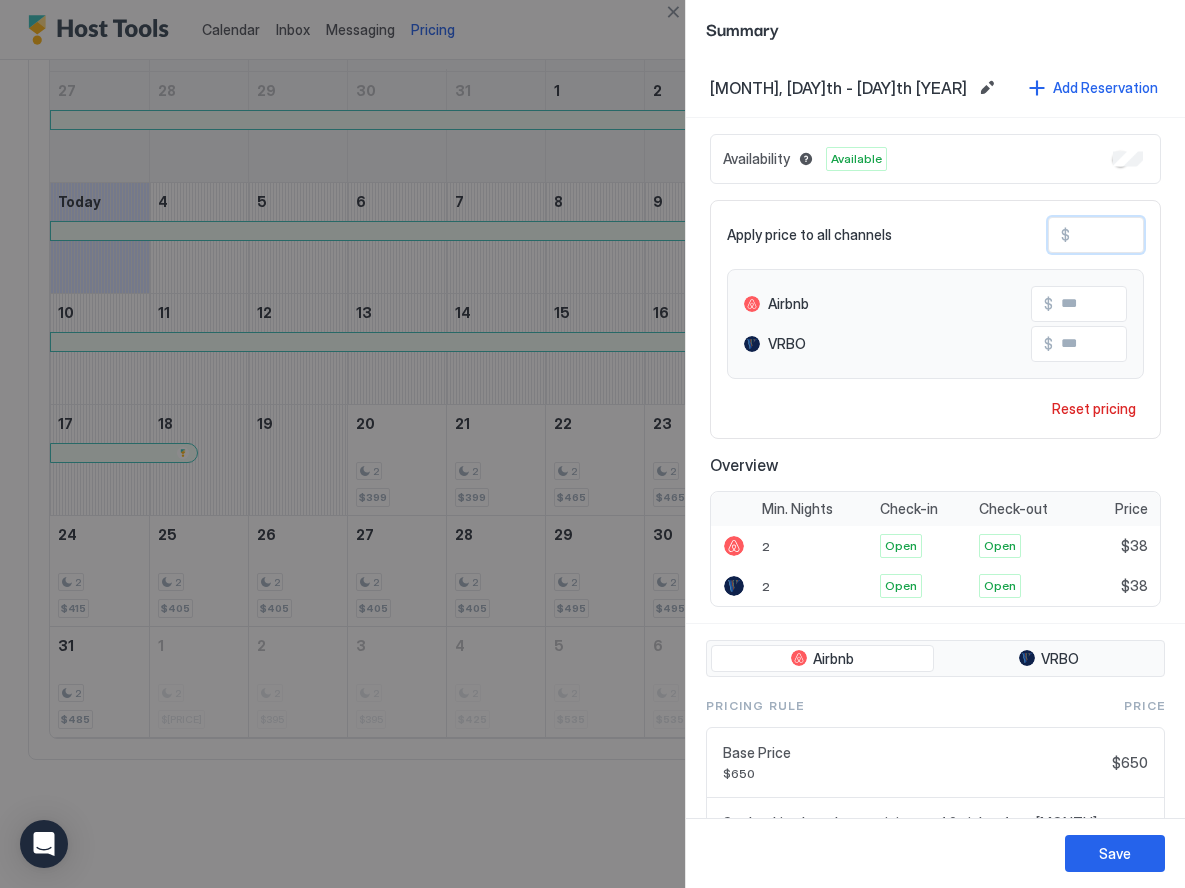 type on "***" 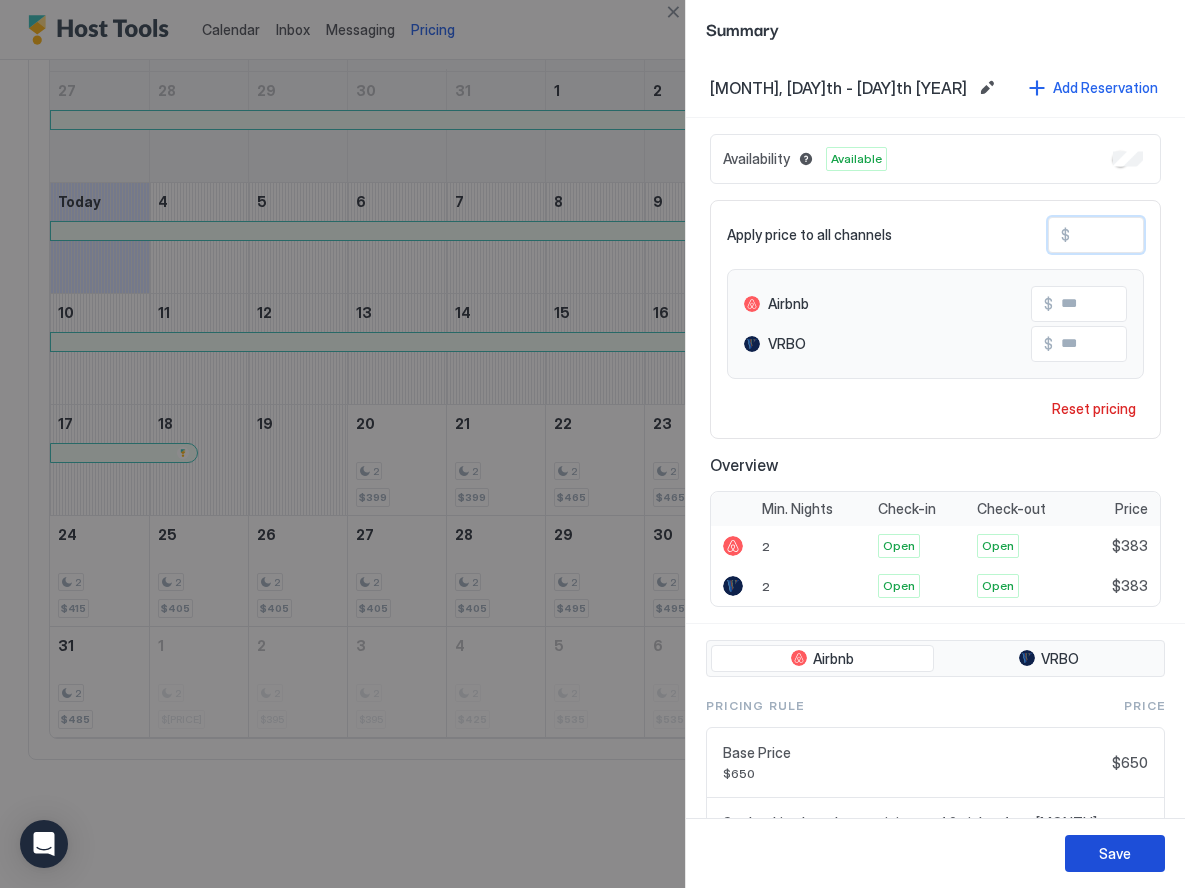 click on "Save" at bounding box center [1115, 853] 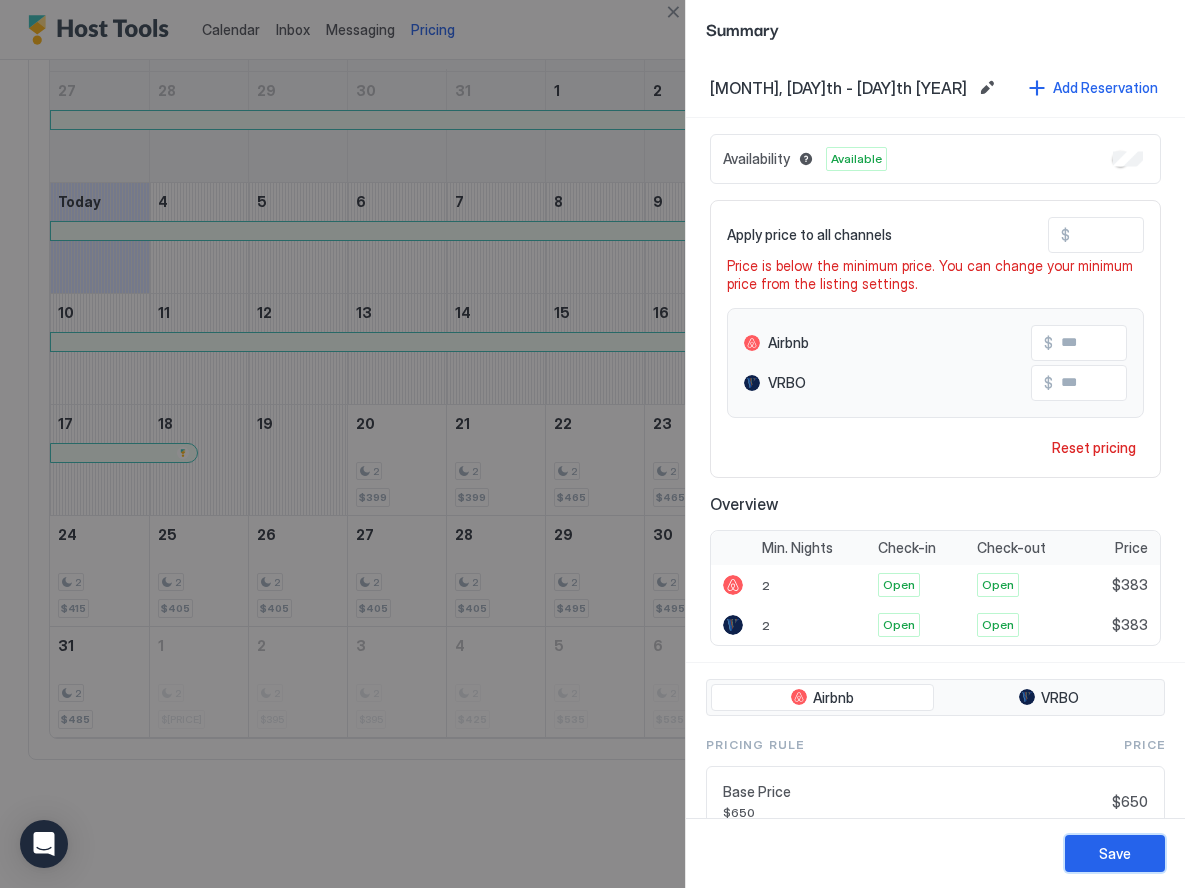 click on "Save" at bounding box center [1115, 853] 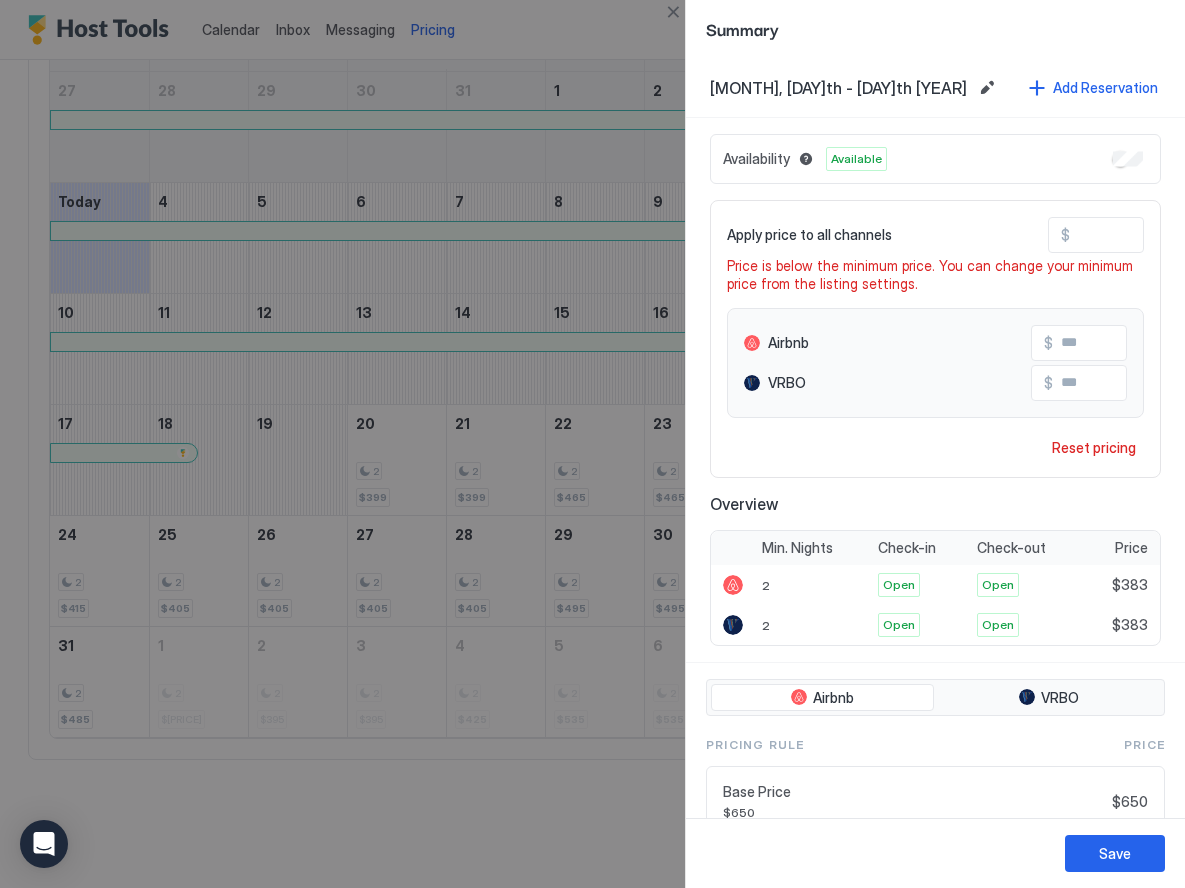 click on "***" at bounding box center (1150, 235) 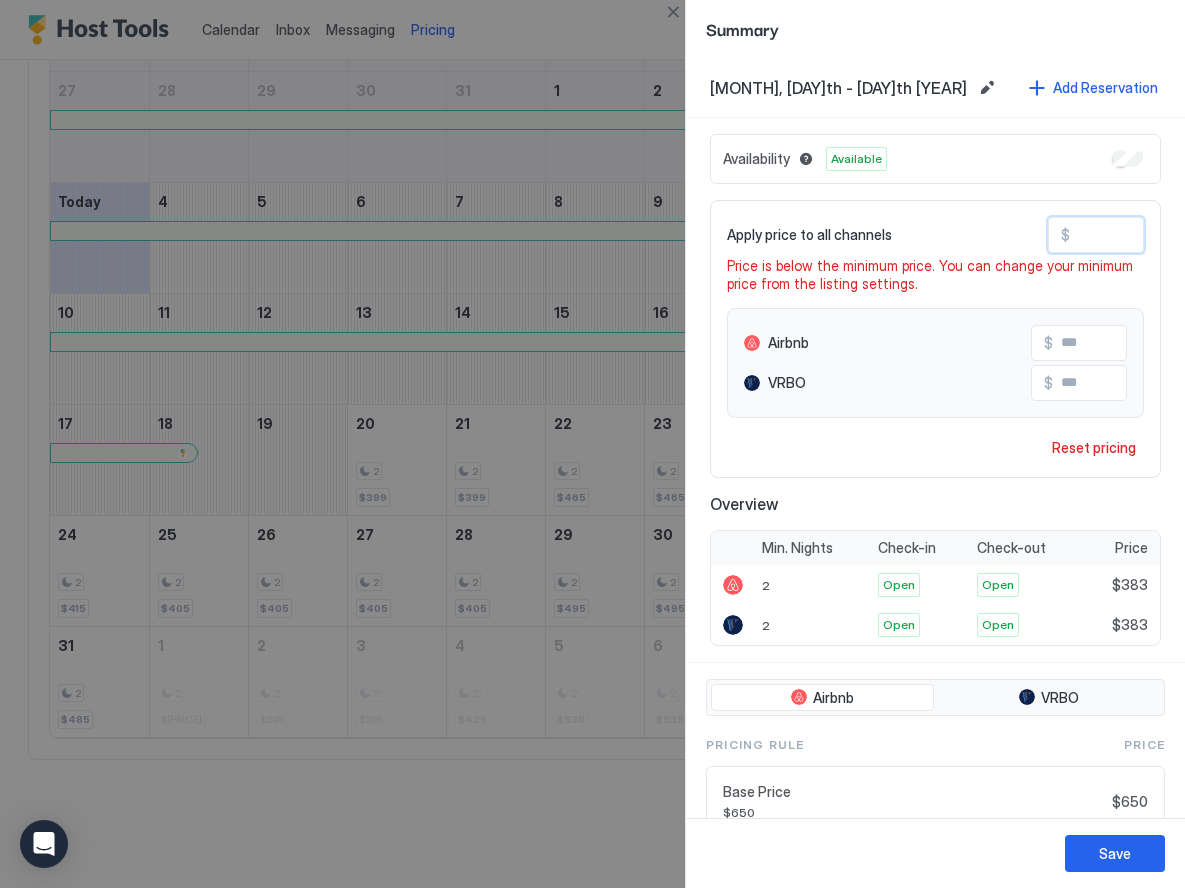 type on "**" 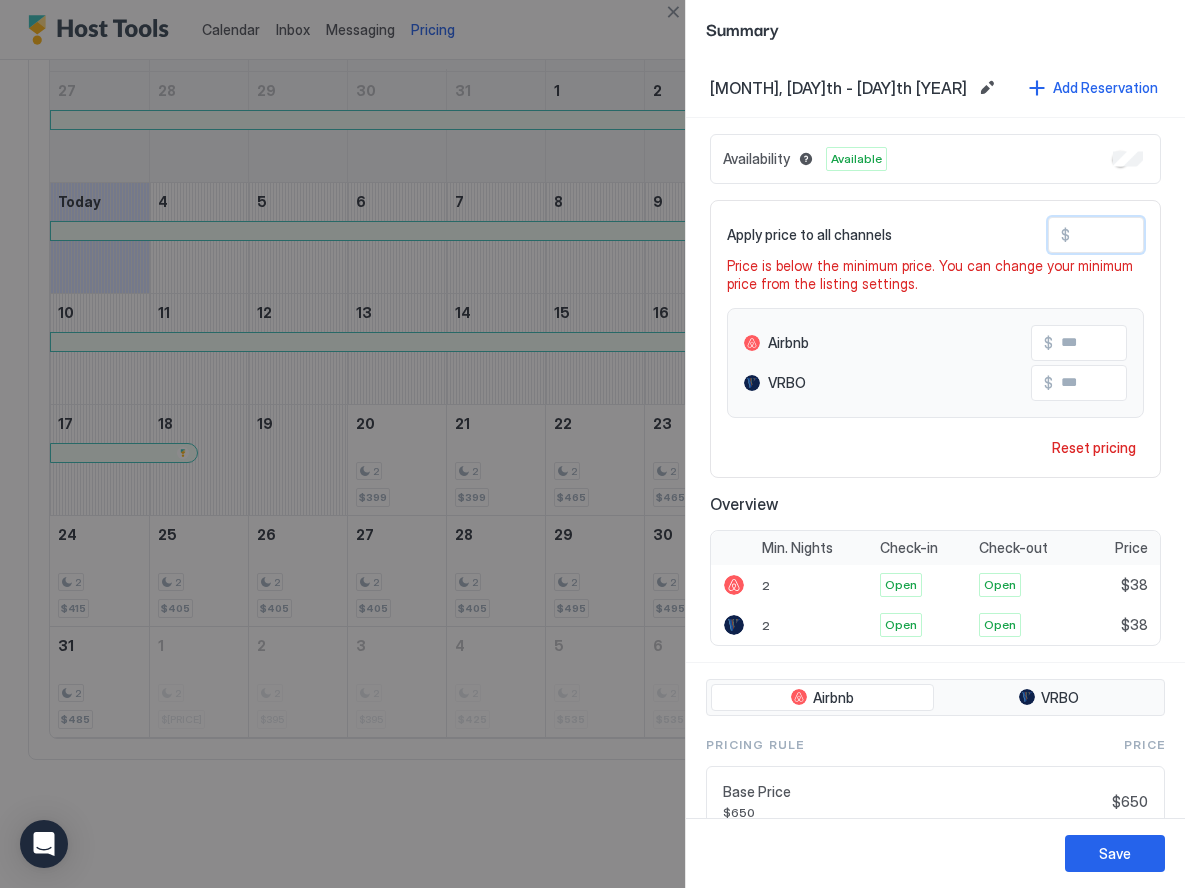 type on "***" 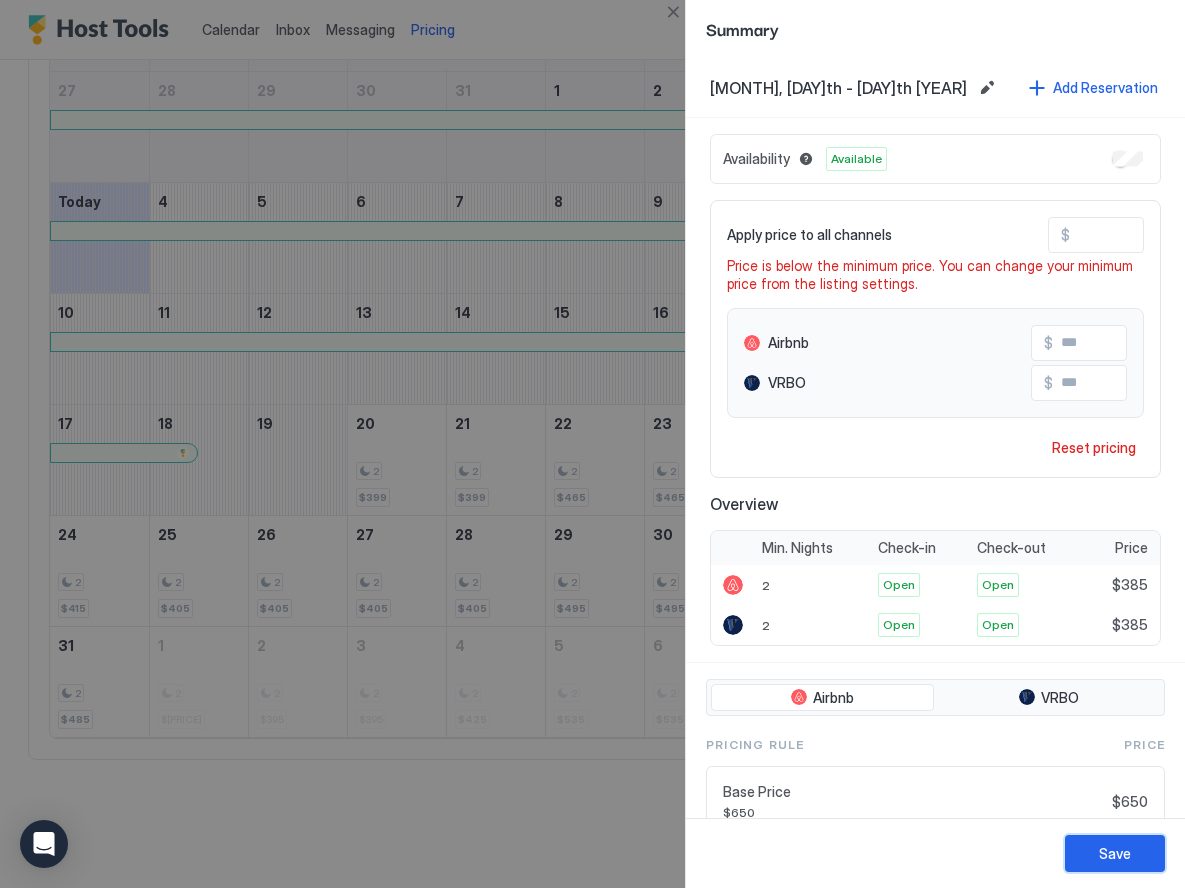 click on "Save" at bounding box center [1115, 853] 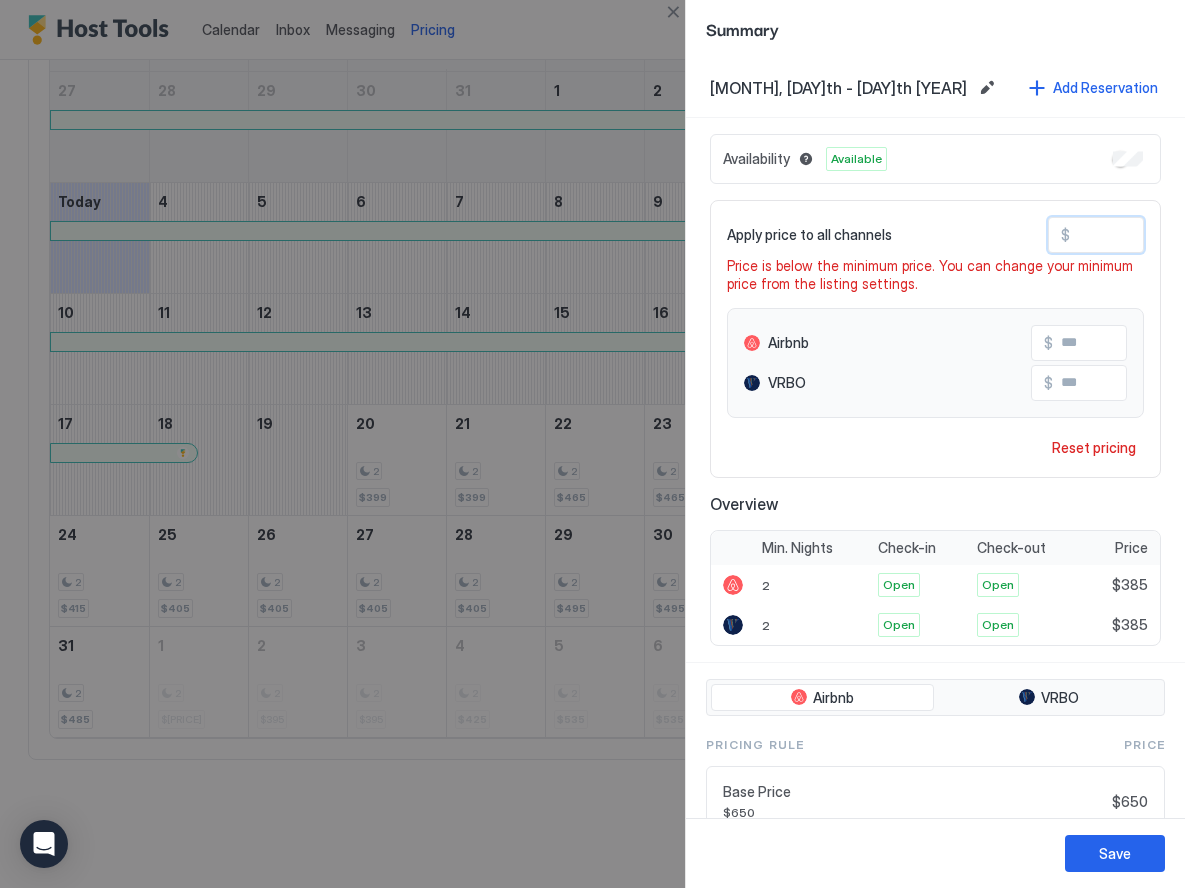 drag, startPoint x: 1121, startPoint y: 230, endPoint x: 1082, endPoint y: 234, distance: 39.20459 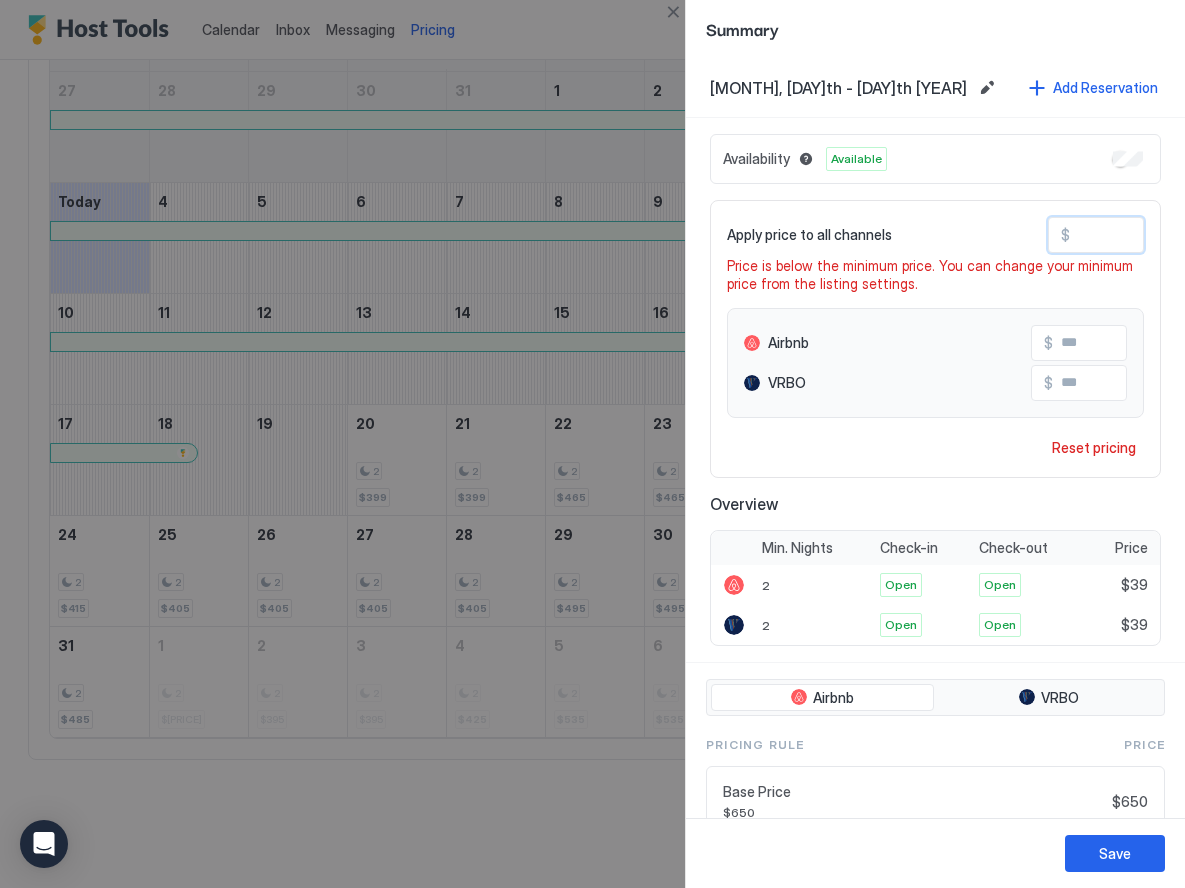 type on "***" 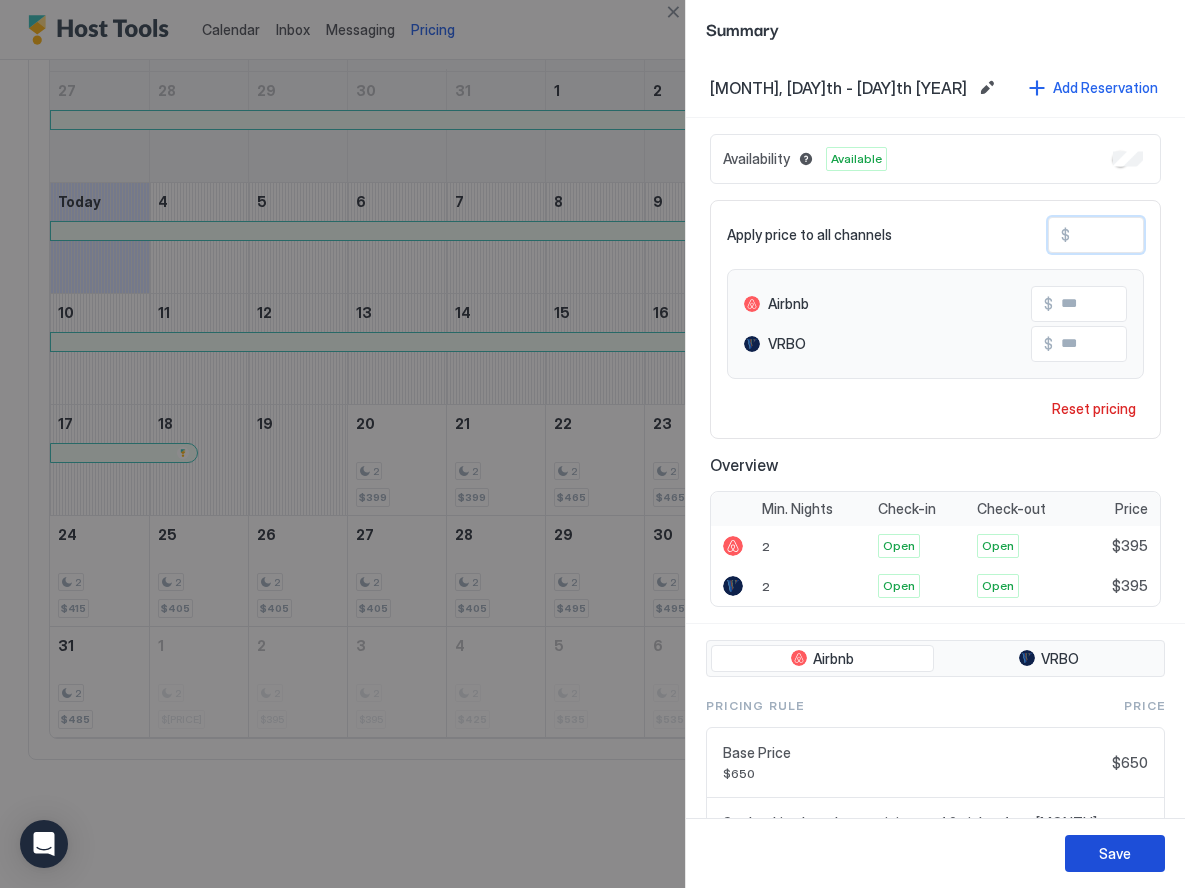 type on "***" 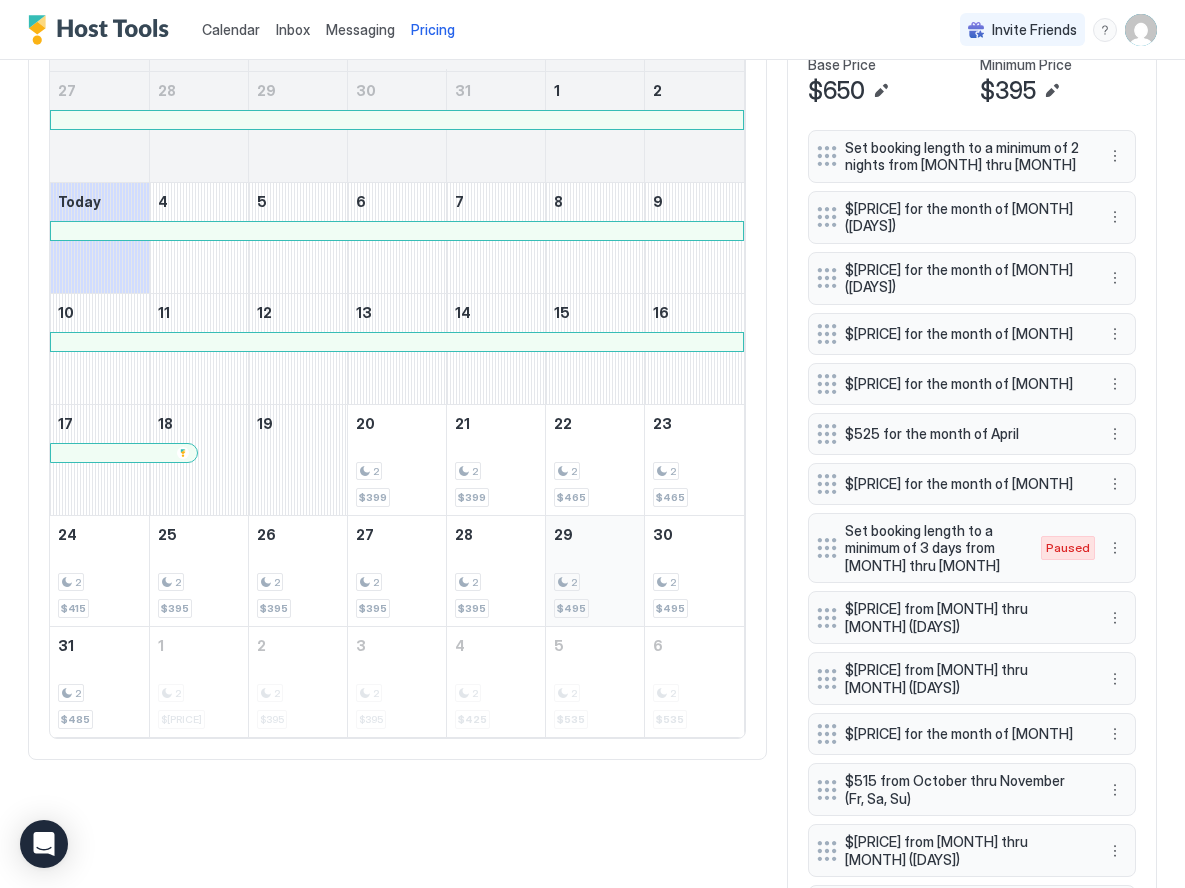 click on "2 $495" at bounding box center (595, 571) 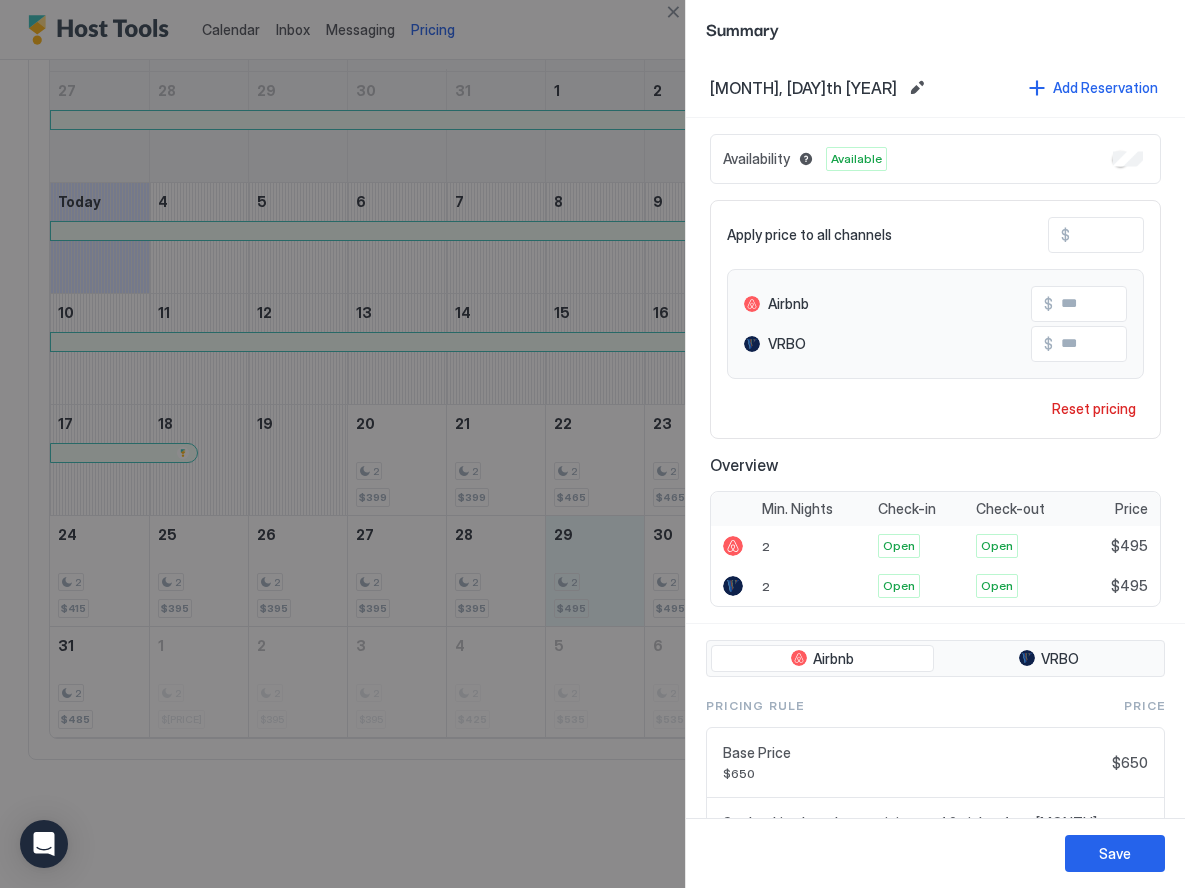 click at bounding box center [592, 444] 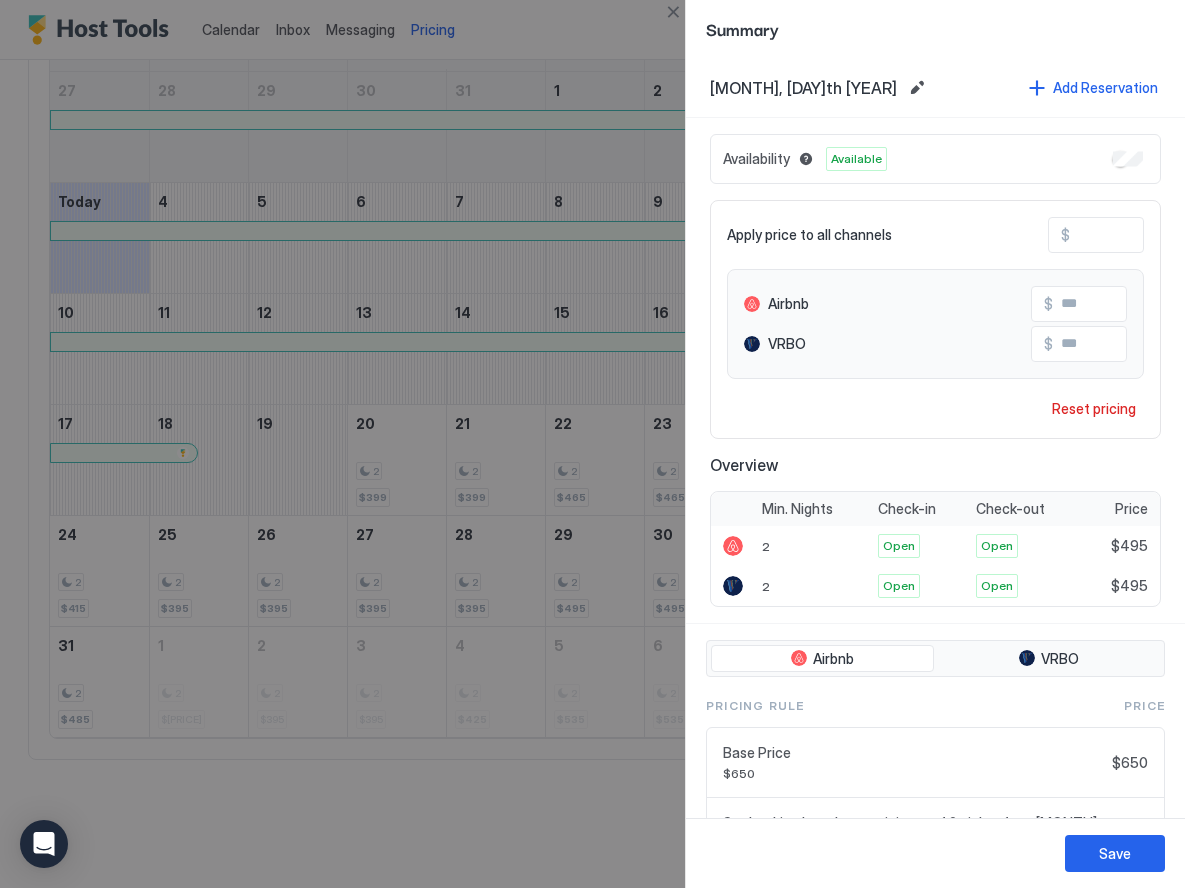 click at bounding box center [592, 444] 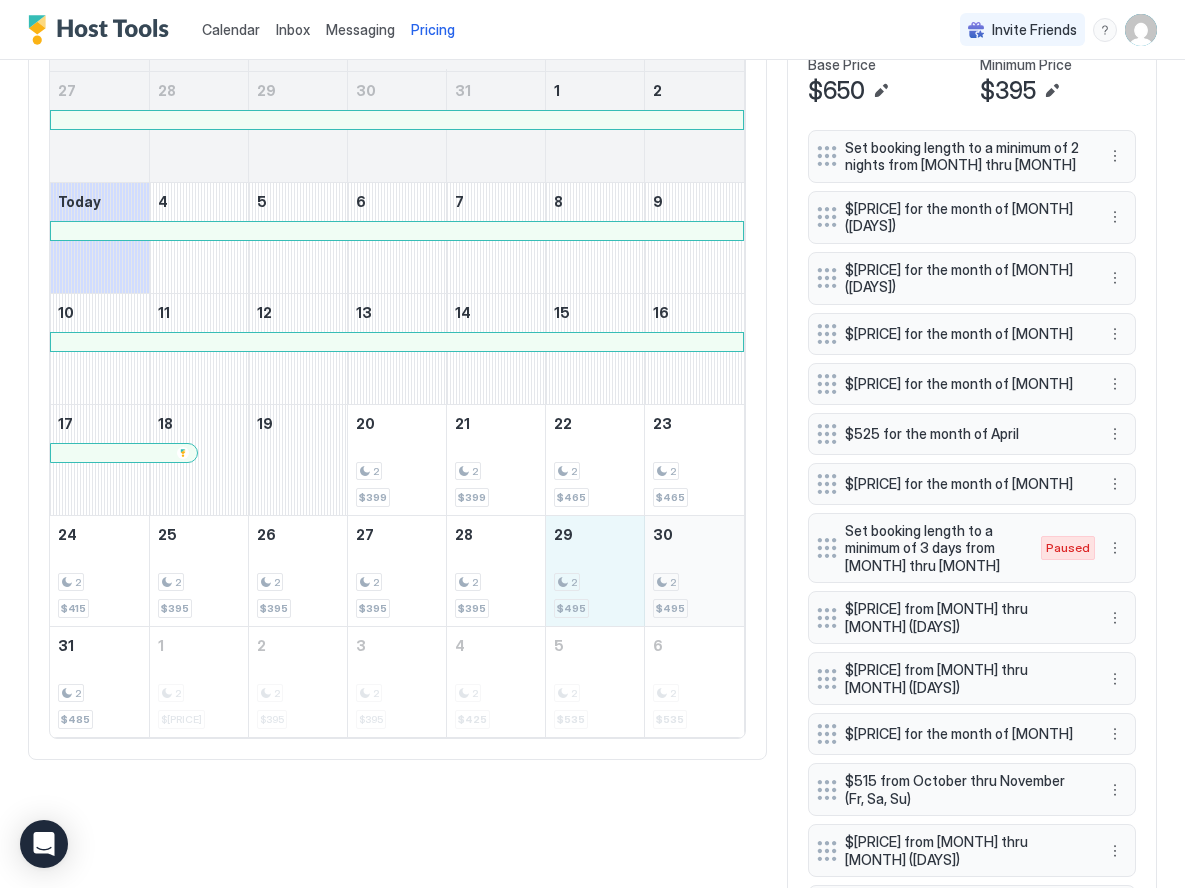 drag, startPoint x: 599, startPoint y: 552, endPoint x: 721, endPoint y: 585, distance: 126.38433 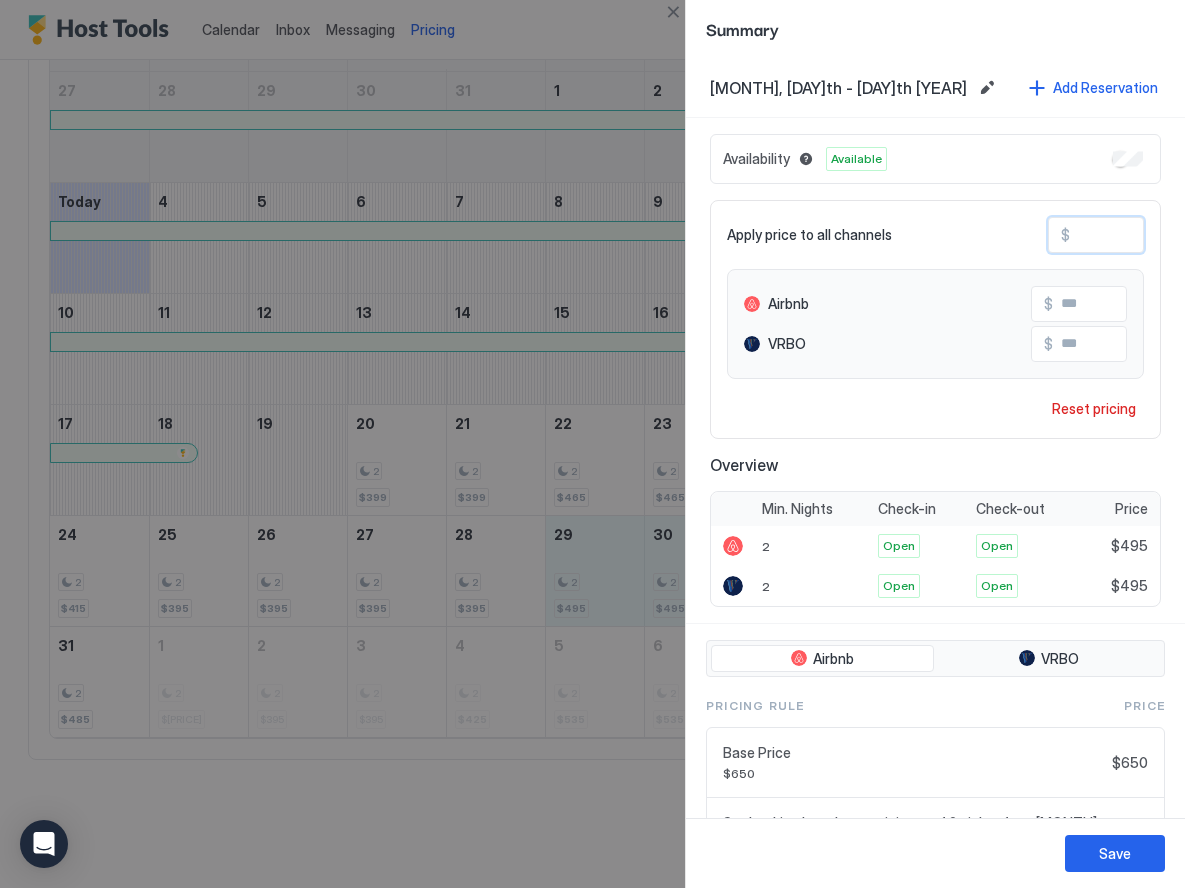 drag, startPoint x: 1115, startPoint y: 230, endPoint x: 1083, endPoint y: 235, distance: 32.38827 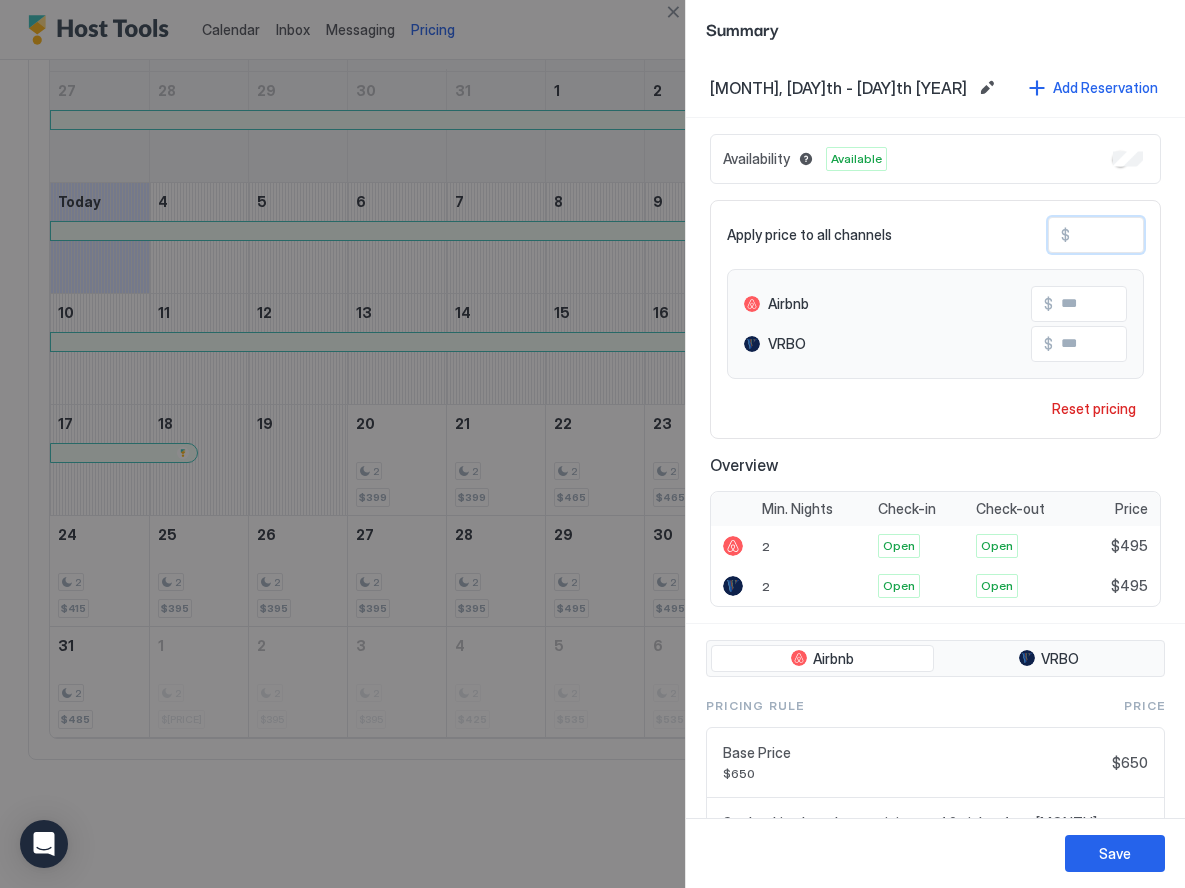 type on "*" 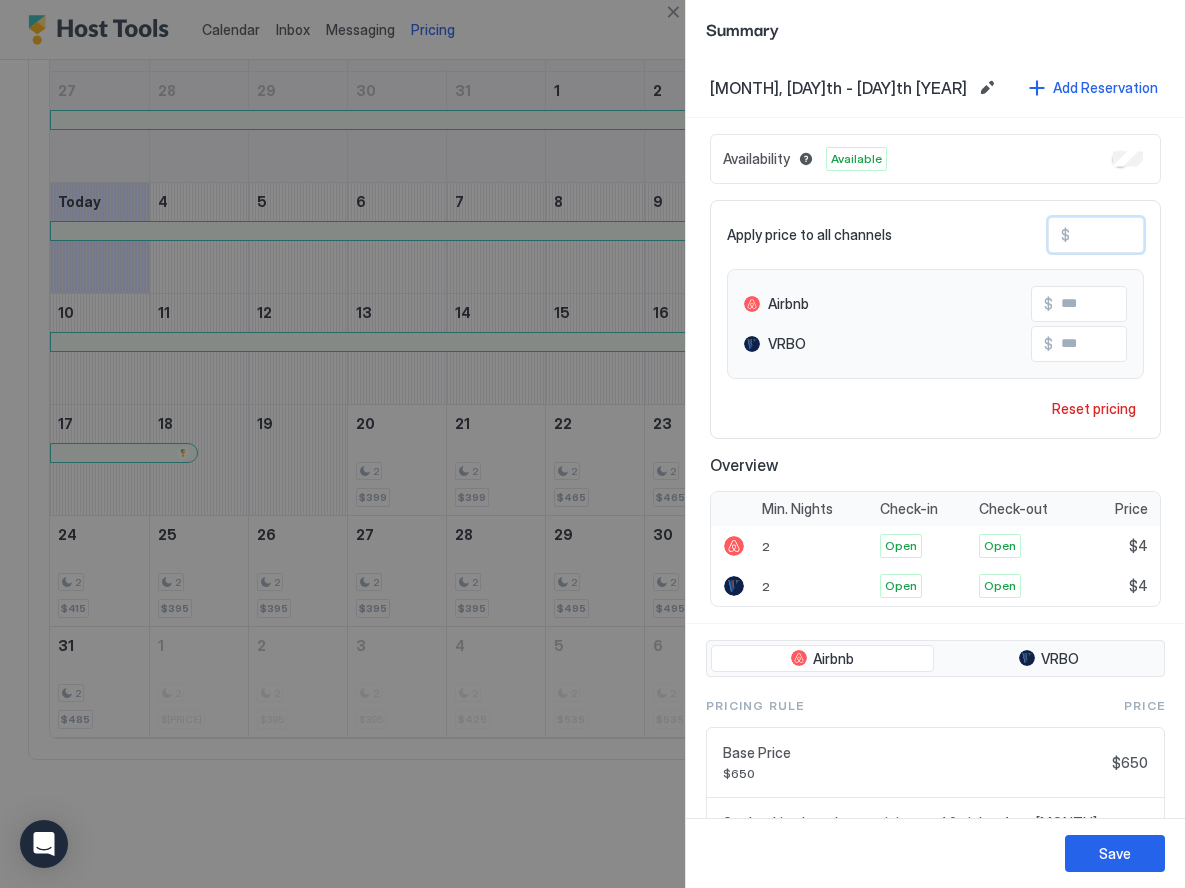 type on "**" 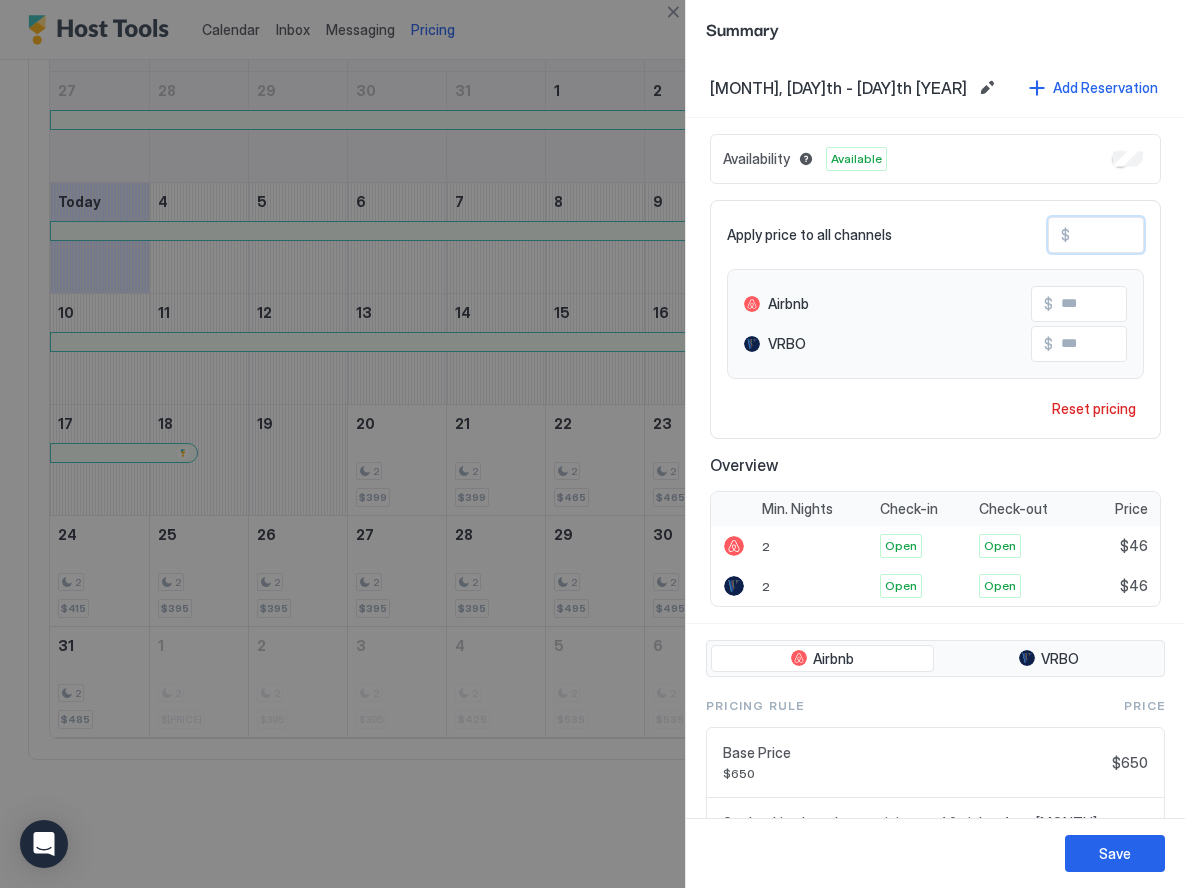 type on "***" 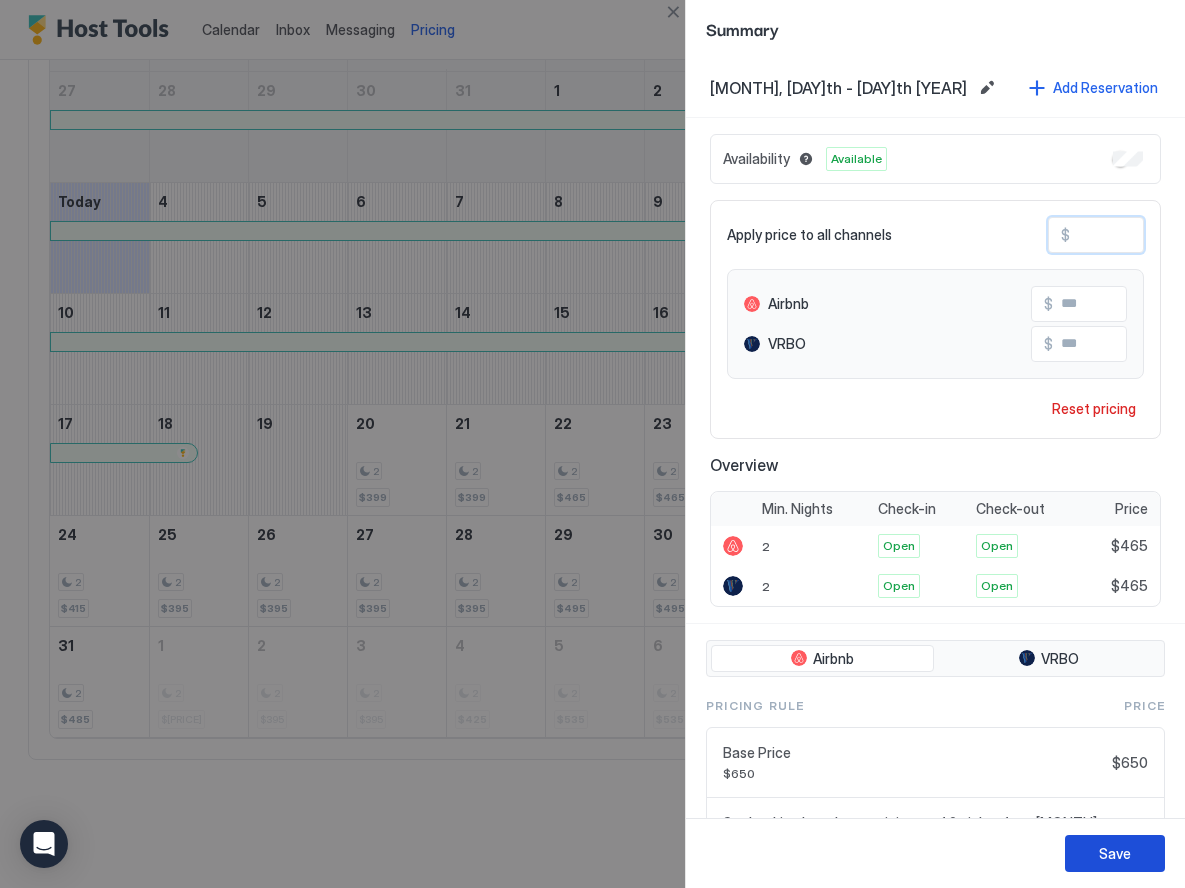 type on "***" 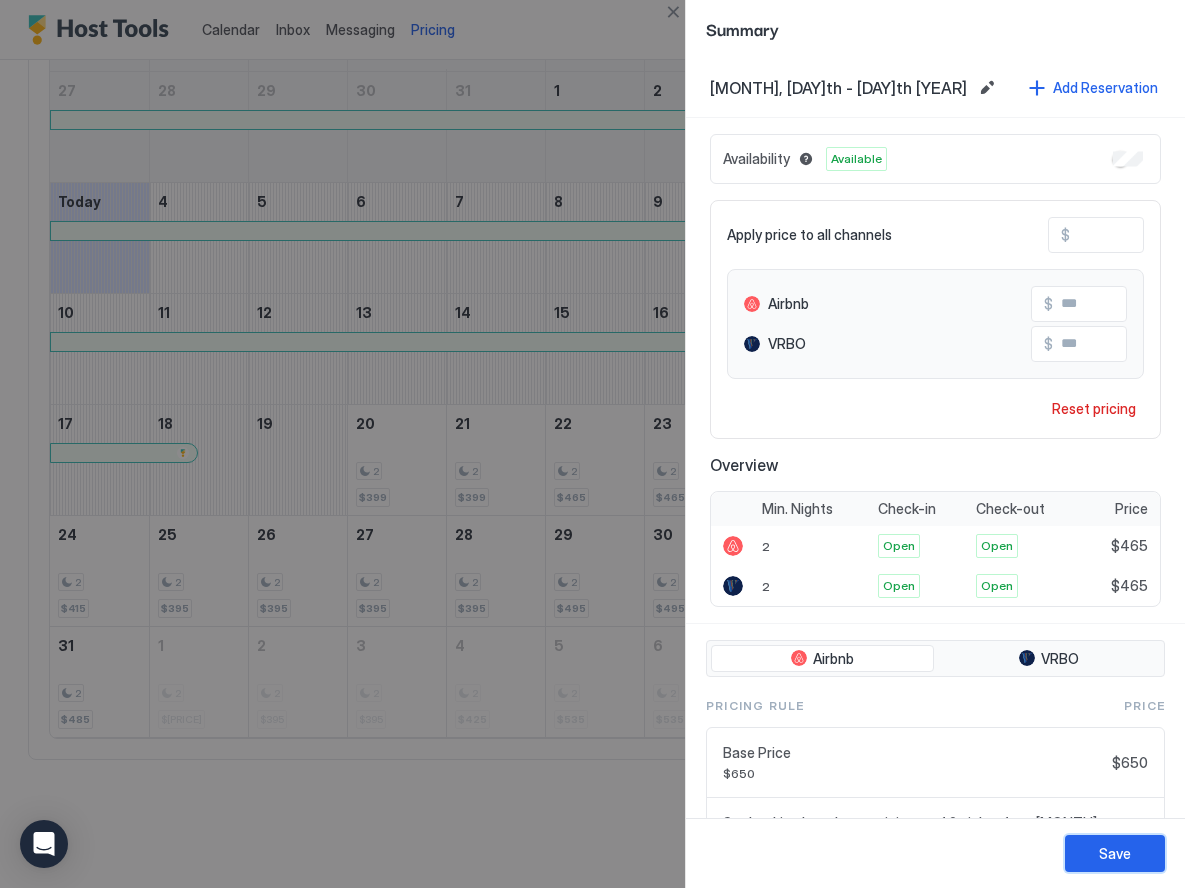 drag, startPoint x: 1126, startPoint y: 856, endPoint x: 1179, endPoint y: 832, distance: 58.18075 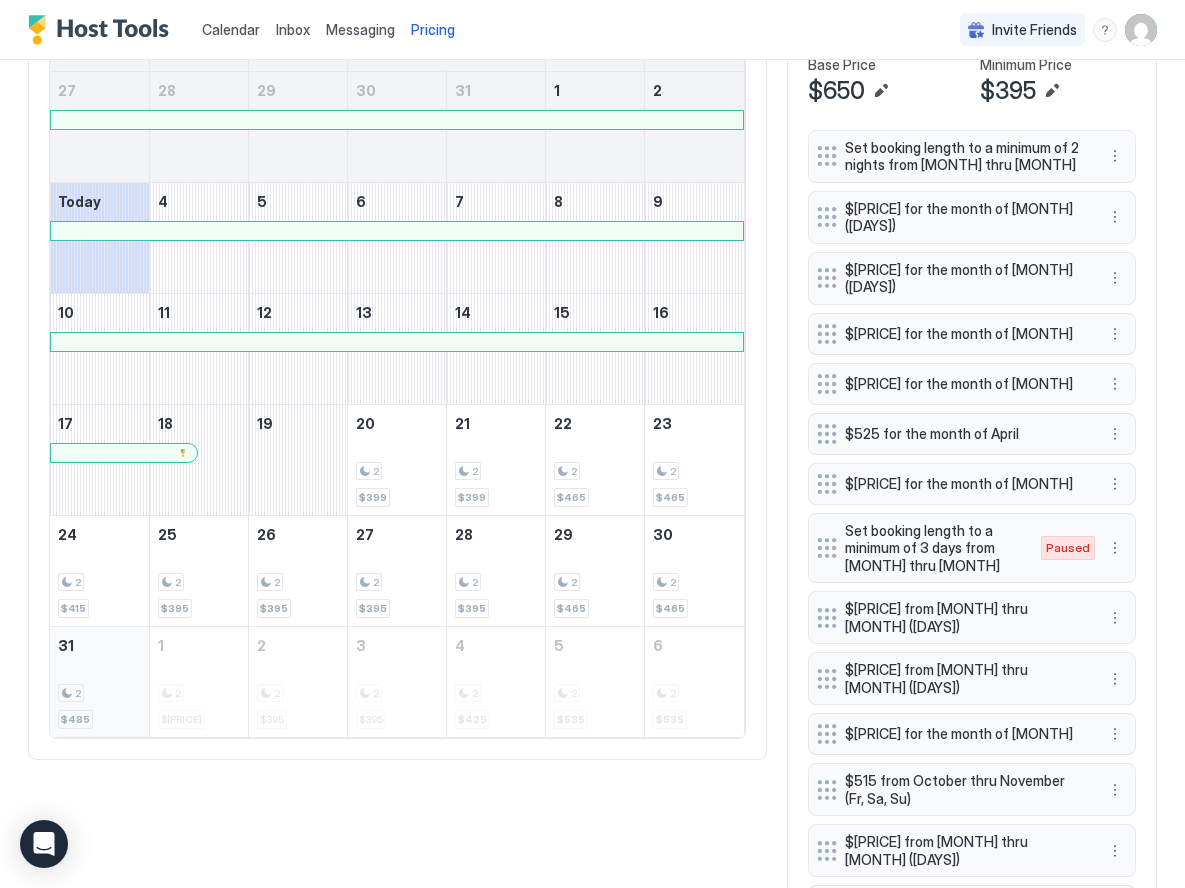 click on "2 $485" at bounding box center [99, 682] 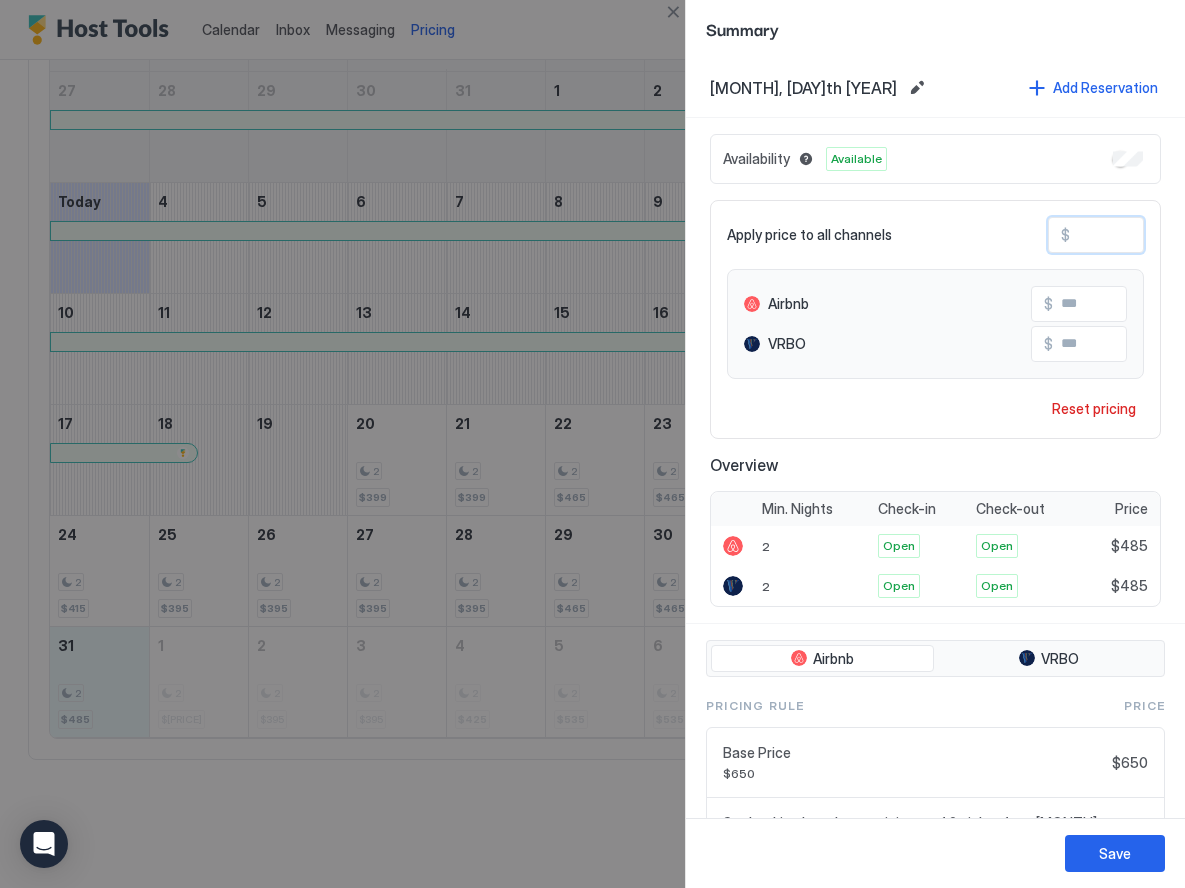 drag, startPoint x: 1106, startPoint y: 232, endPoint x: 1060, endPoint y: 237, distance: 46.270943 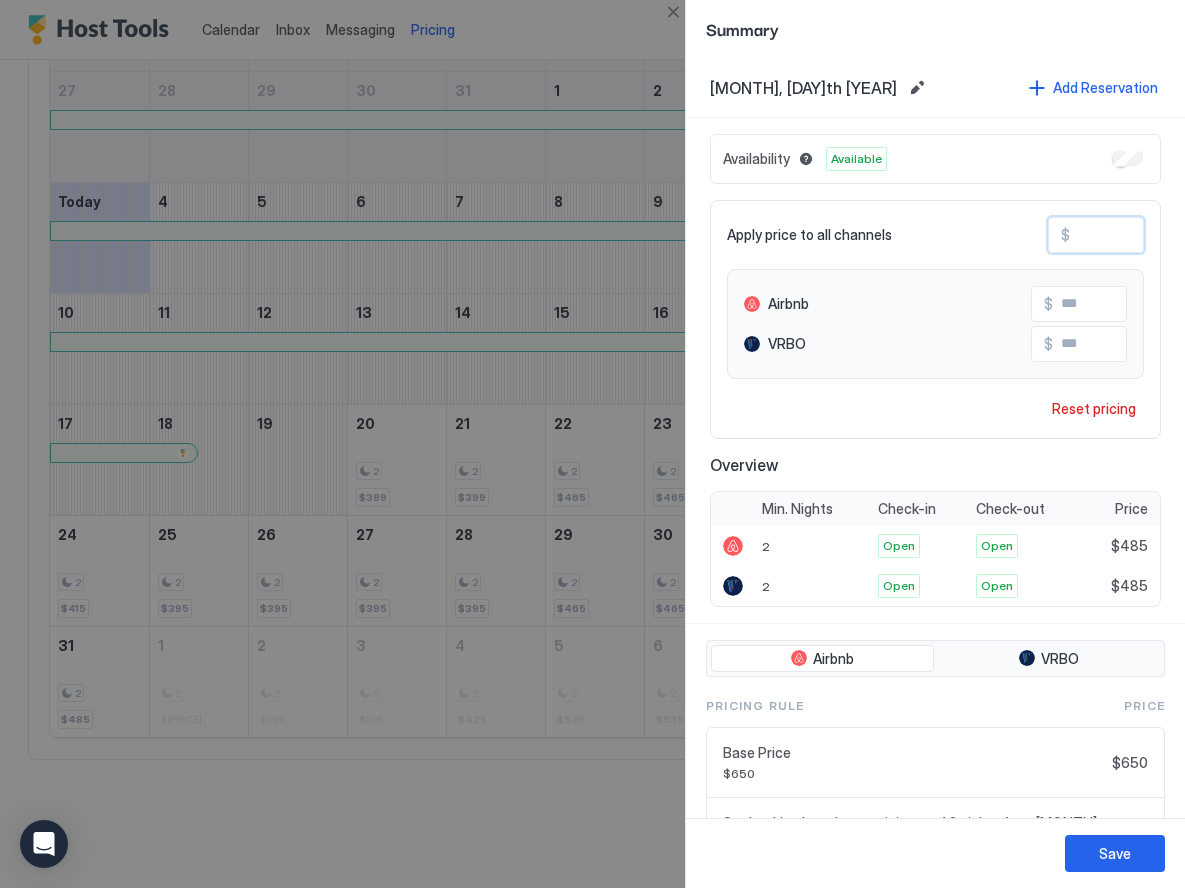 type on "*" 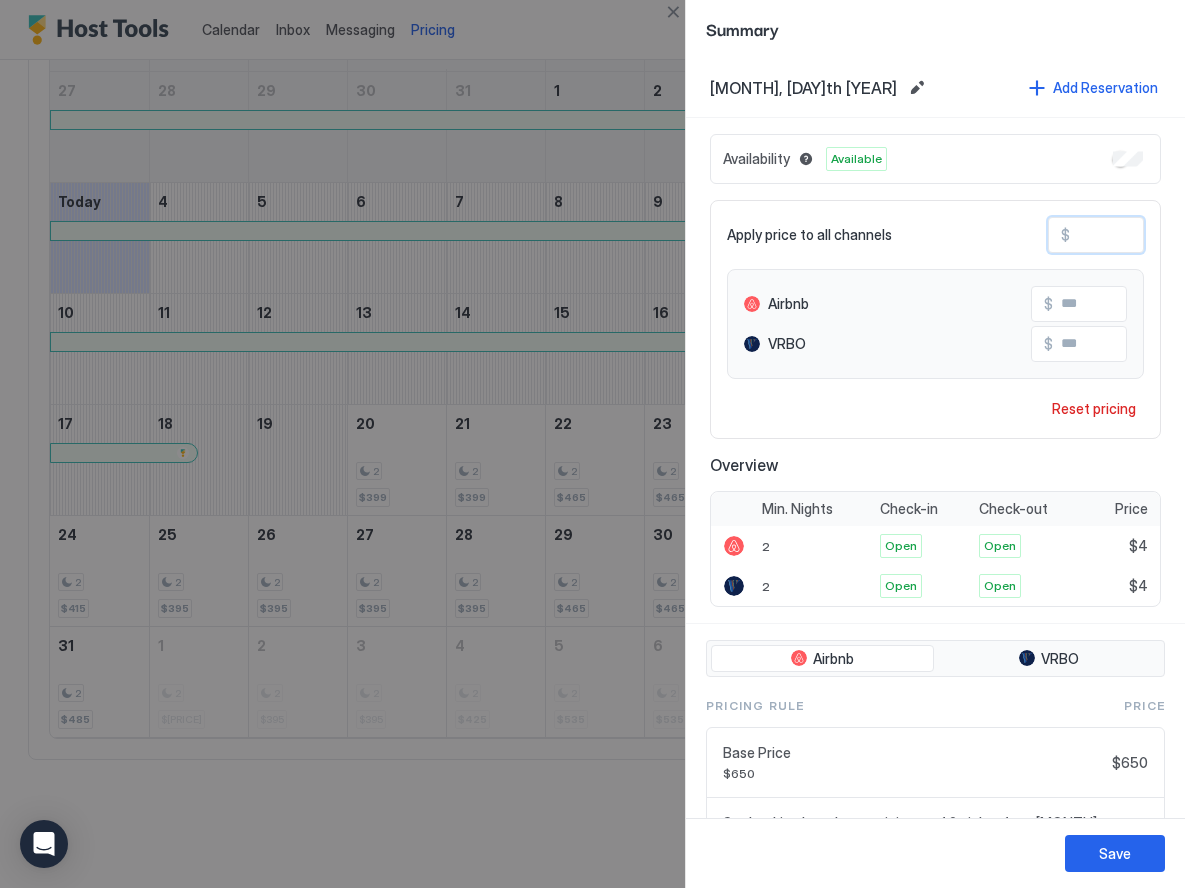 type on "**" 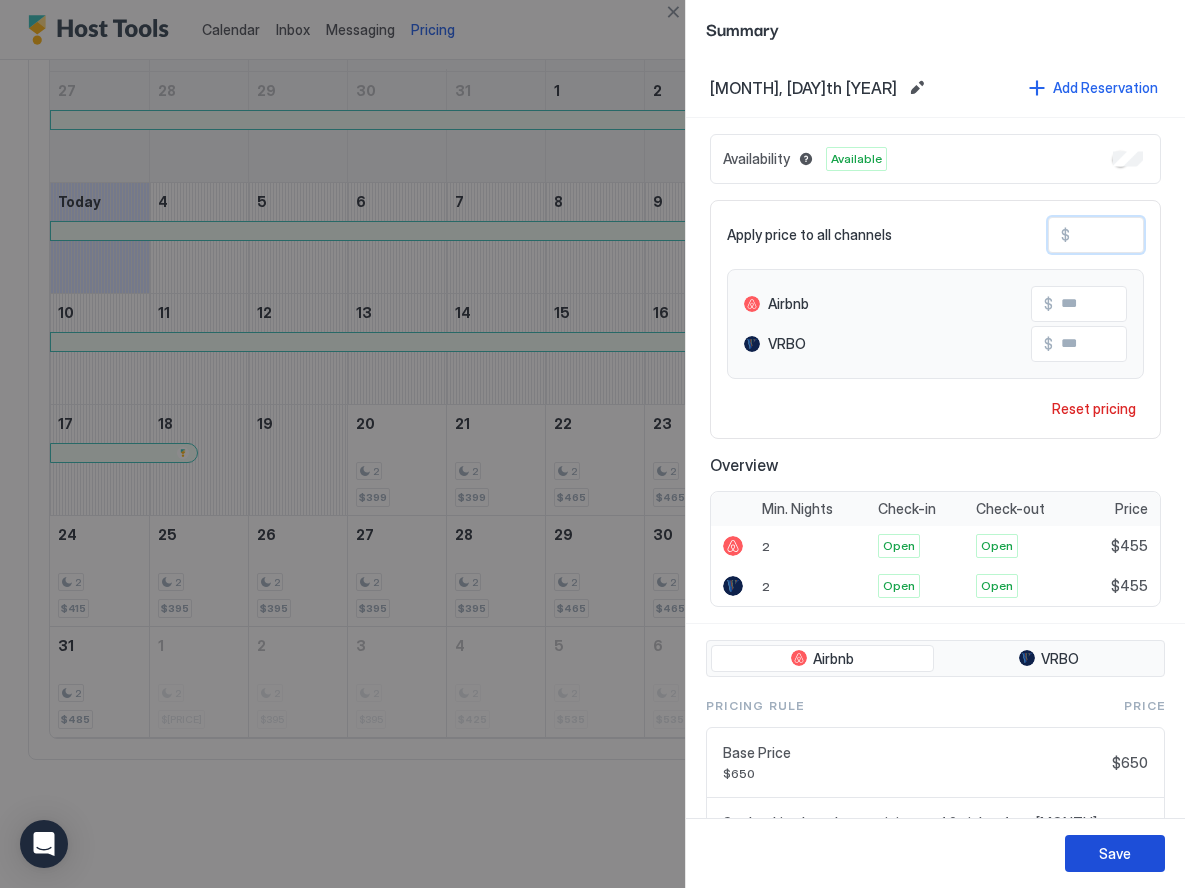 type on "***" 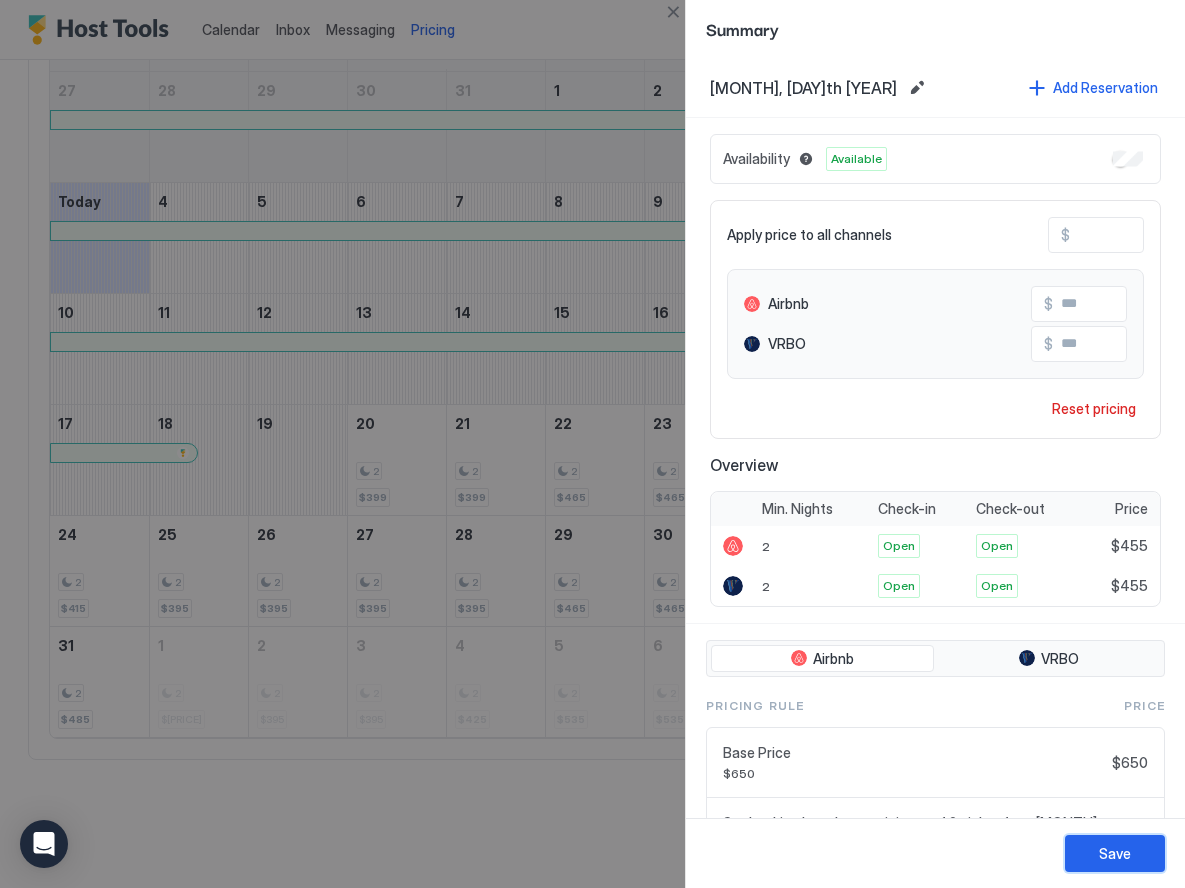 click on "Save" at bounding box center (1115, 853) 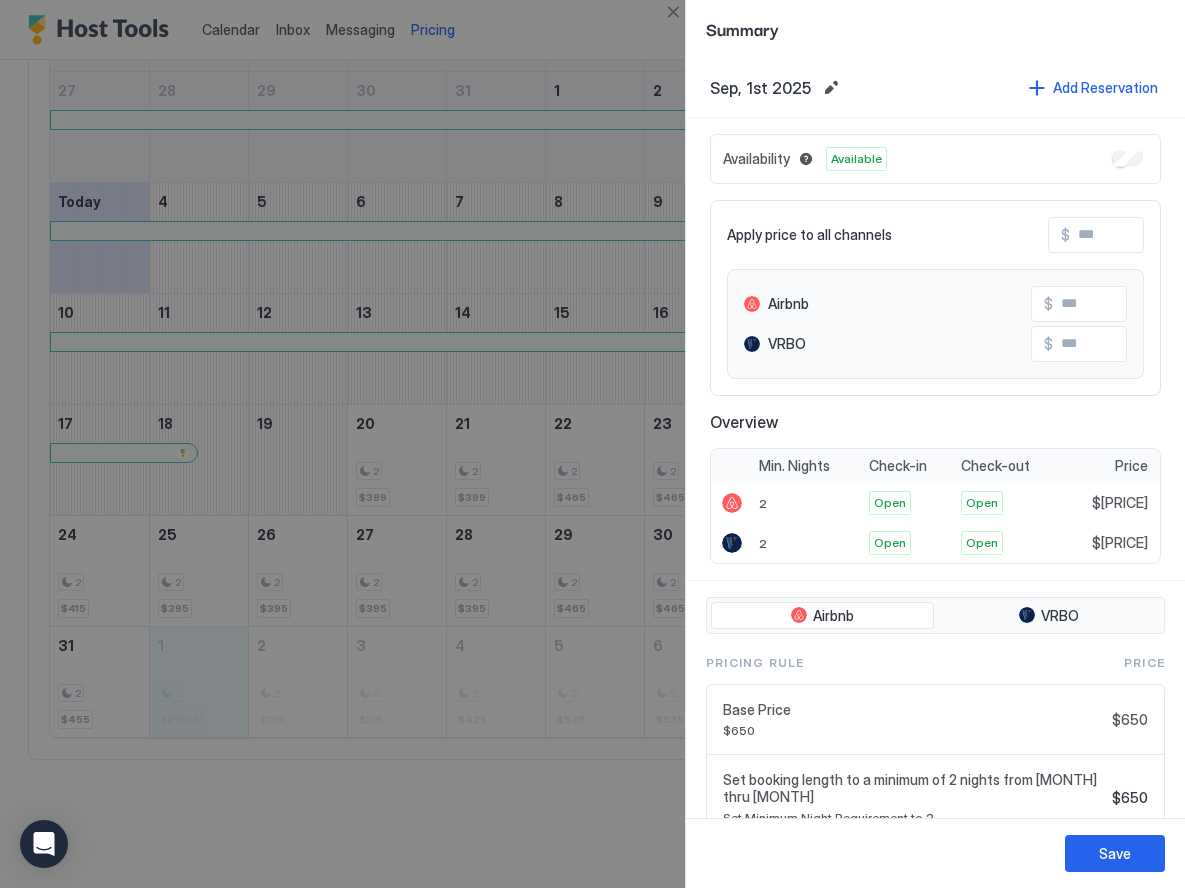 click at bounding box center [592, 444] 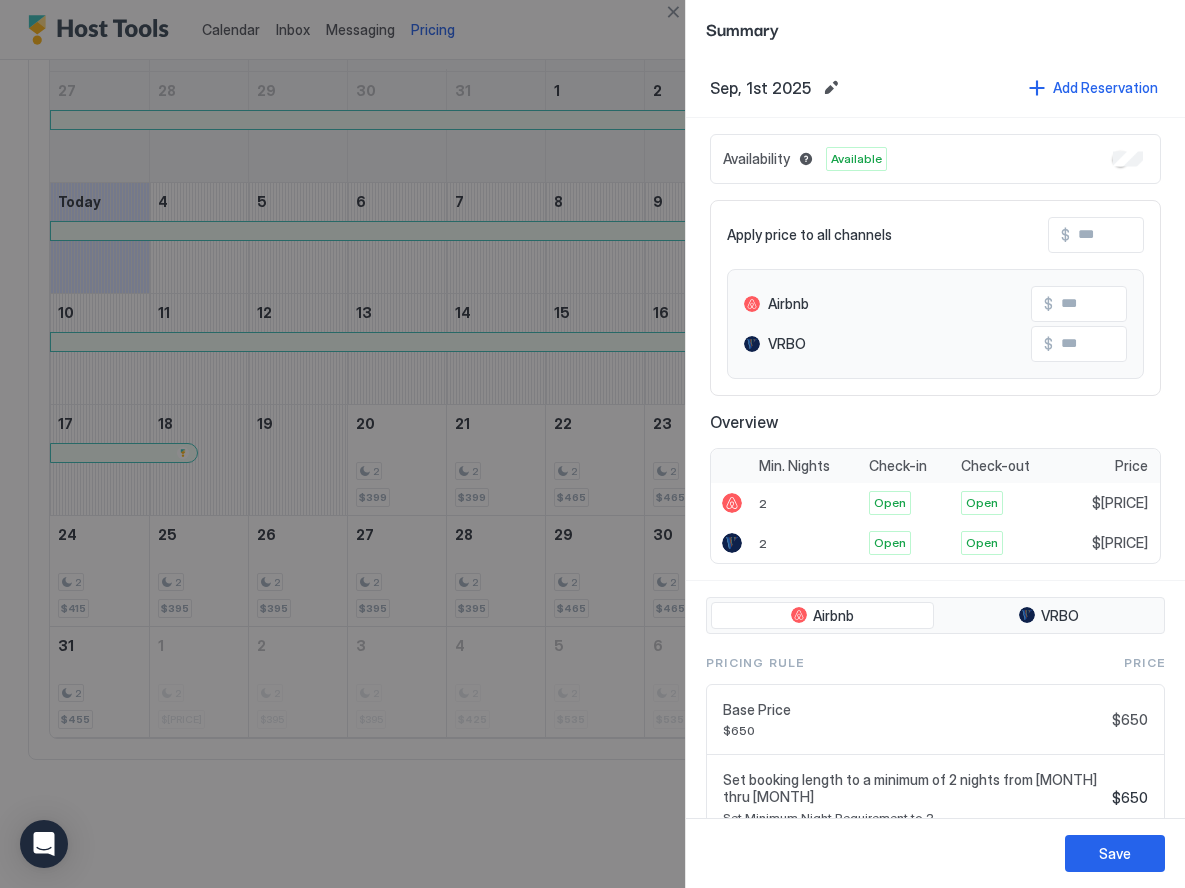 click at bounding box center (592, 444) 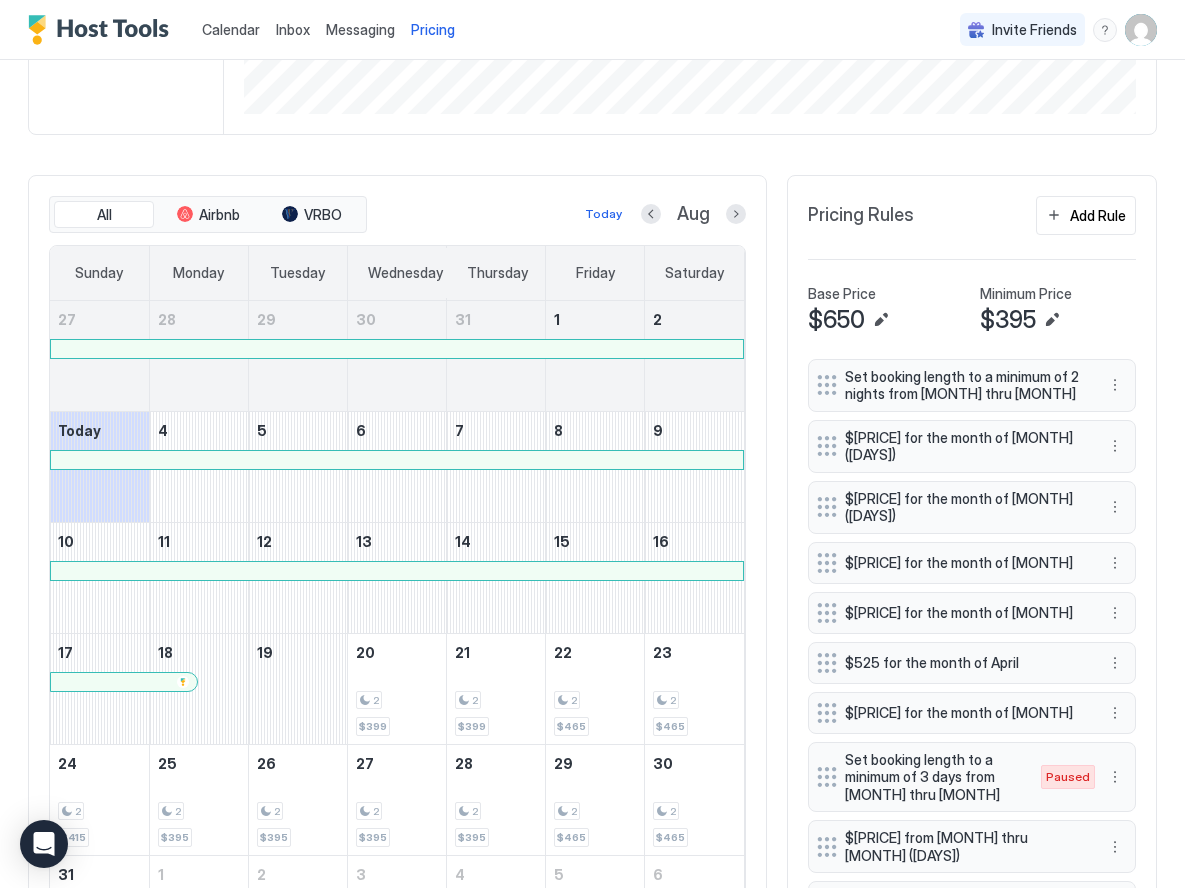 scroll, scrollTop: 410, scrollLeft: 0, axis: vertical 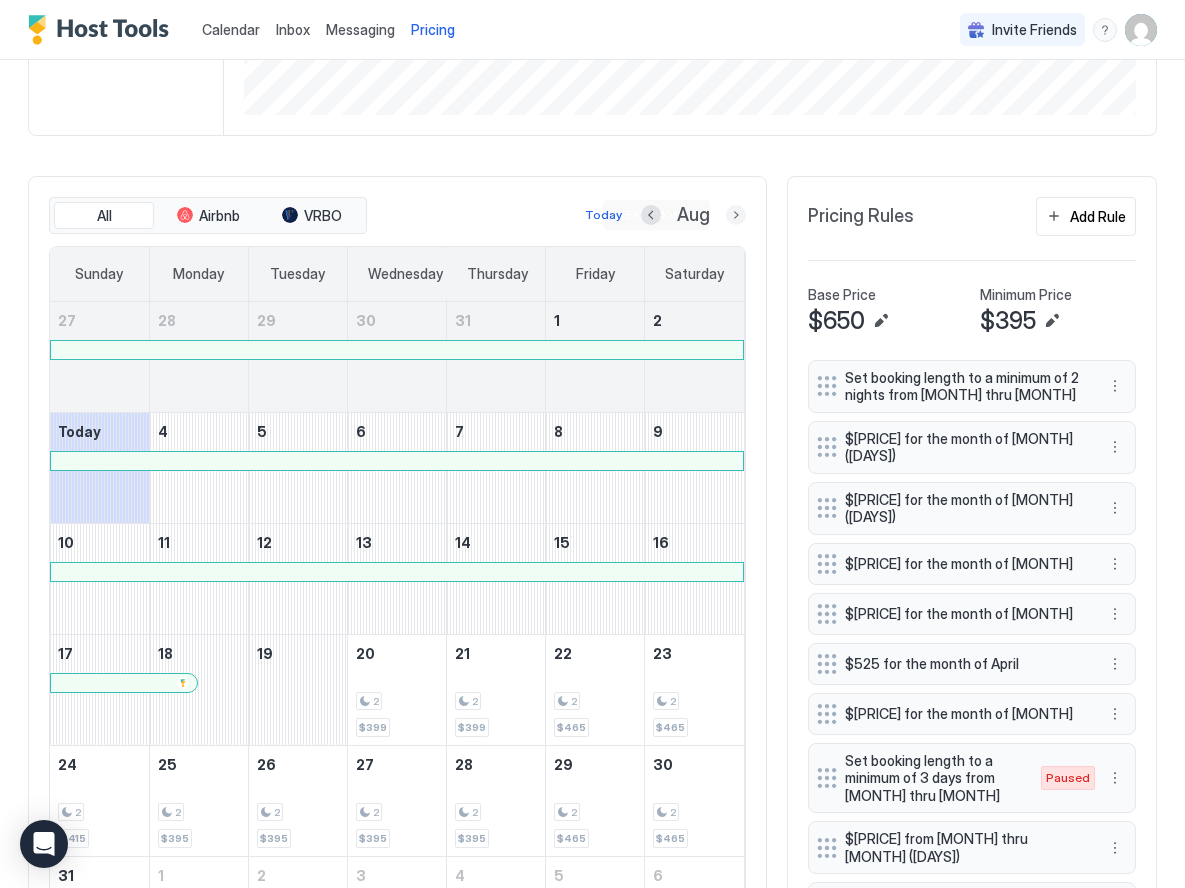 click at bounding box center [736, 215] 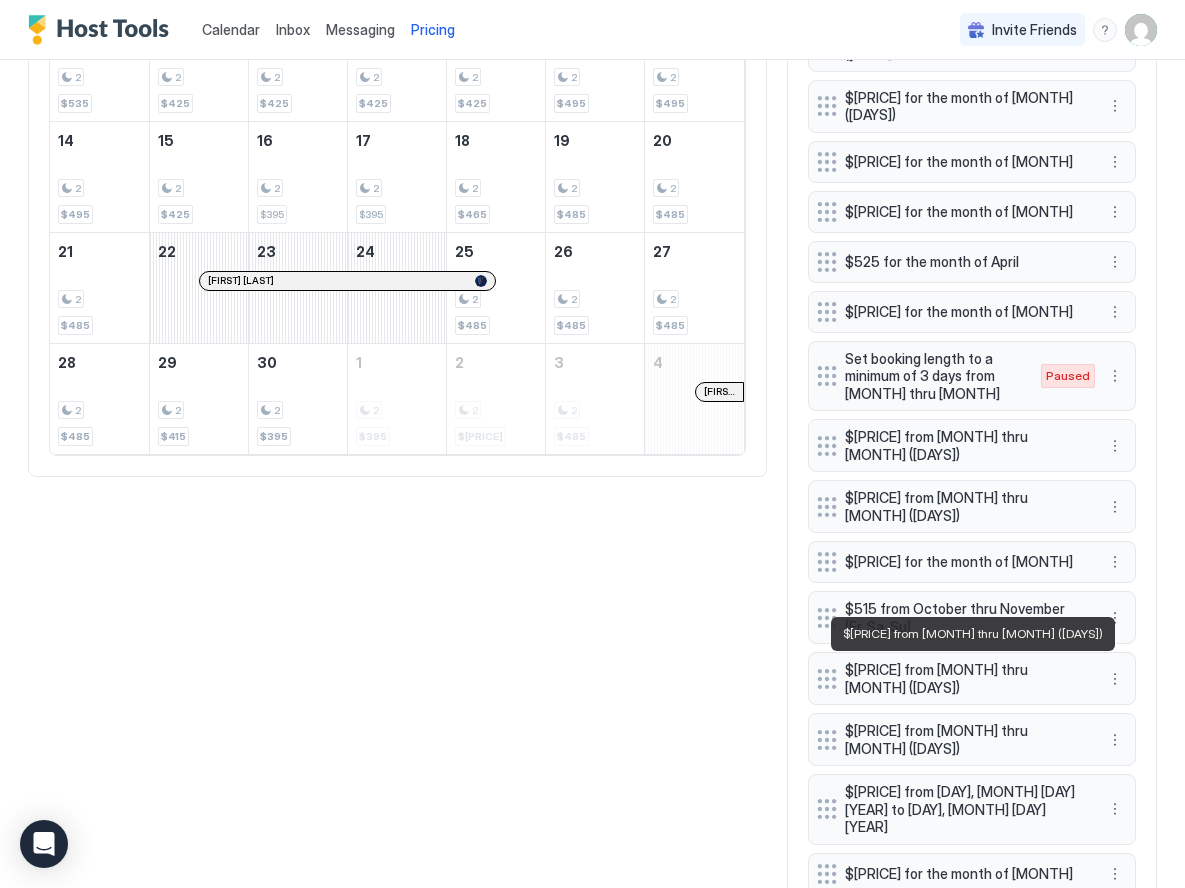 scroll, scrollTop: 822, scrollLeft: 0, axis: vertical 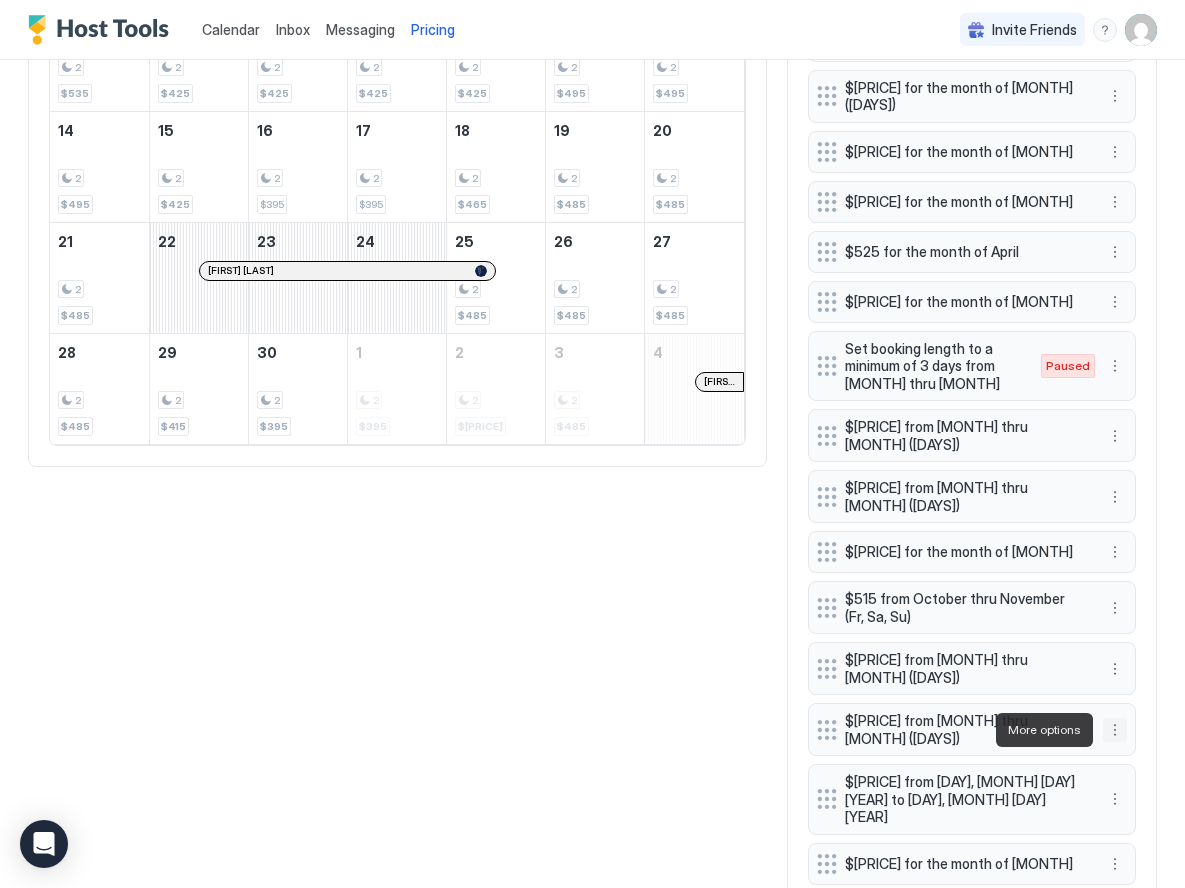 click at bounding box center [1115, 730] 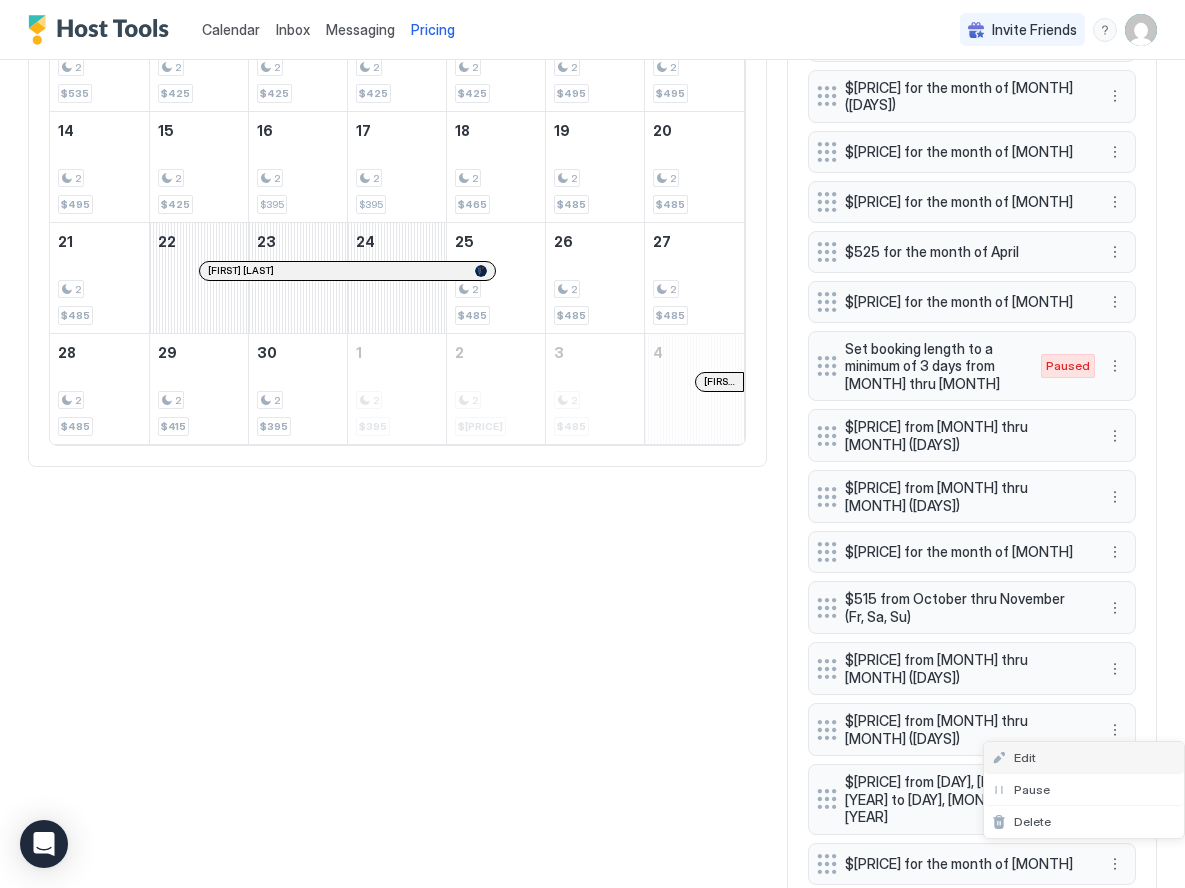 click on "Edit" at bounding box center [1084, 758] 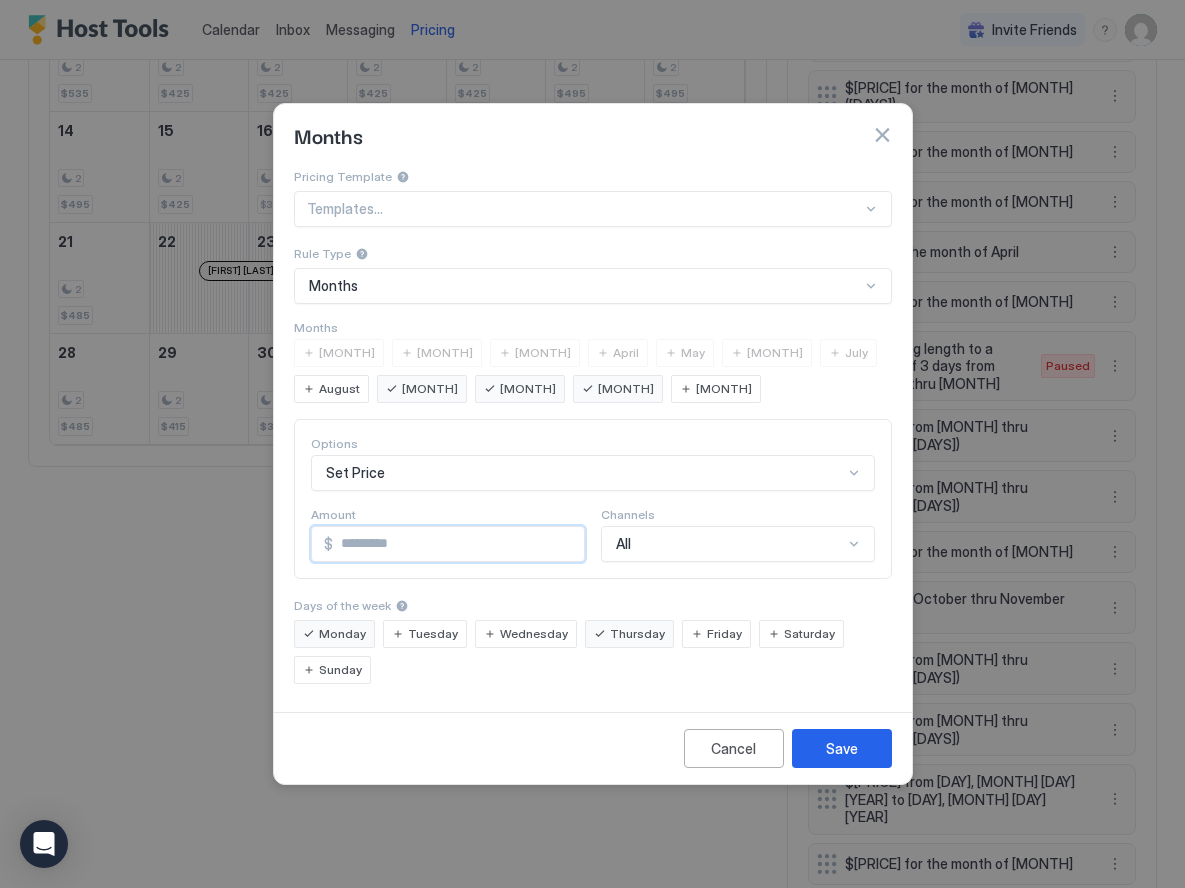 drag, startPoint x: 400, startPoint y: 541, endPoint x: 346, endPoint y: 548, distance: 54.451813 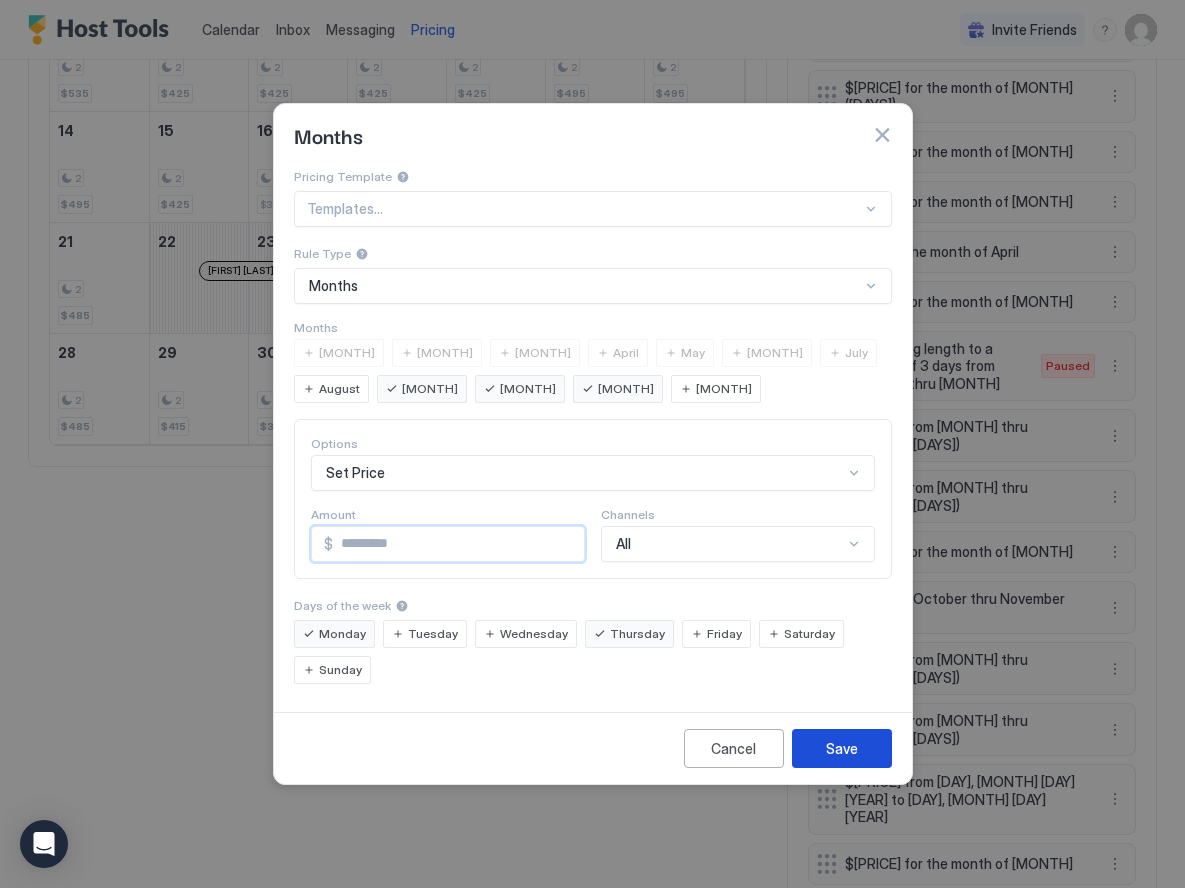 type on "***" 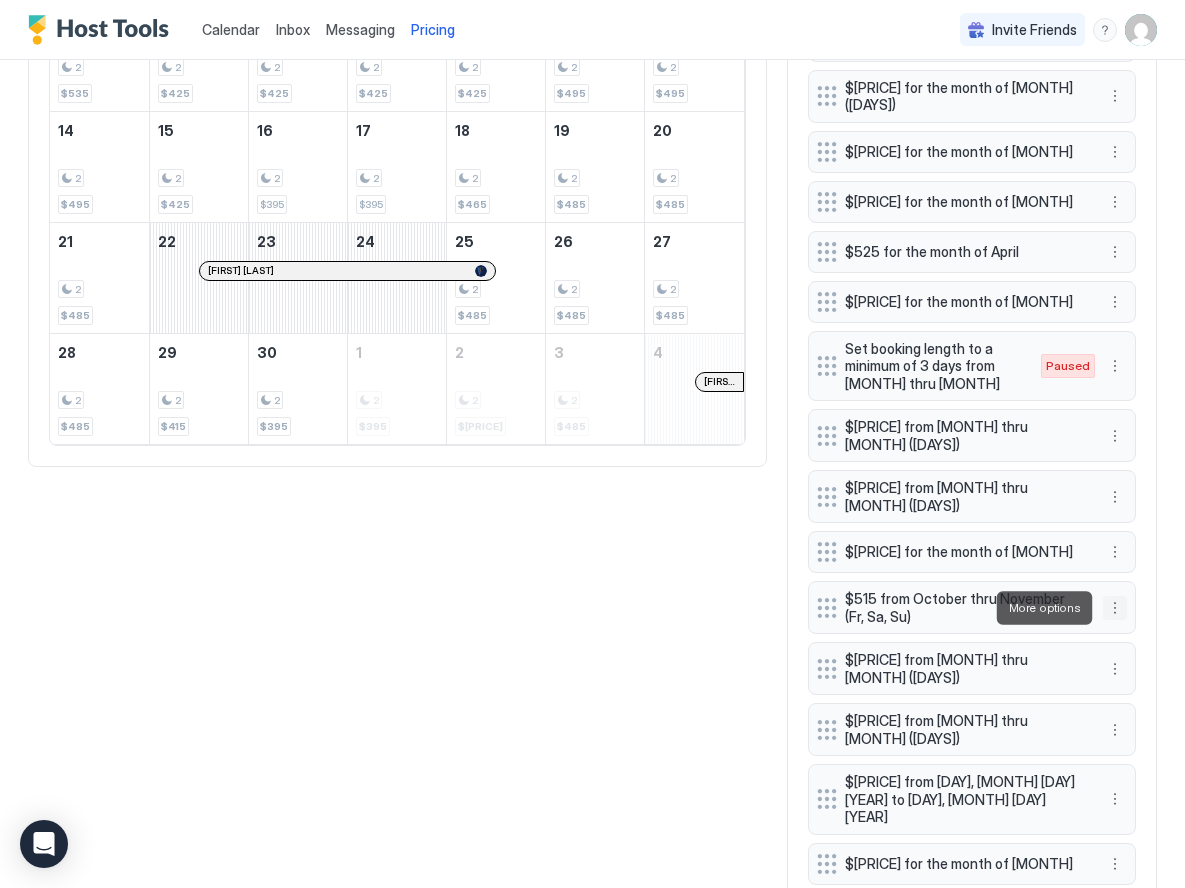 click at bounding box center (1115, 608) 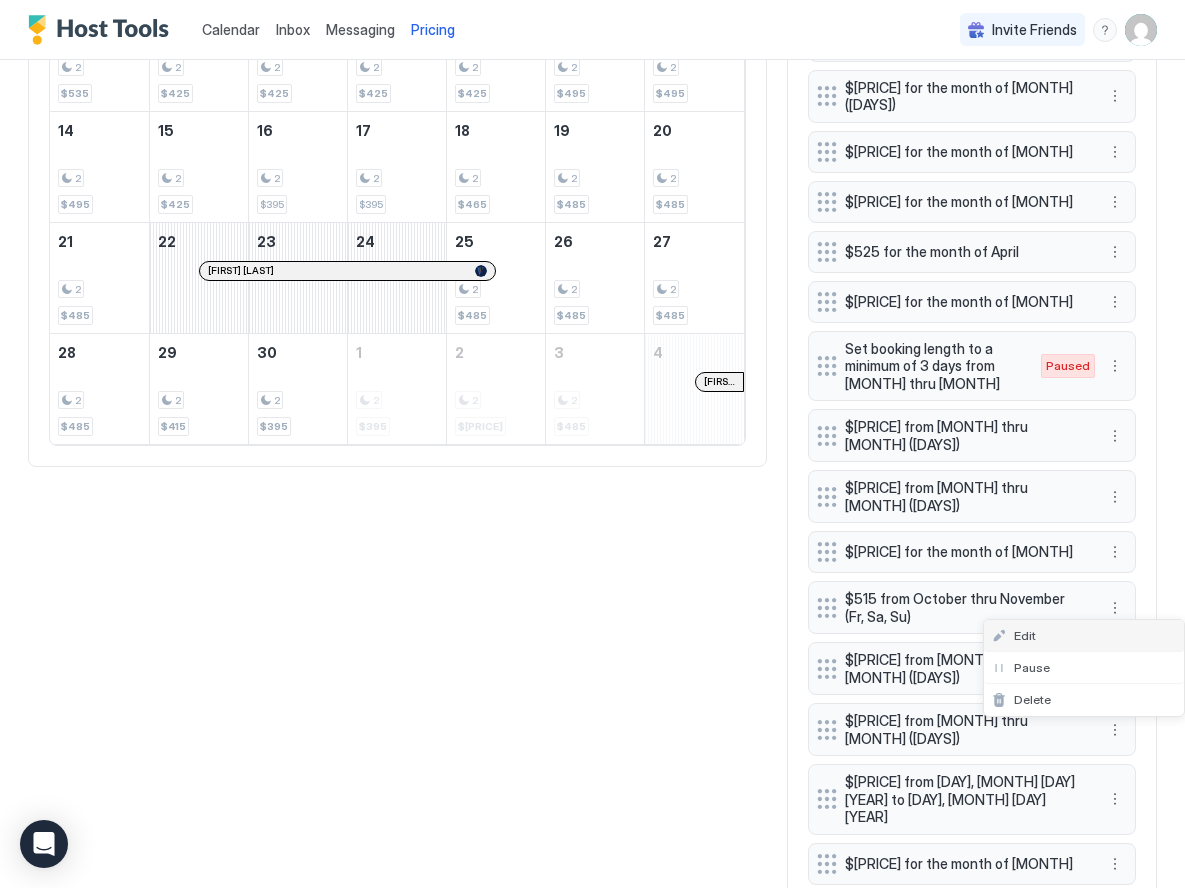 click on "Edit" at bounding box center [1084, 636] 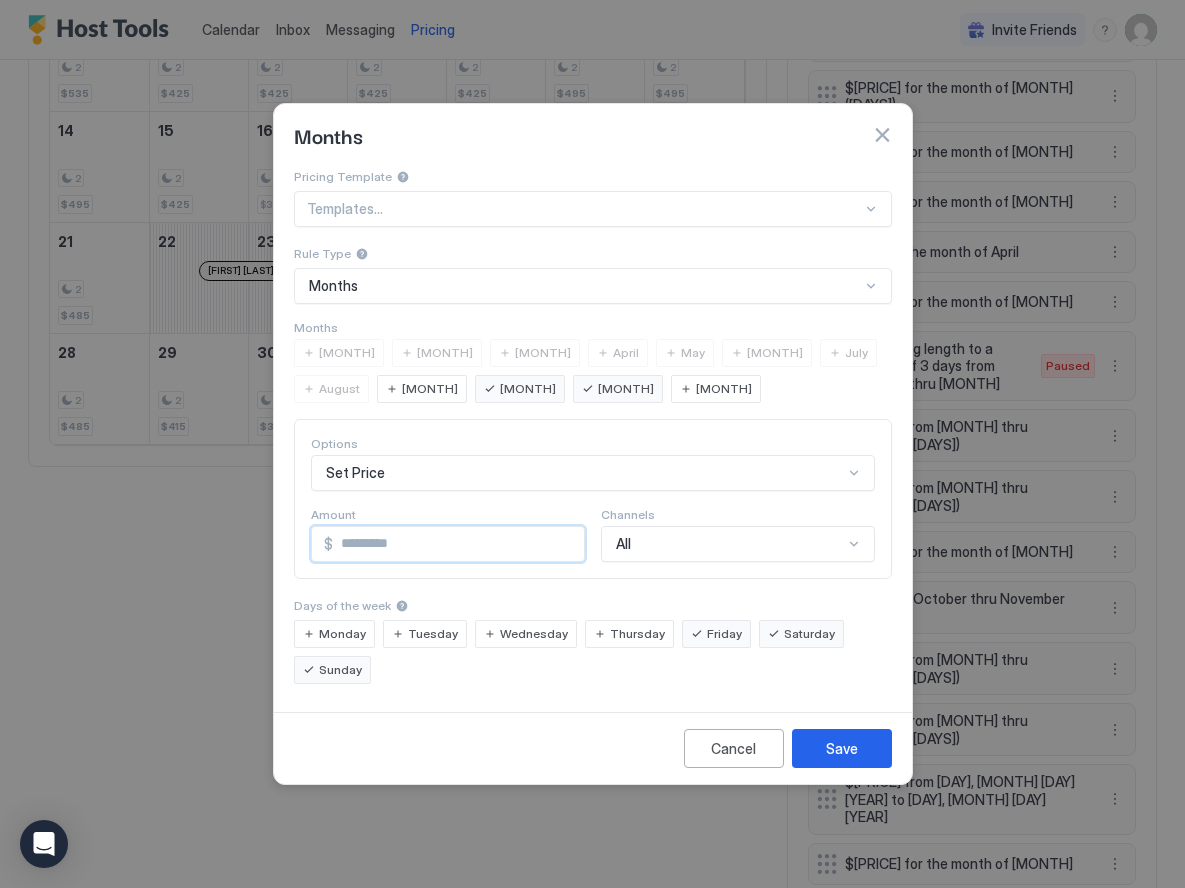 drag, startPoint x: 398, startPoint y: 548, endPoint x: 347, endPoint y: 553, distance: 51.24451 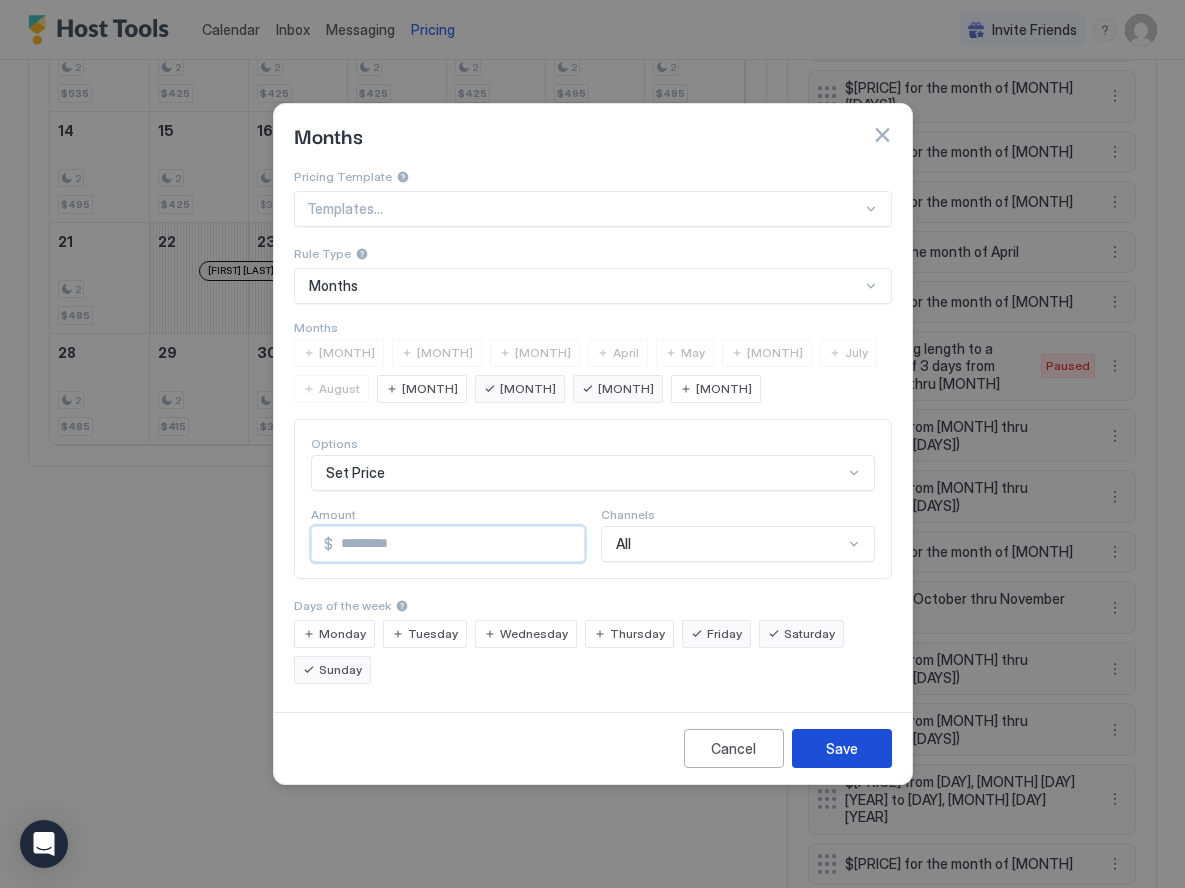 type on "***" 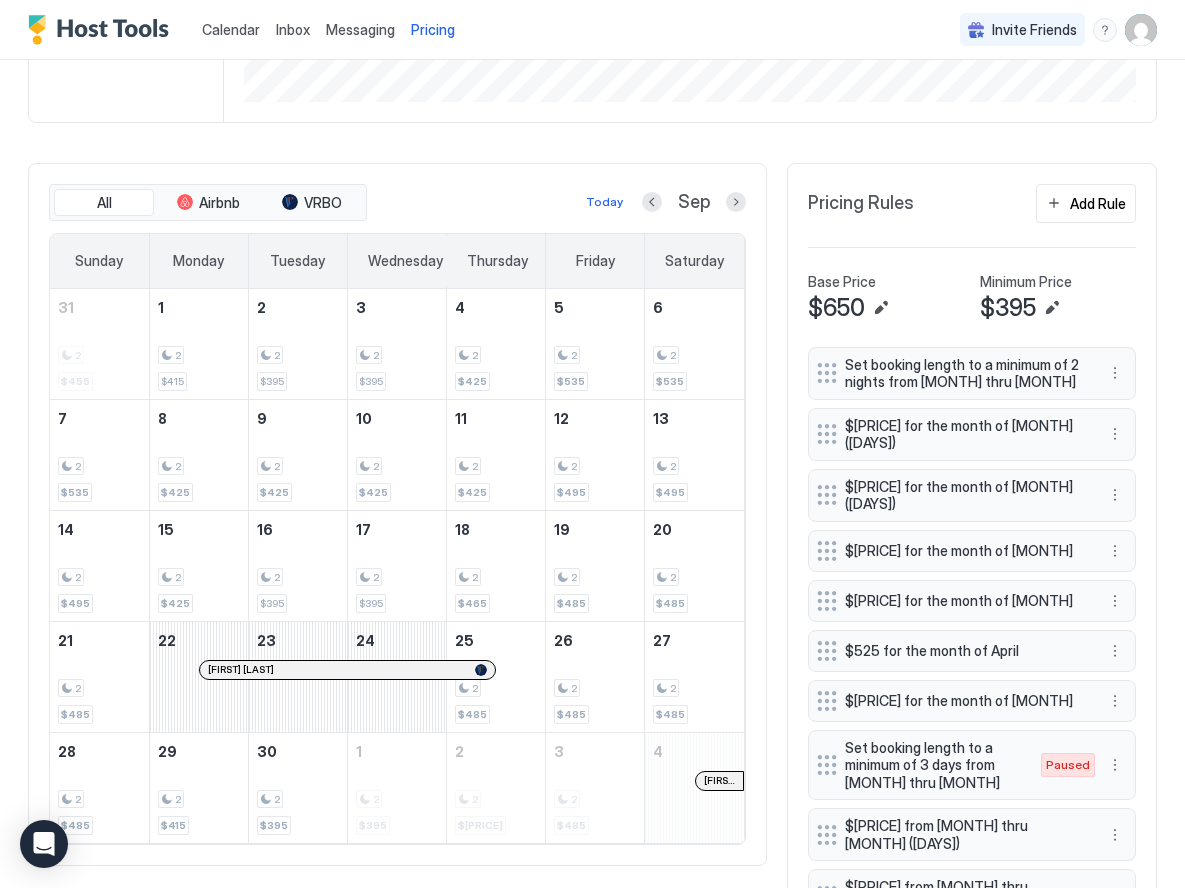 scroll, scrollTop: 315, scrollLeft: 0, axis: vertical 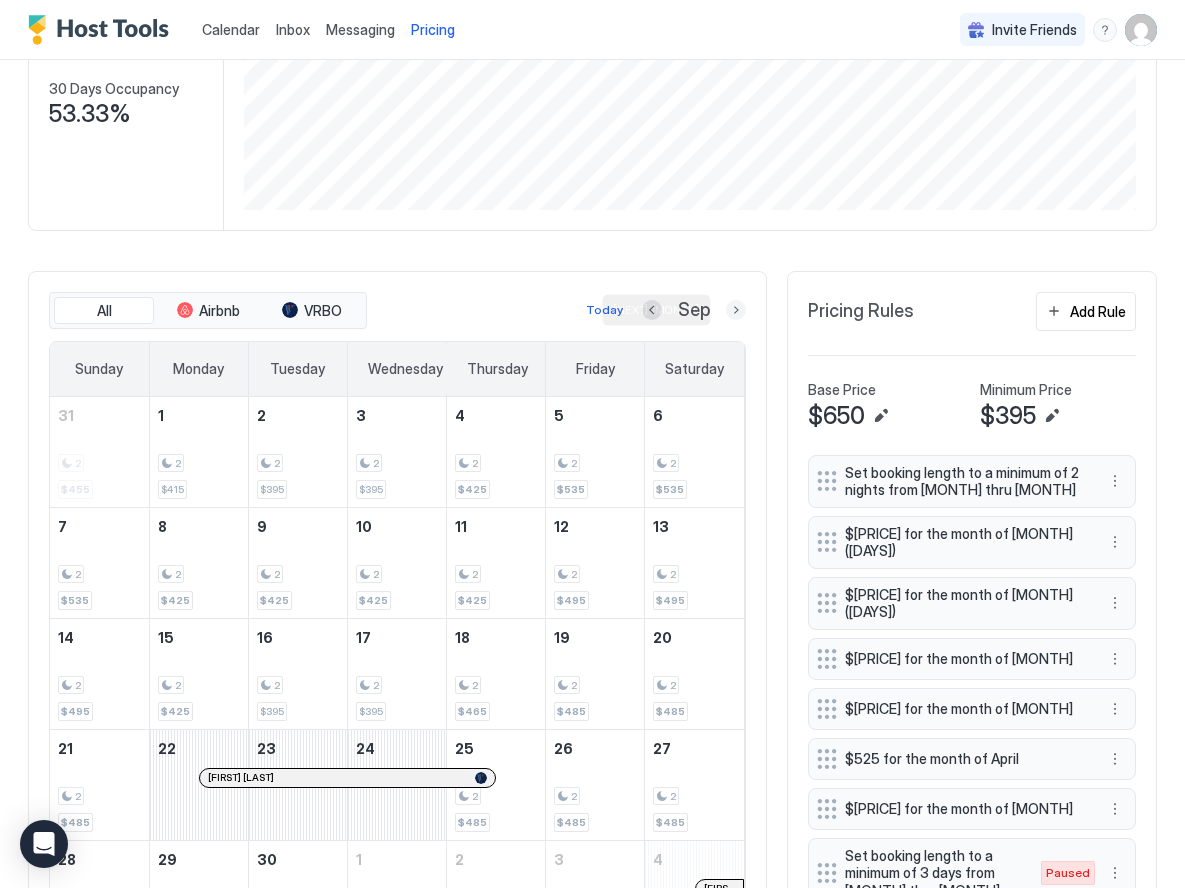 click at bounding box center (736, 310) 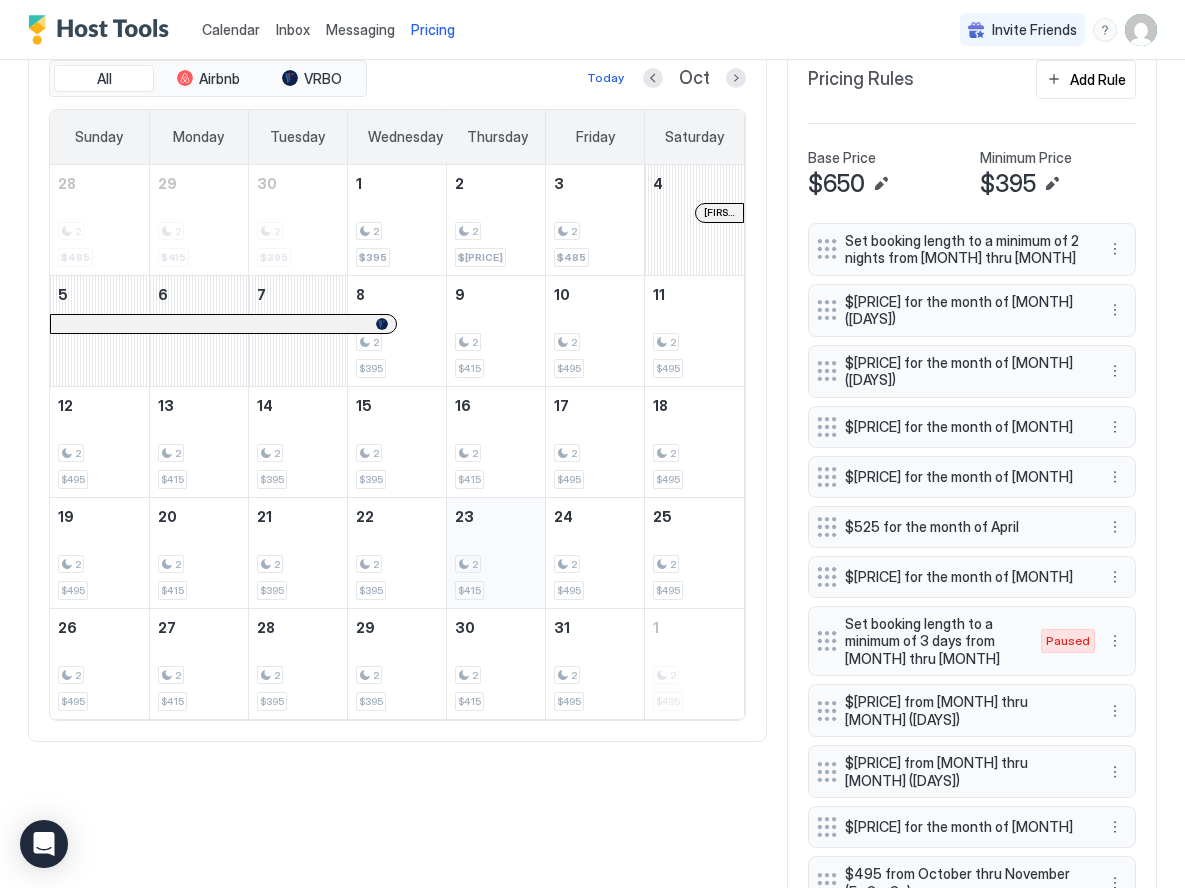 scroll, scrollTop: 549, scrollLeft: 0, axis: vertical 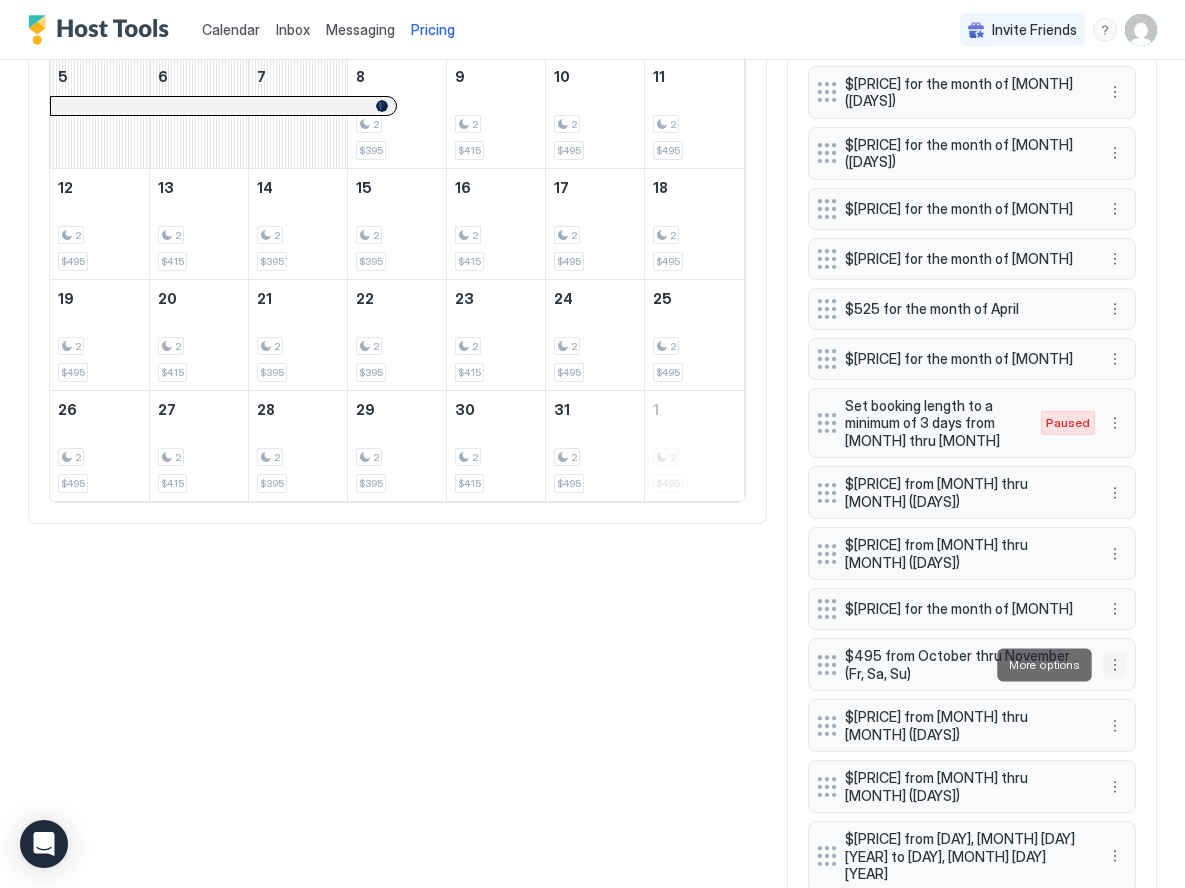 click at bounding box center (1115, 665) 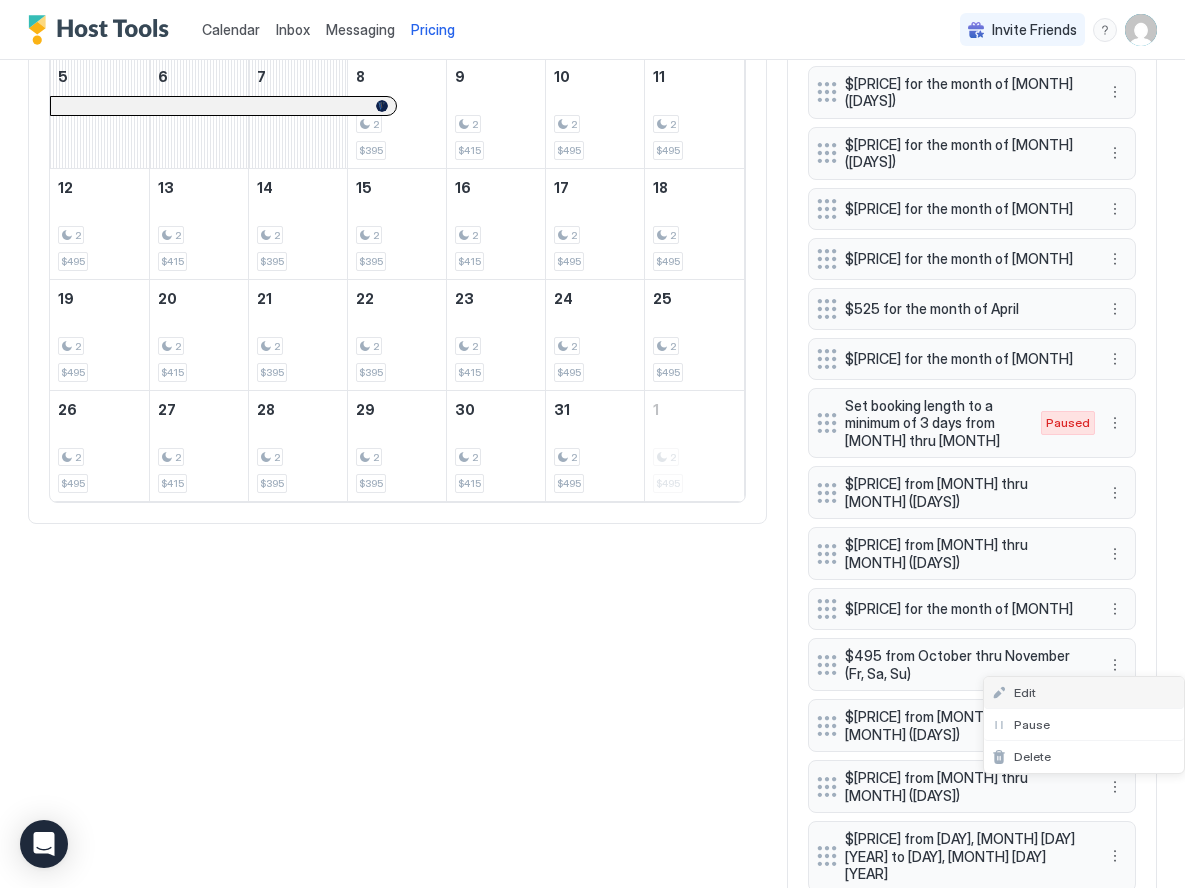 click on "Edit" at bounding box center (1084, 693) 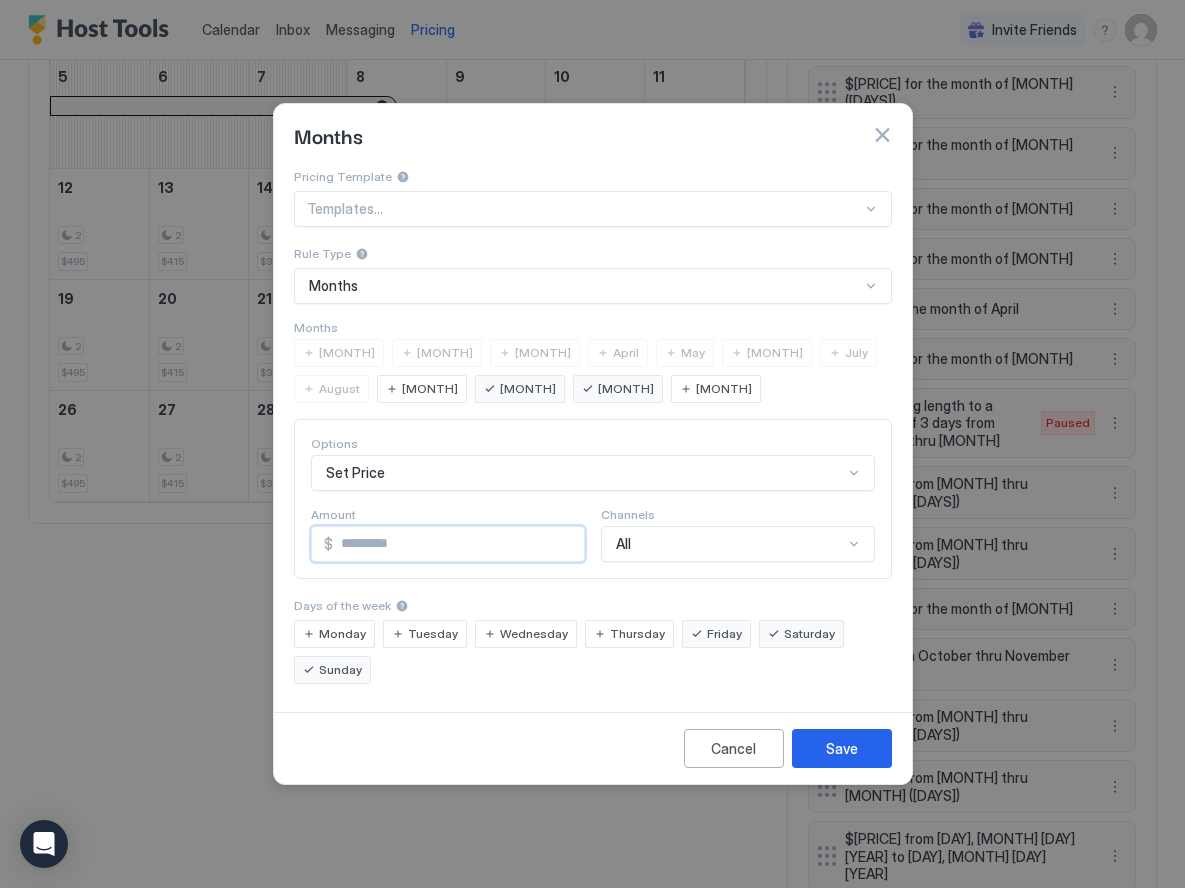 click on "***" at bounding box center [458, 544] 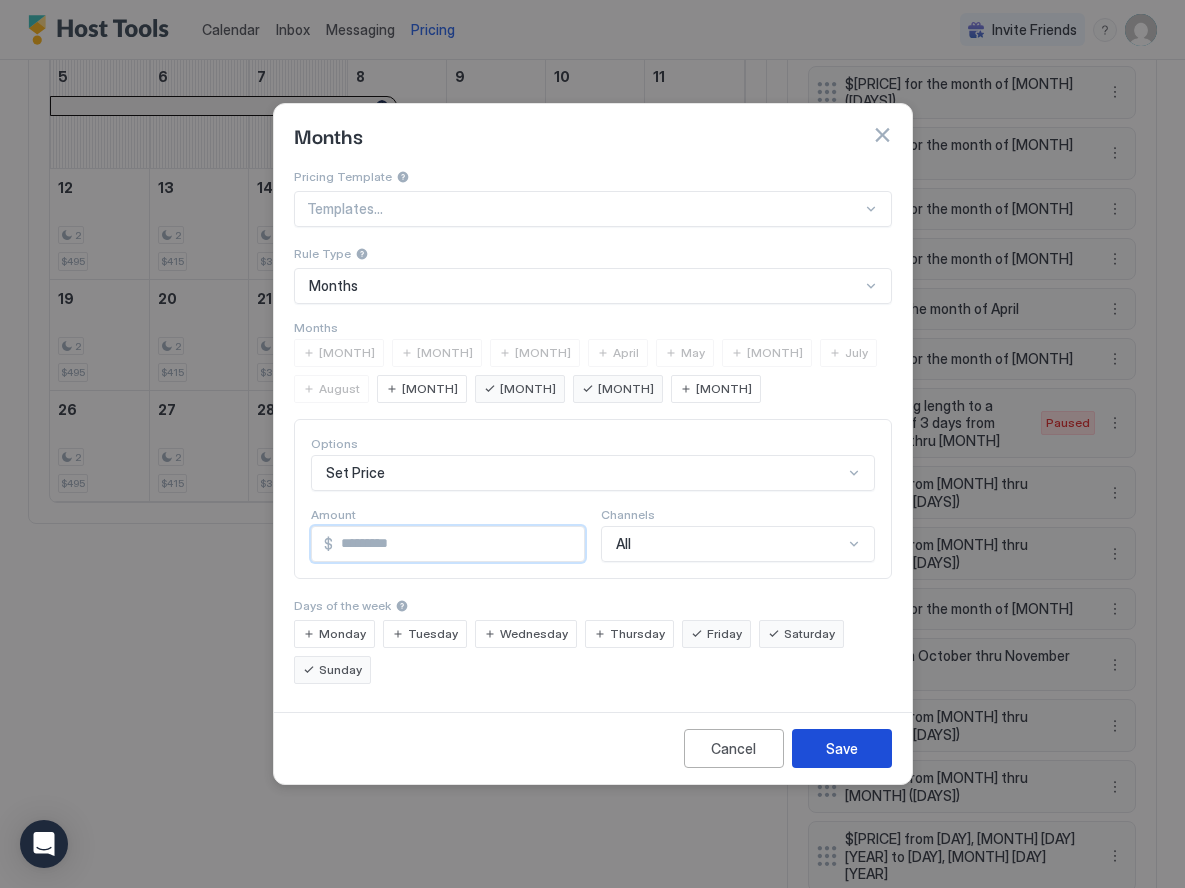 type on "***" 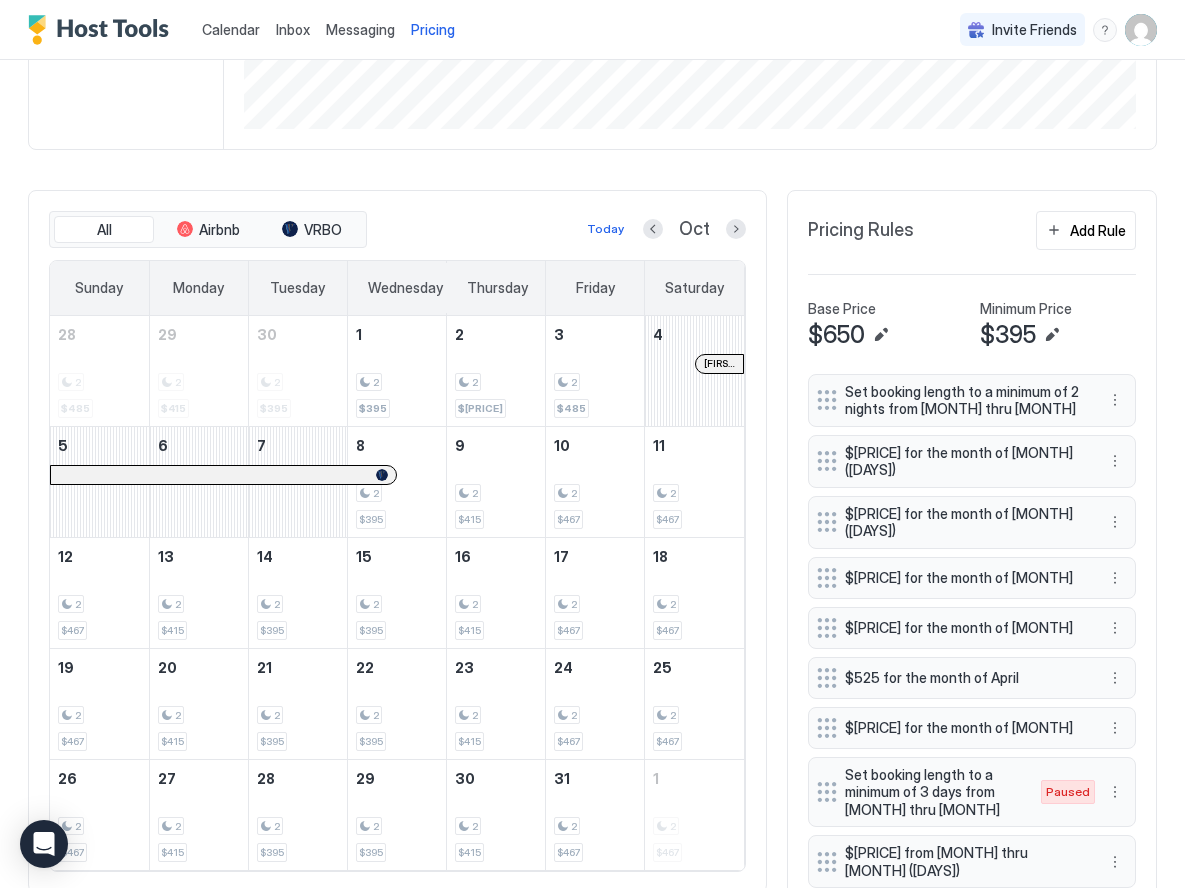 scroll, scrollTop: 395, scrollLeft: 0, axis: vertical 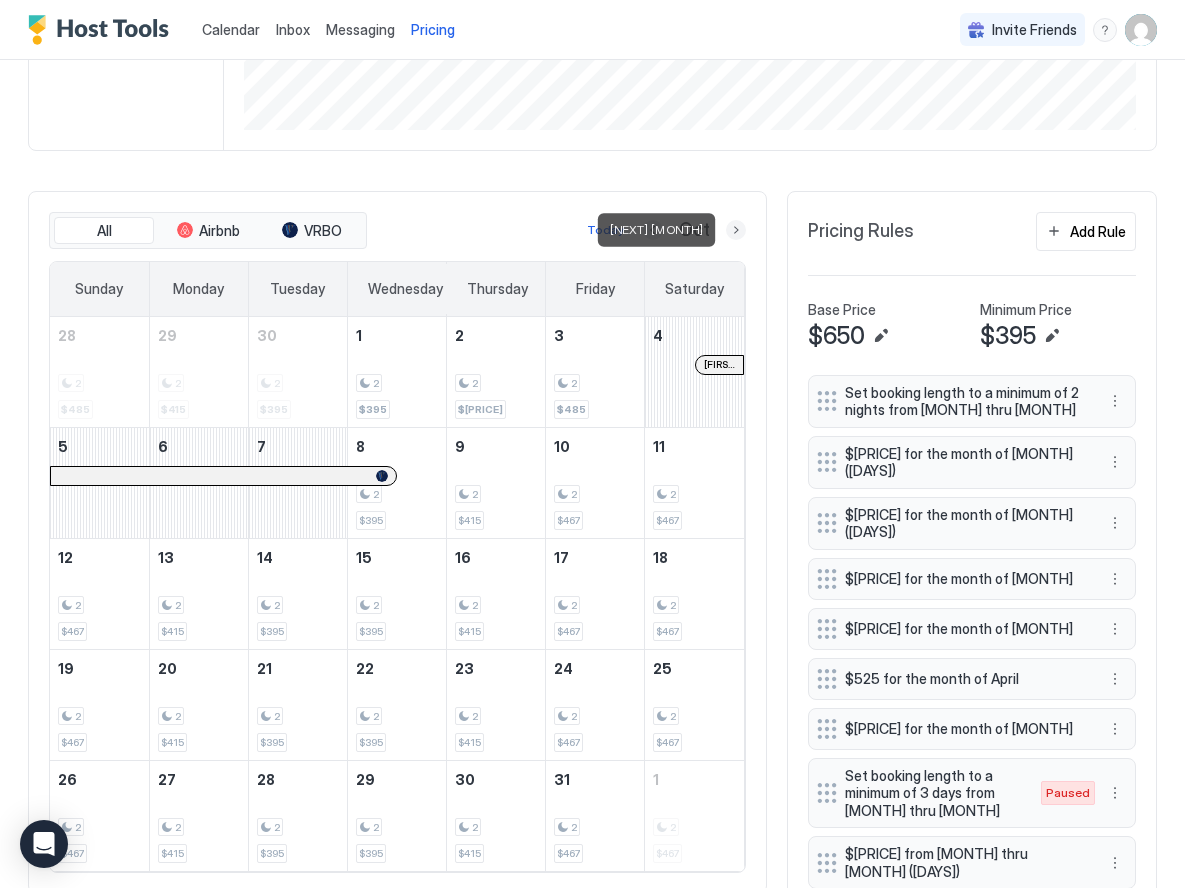 click at bounding box center (736, 230) 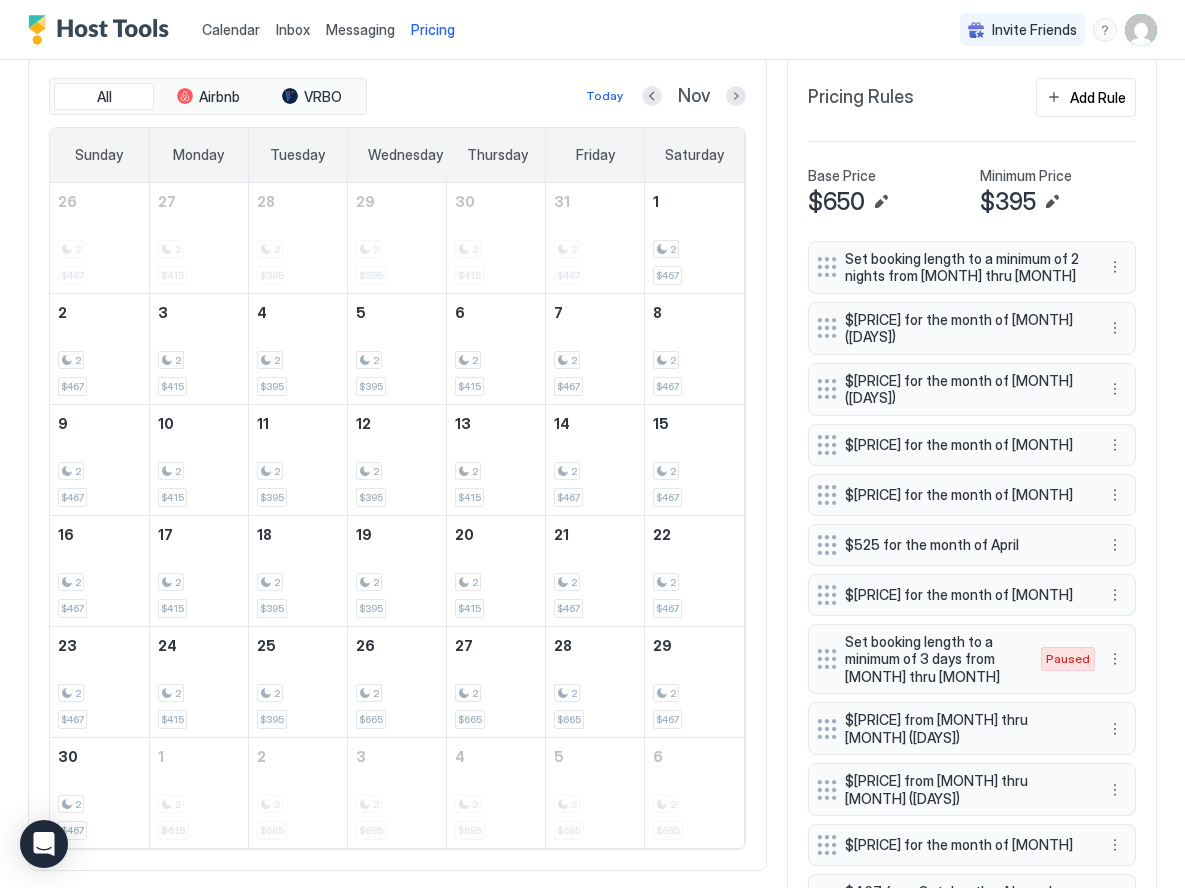 scroll, scrollTop: 587, scrollLeft: 0, axis: vertical 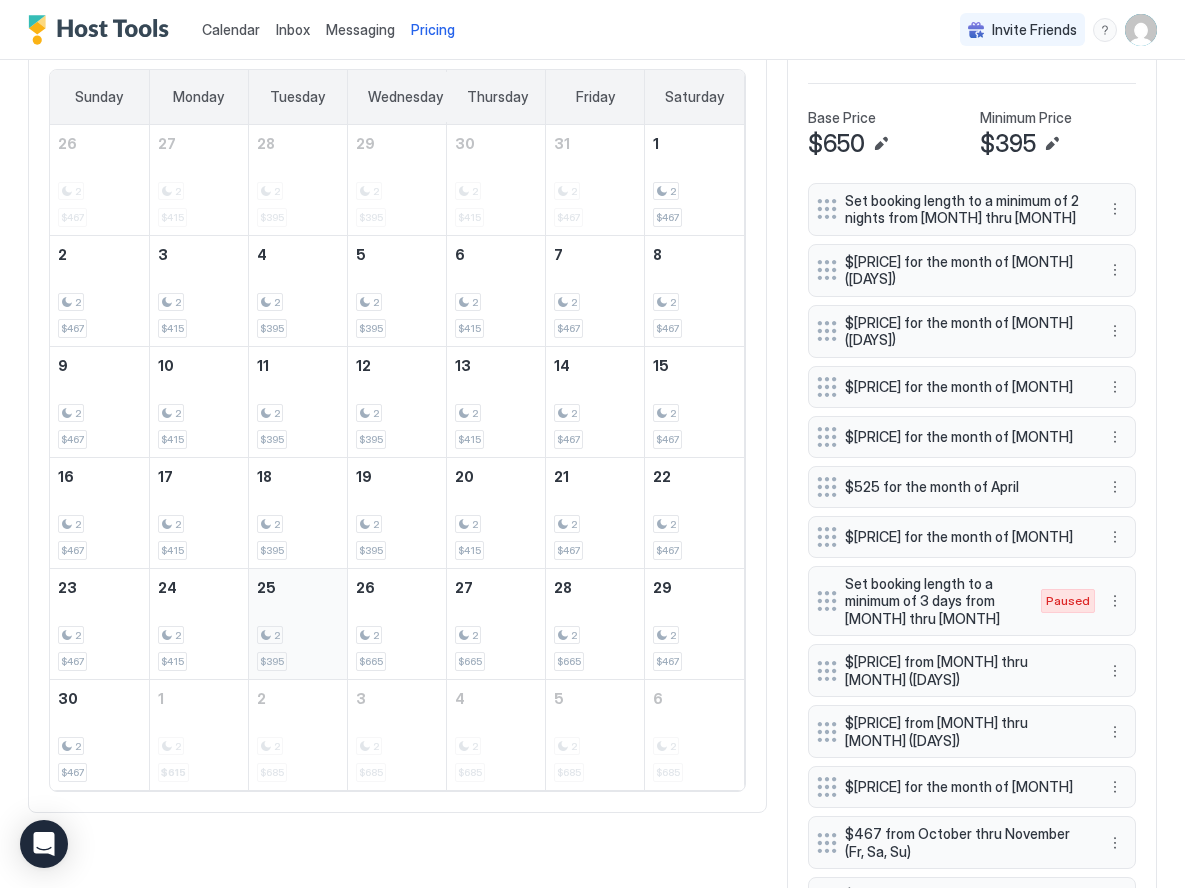 click on "2 $395" at bounding box center [298, 624] 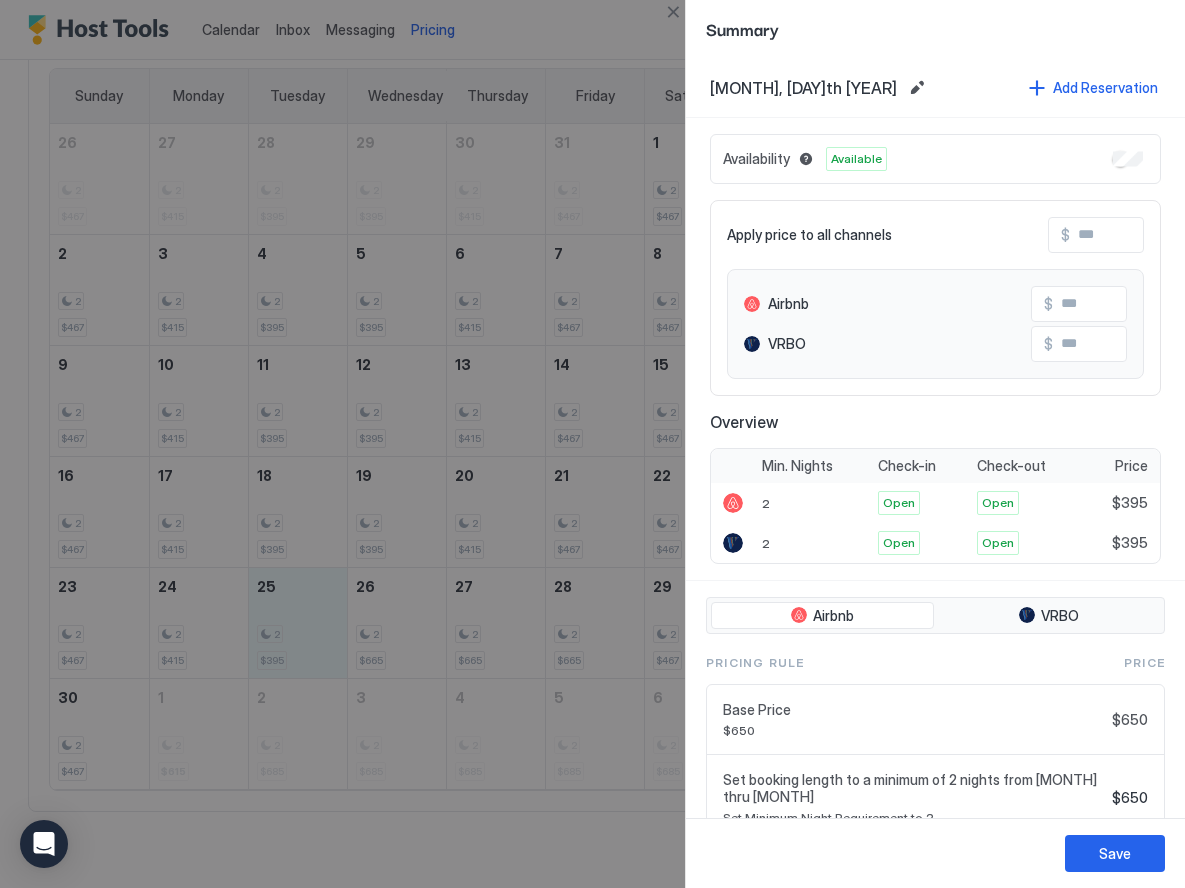 click at bounding box center [592, 444] 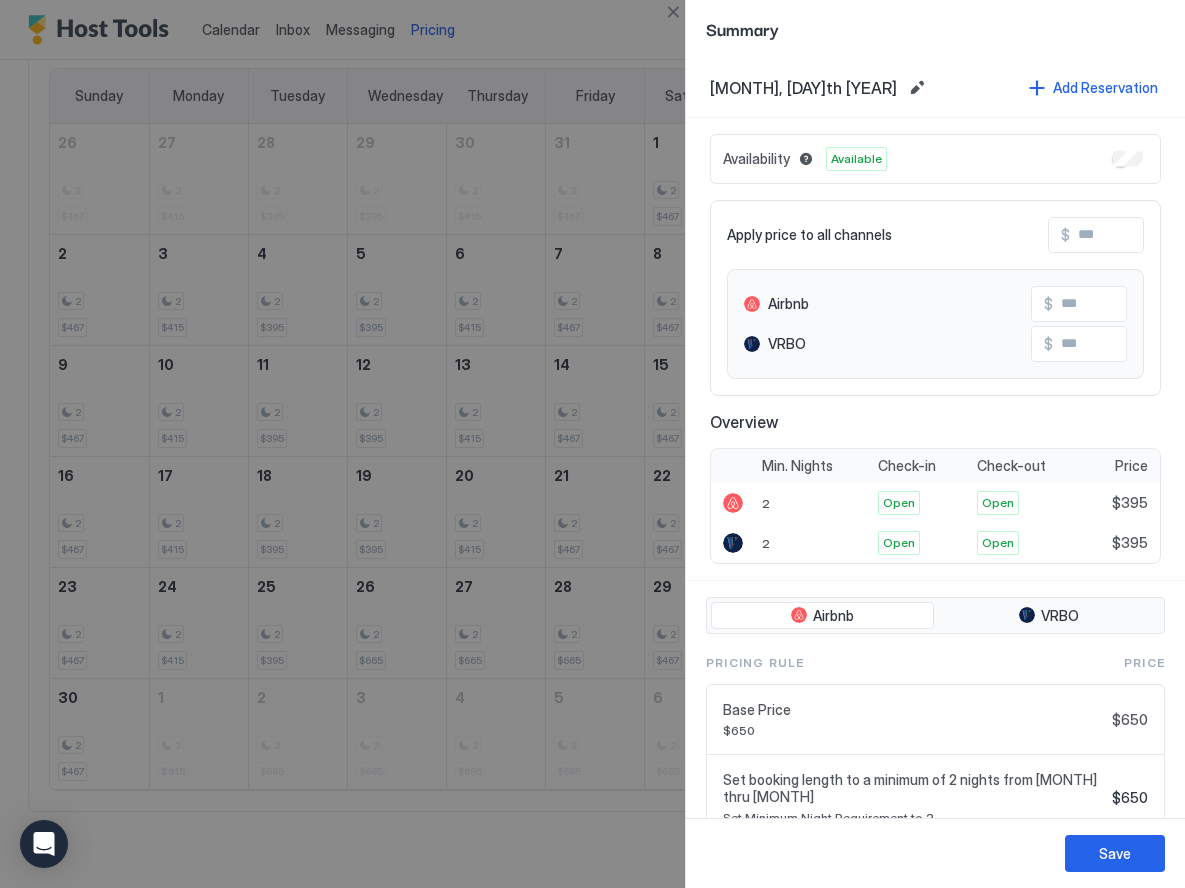 drag, startPoint x: 277, startPoint y: 597, endPoint x: 431, endPoint y: 635, distance: 158.61903 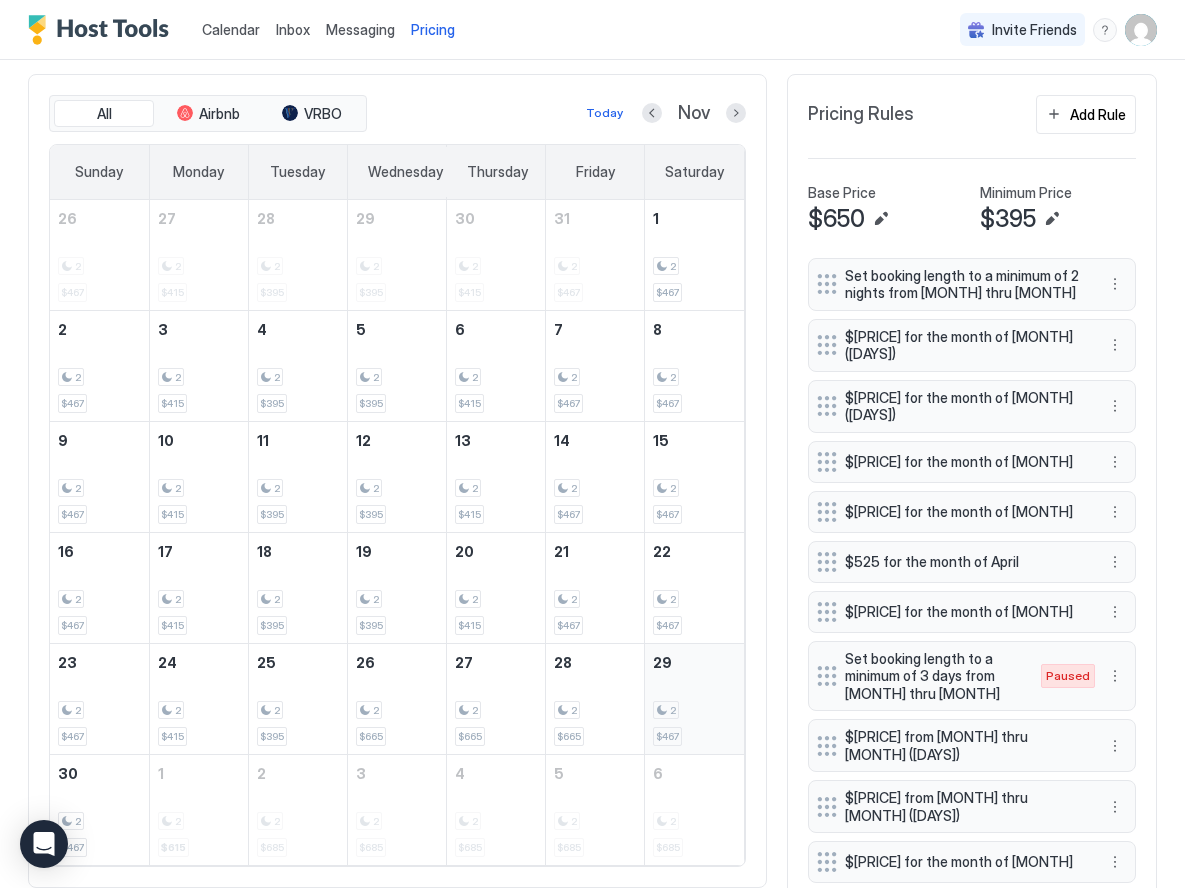 scroll, scrollTop: 509, scrollLeft: 0, axis: vertical 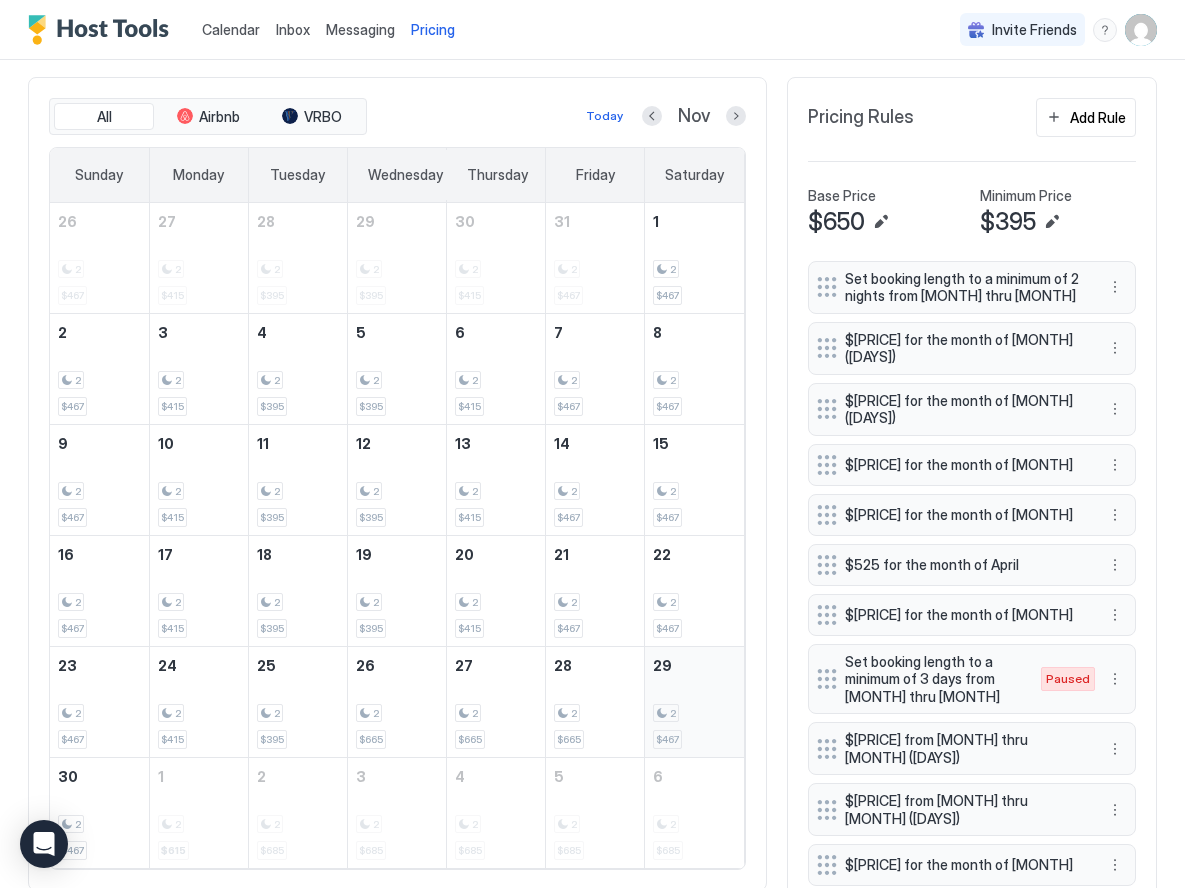 click on "2 $467" at bounding box center [694, 702] 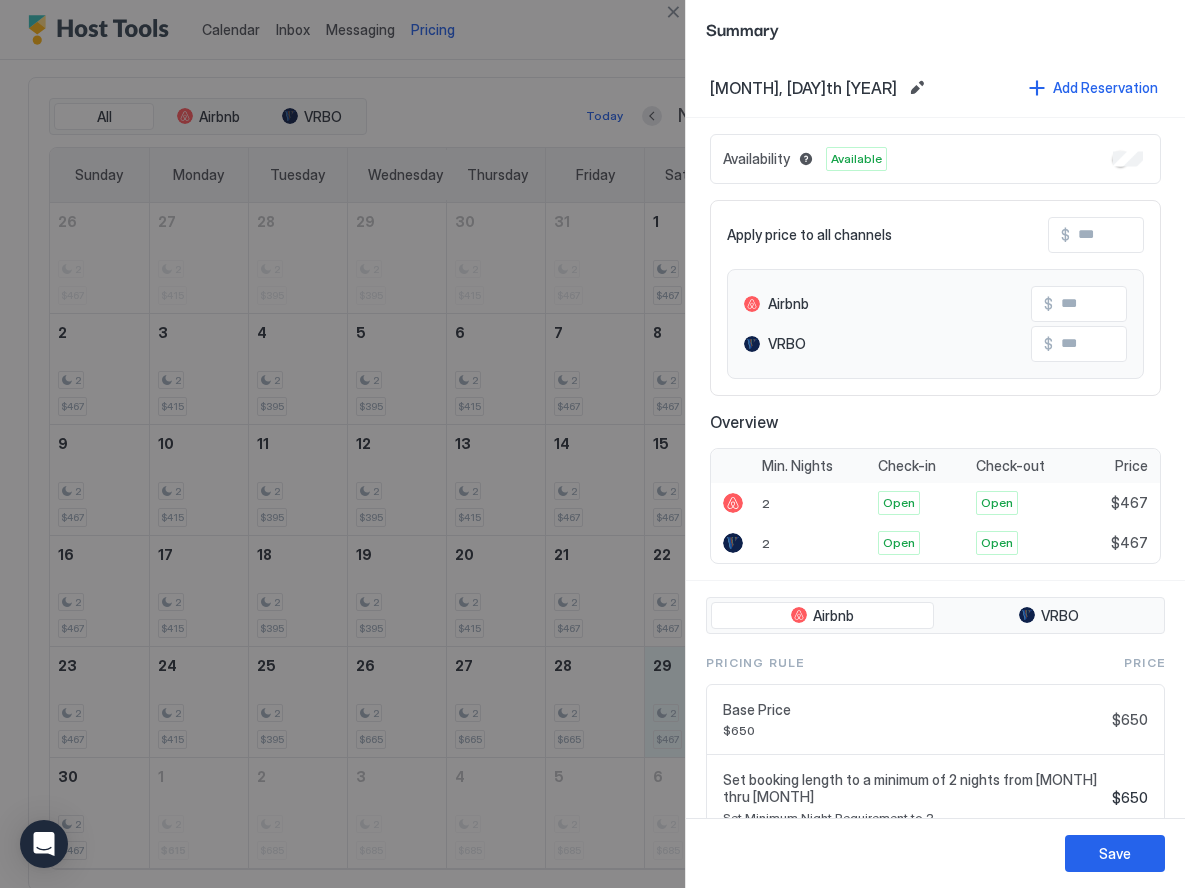 click at bounding box center (592, 444) 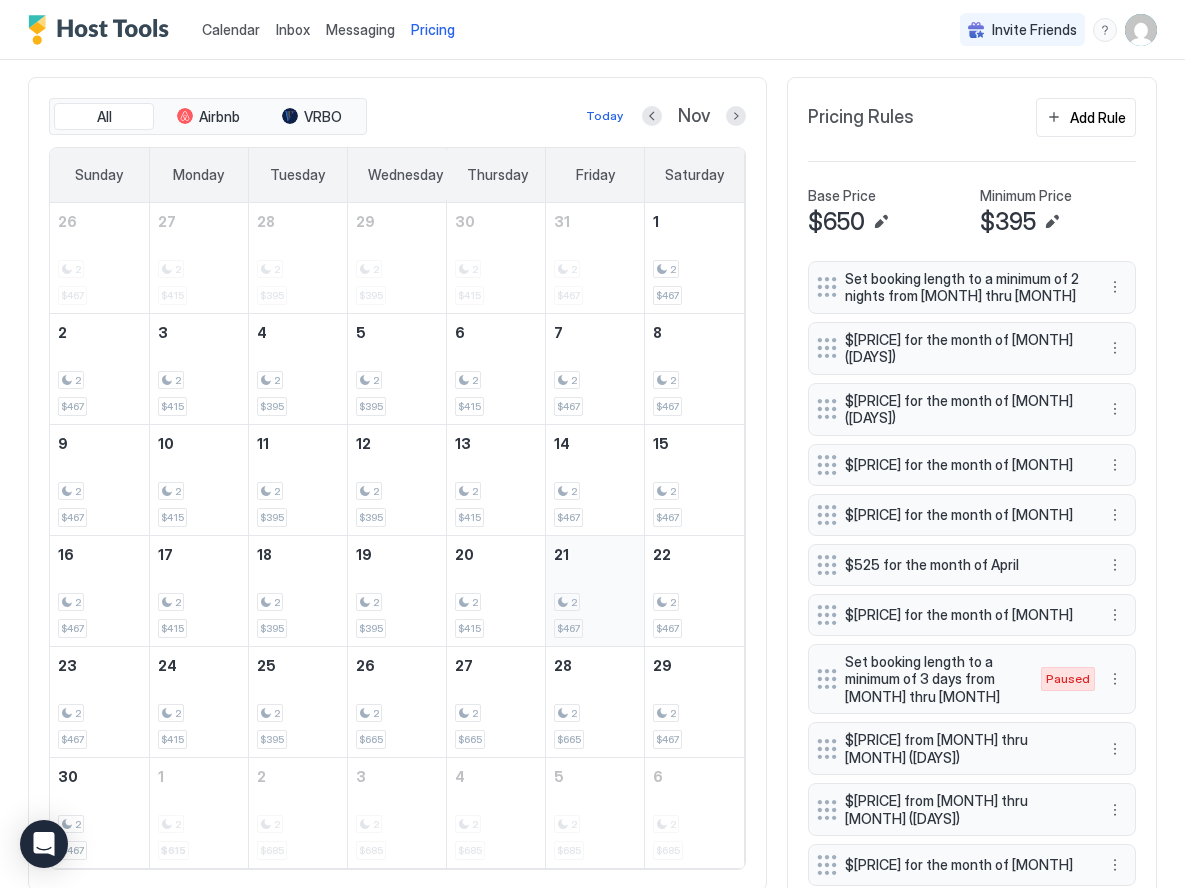 scroll, scrollTop: 522, scrollLeft: 0, axis: vertical 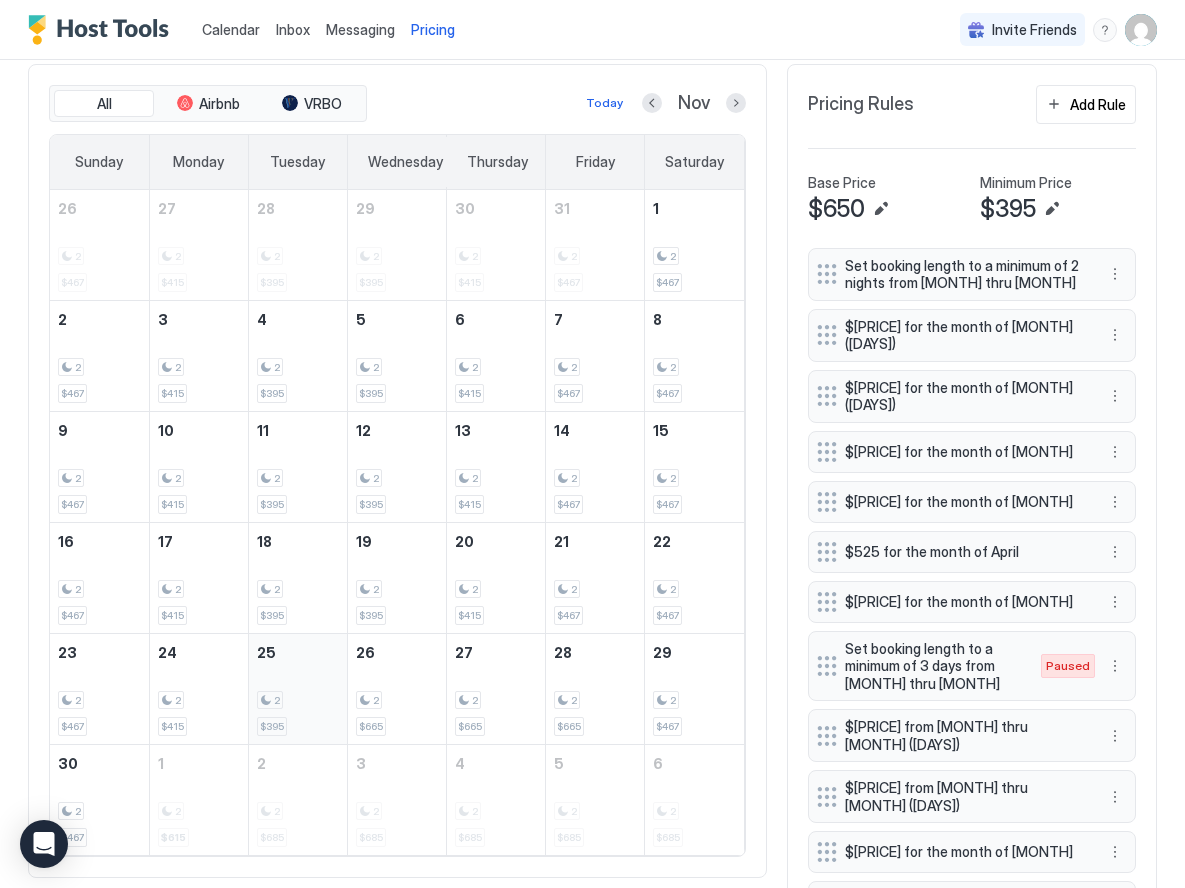 click on "2 $395" at bounding box center (298, 689) 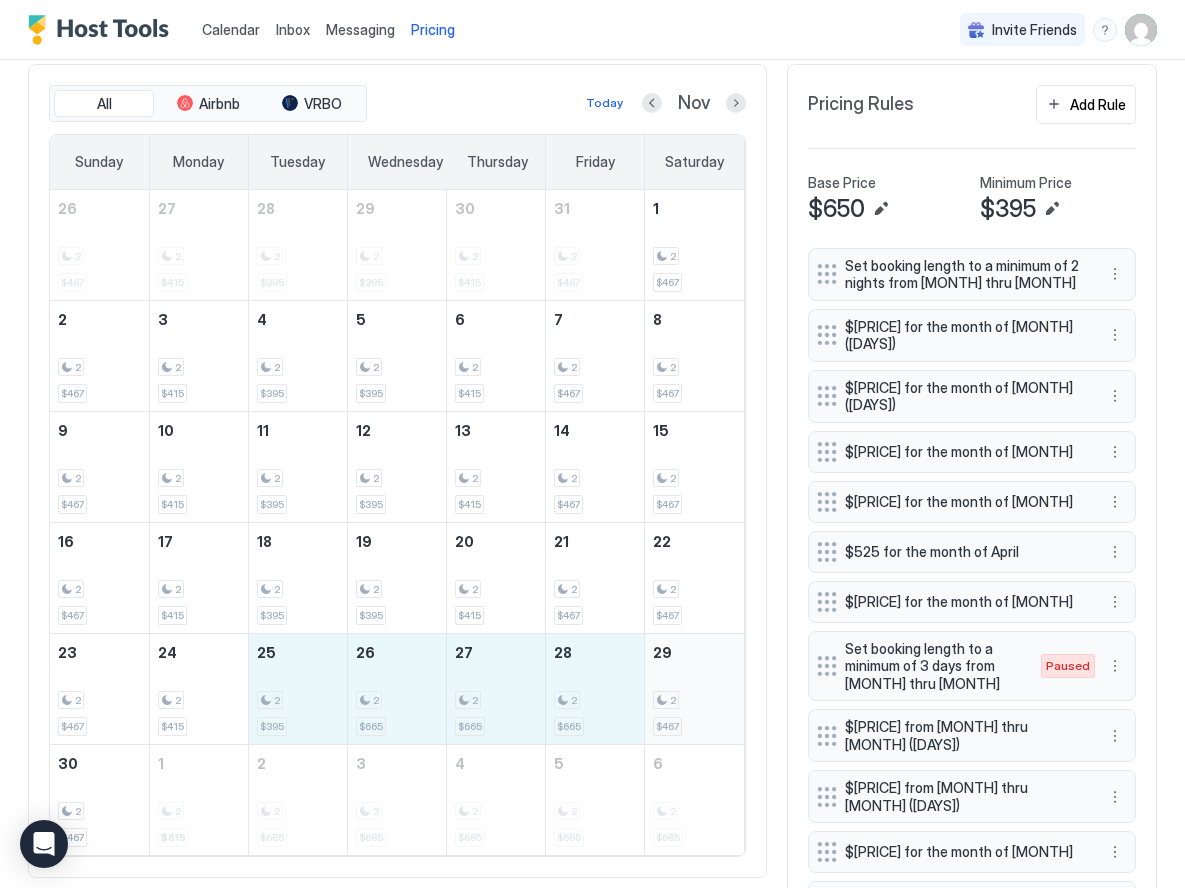 drag, startPoint x: 326, startPoint y: 660, endPoint x: 689, endPoint y: 683, distance: 363.7279 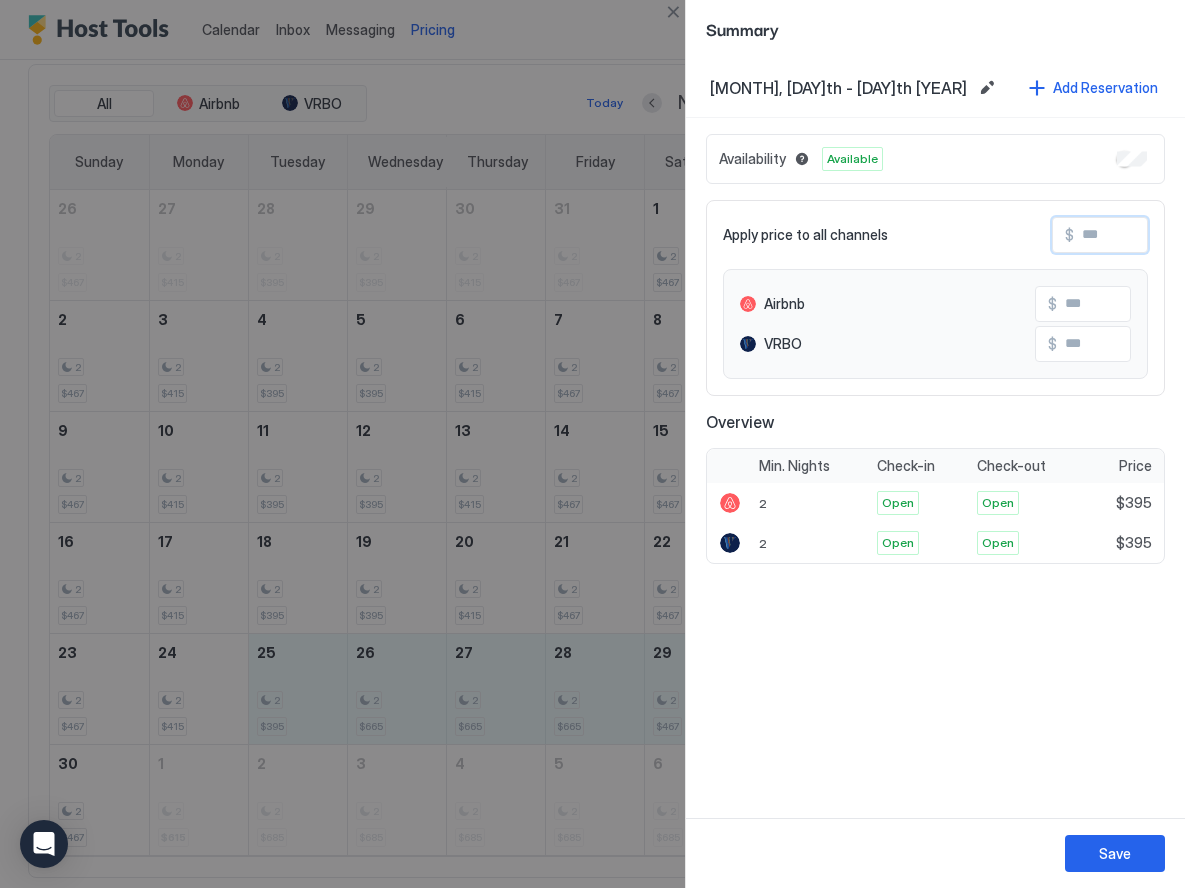 type on "*" 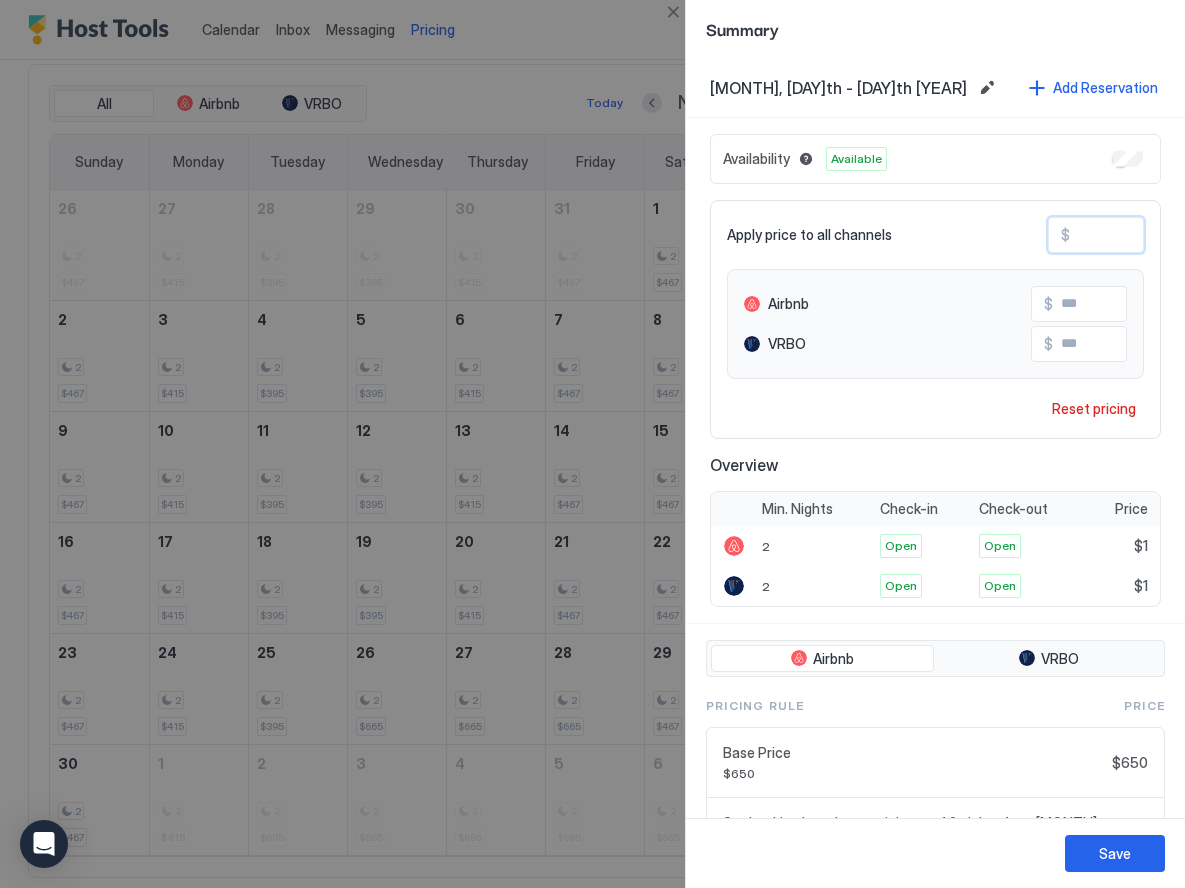 type 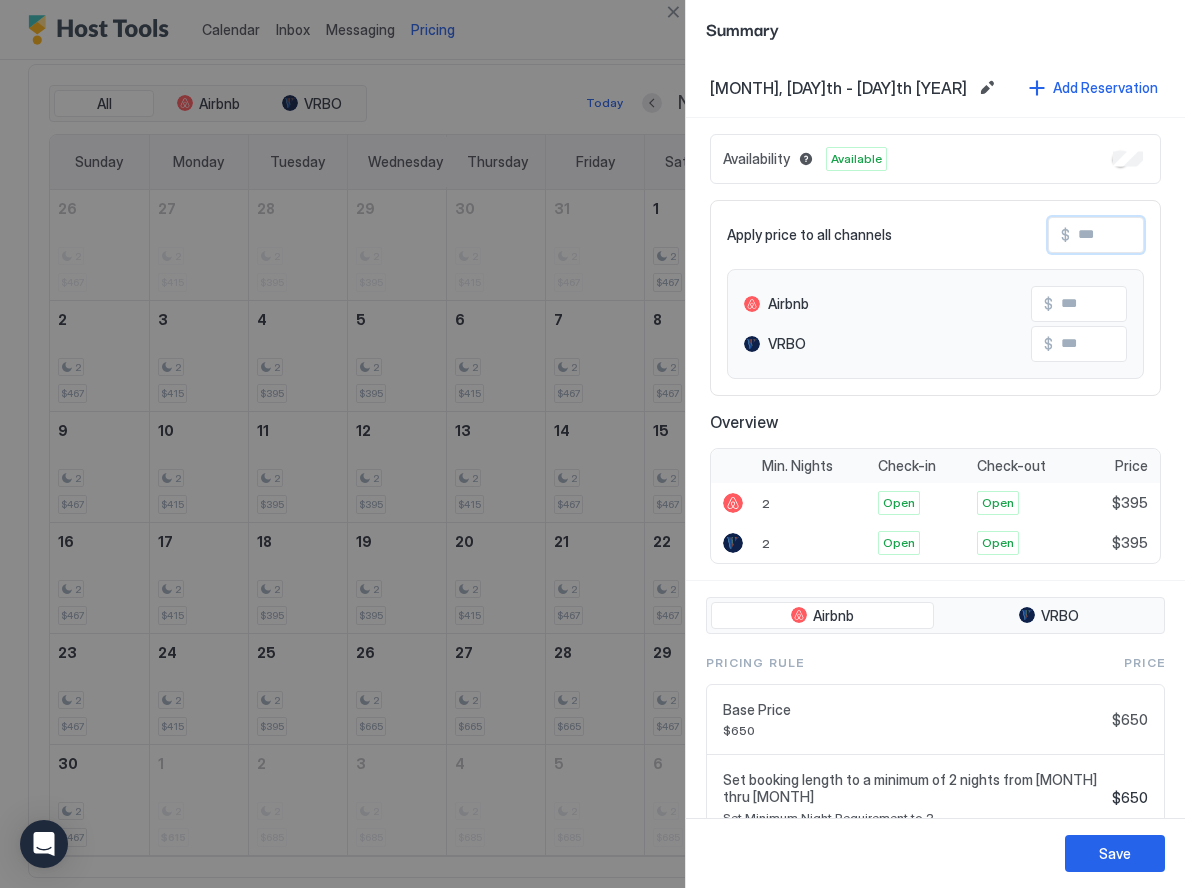 type on "*" 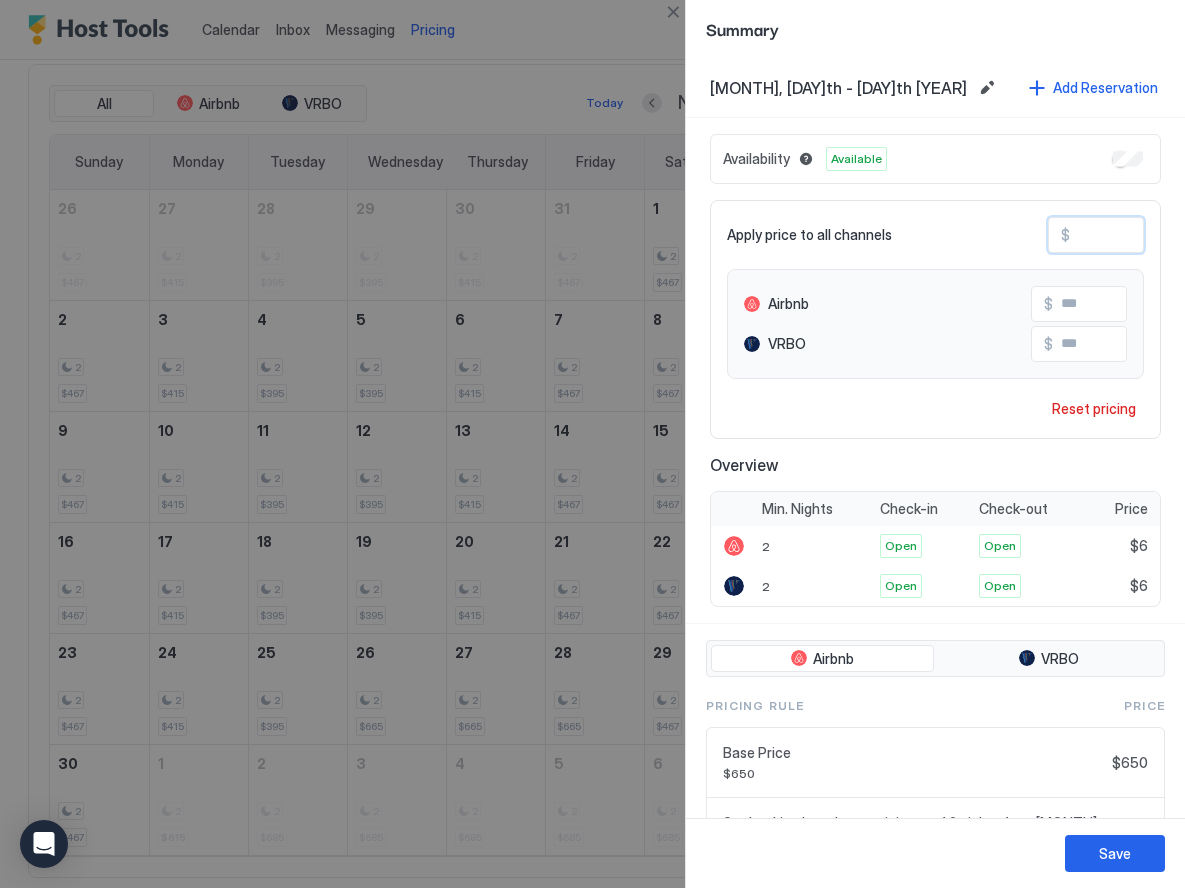type on "**" 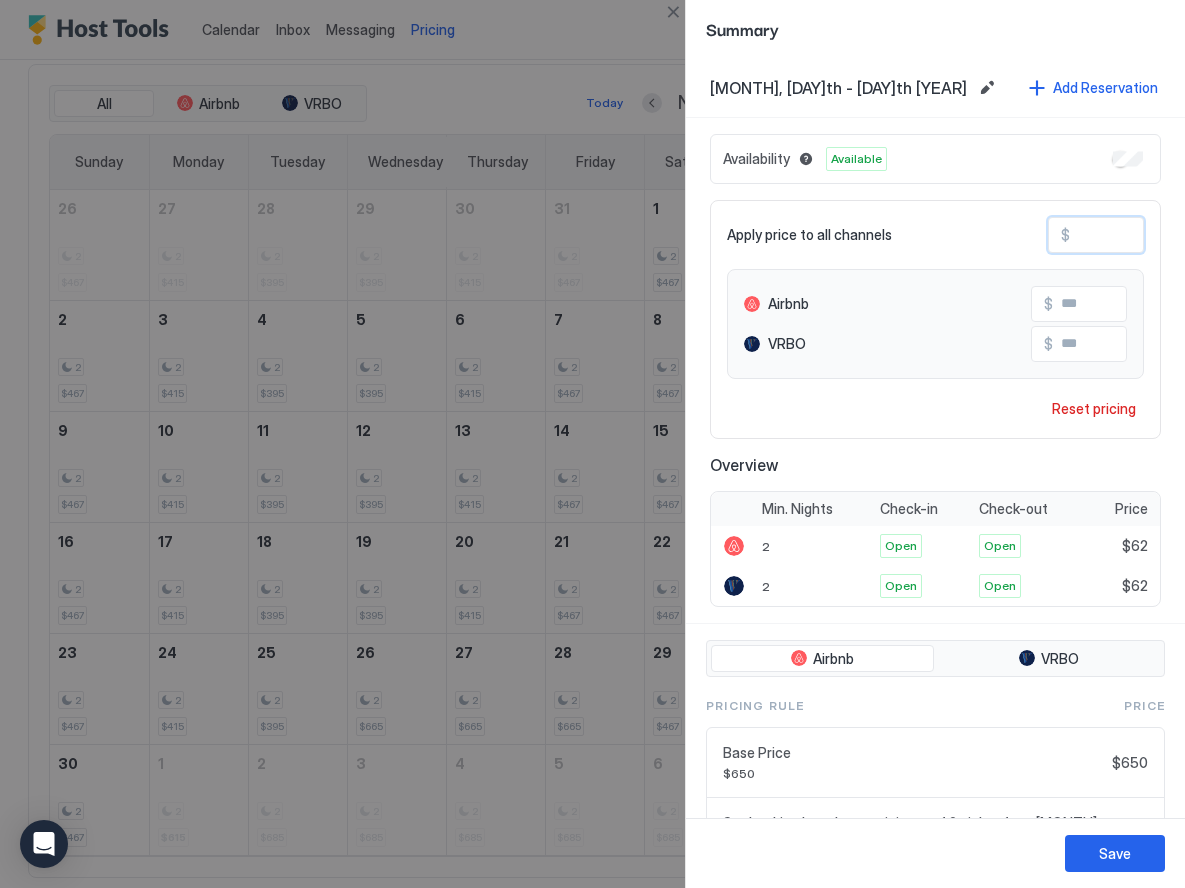 type on "***" 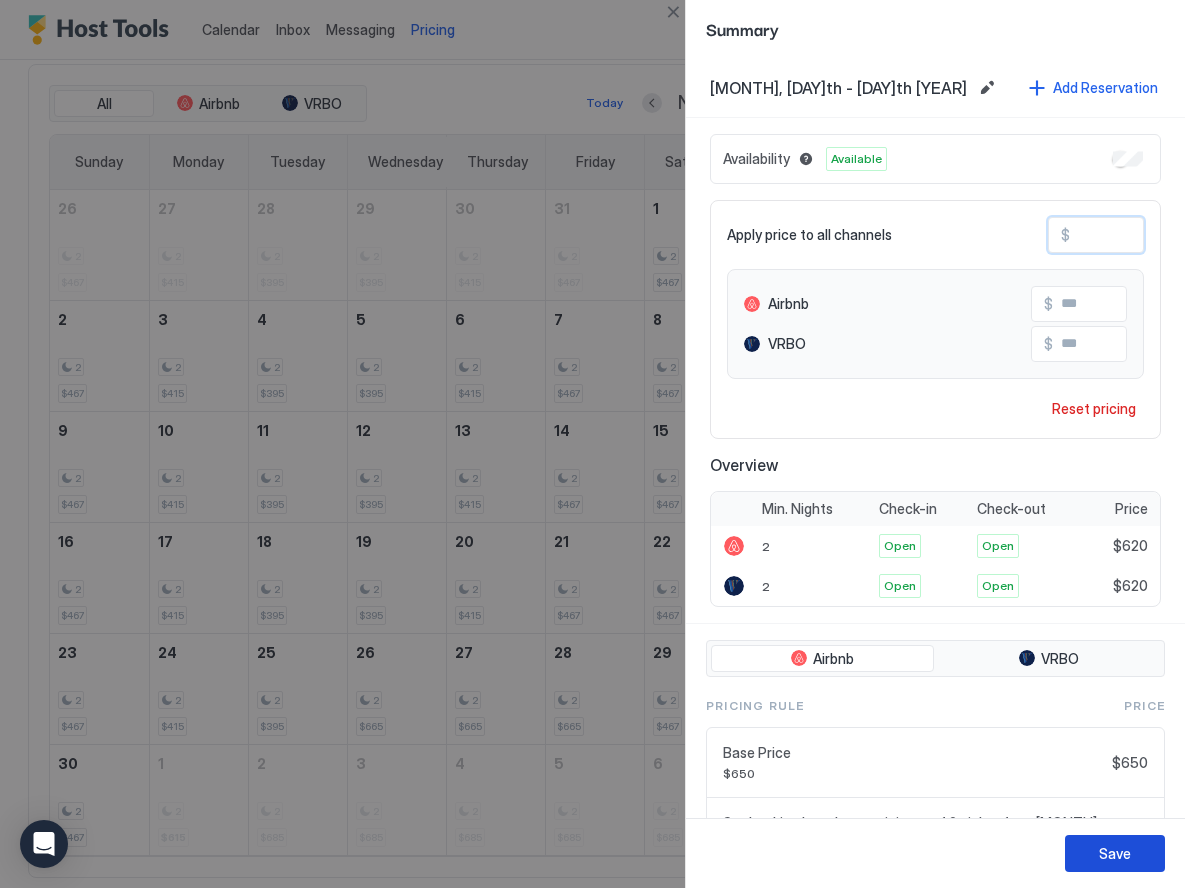 type on "***" 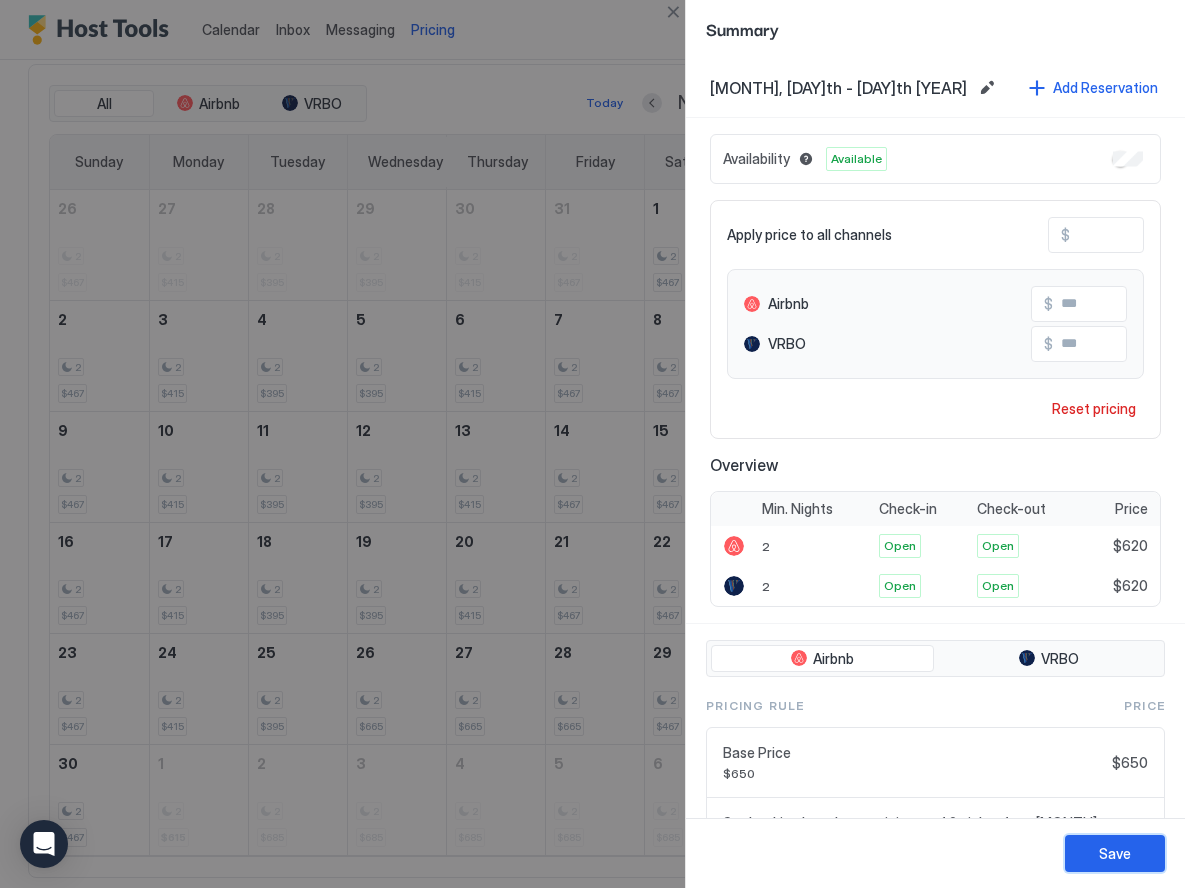 click on "Save" at bounding box center [1115, 853] 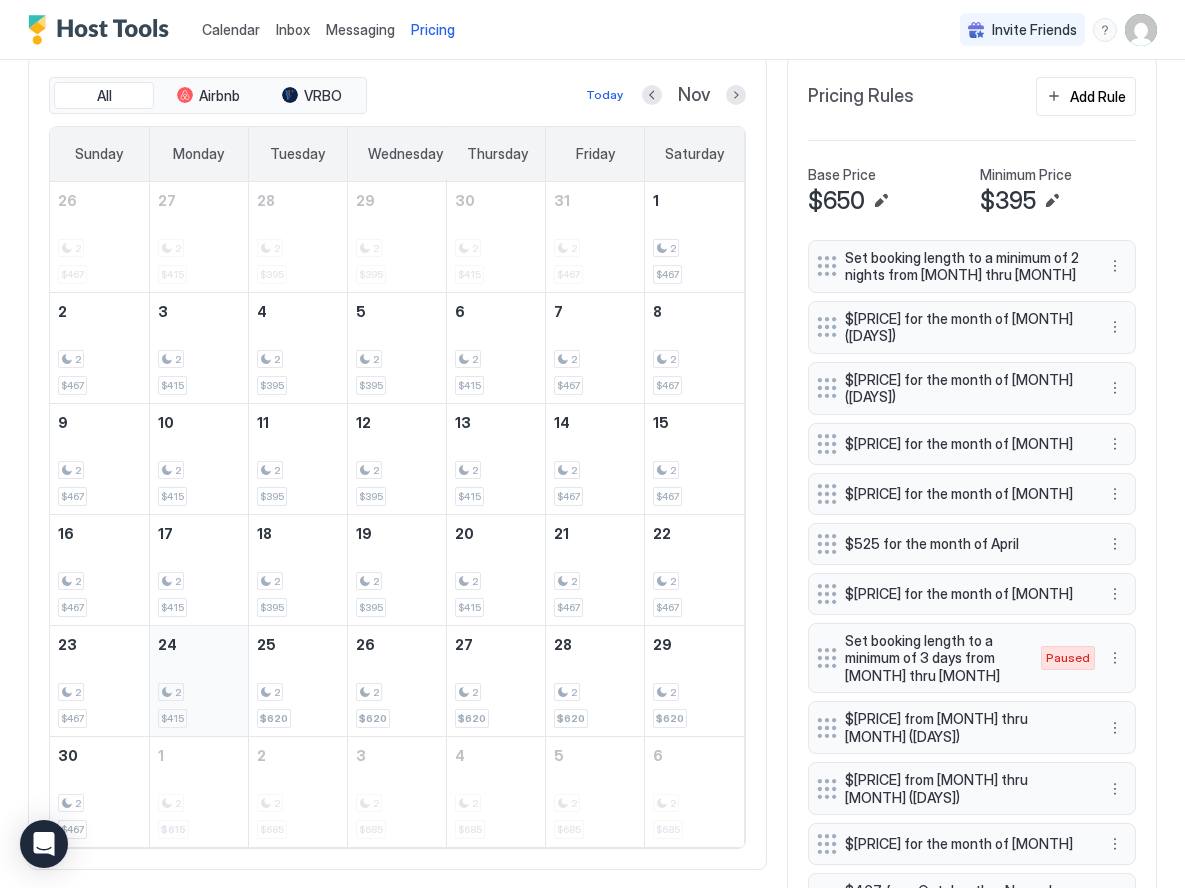 scroll, scrollTop: 540, scrollLeft: 0, axis: vertical 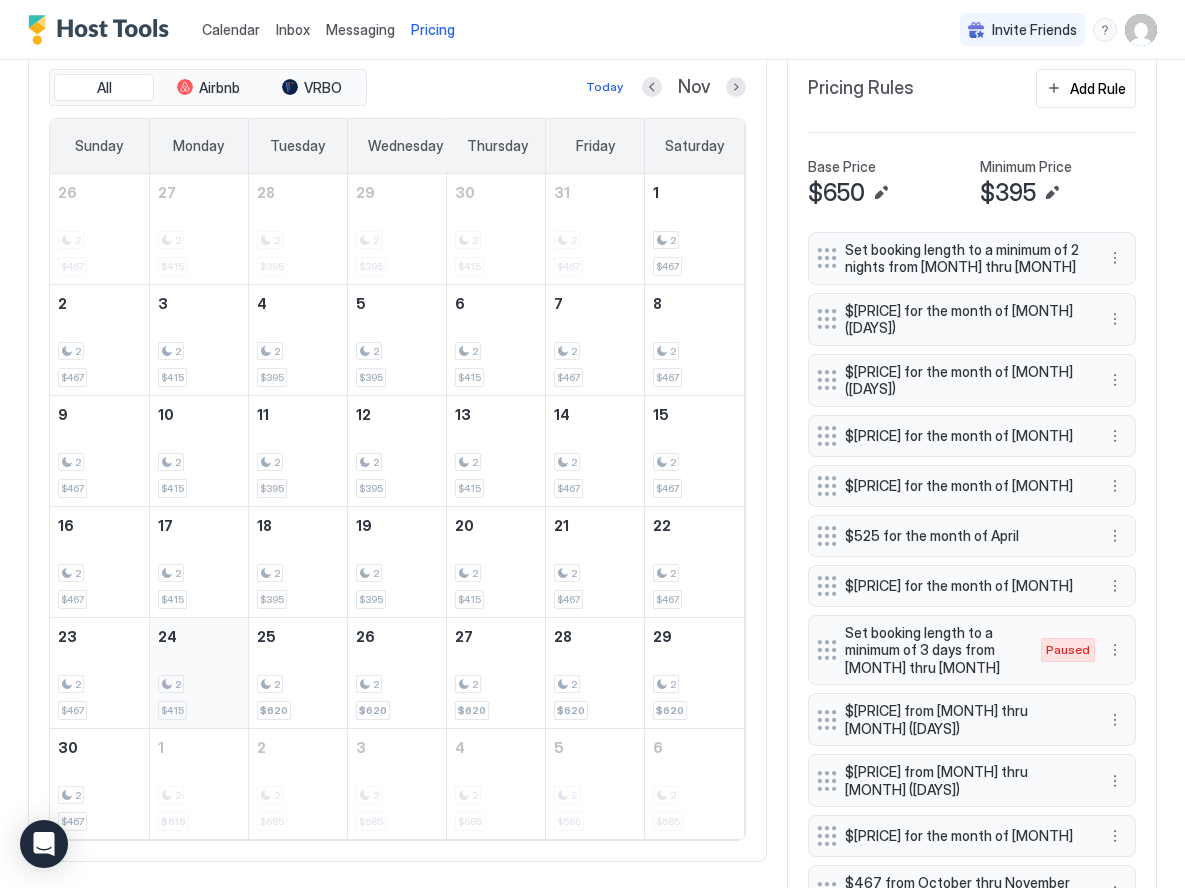 click on "2 $415" at bounding box center [199, 673] 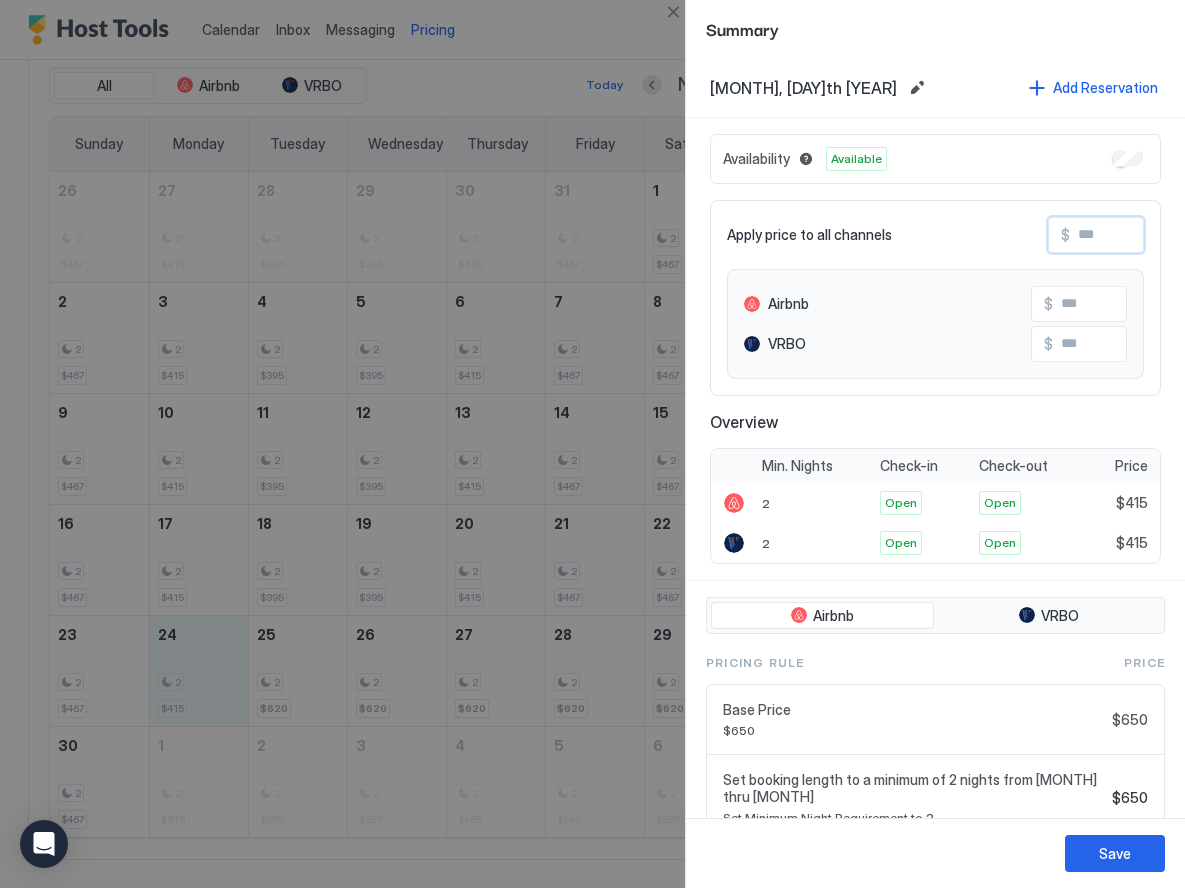 drag, startPoint x: 1113, startPoint y: 237, endPoint x: 1062, endPoint y: 239, distance: 51.0392 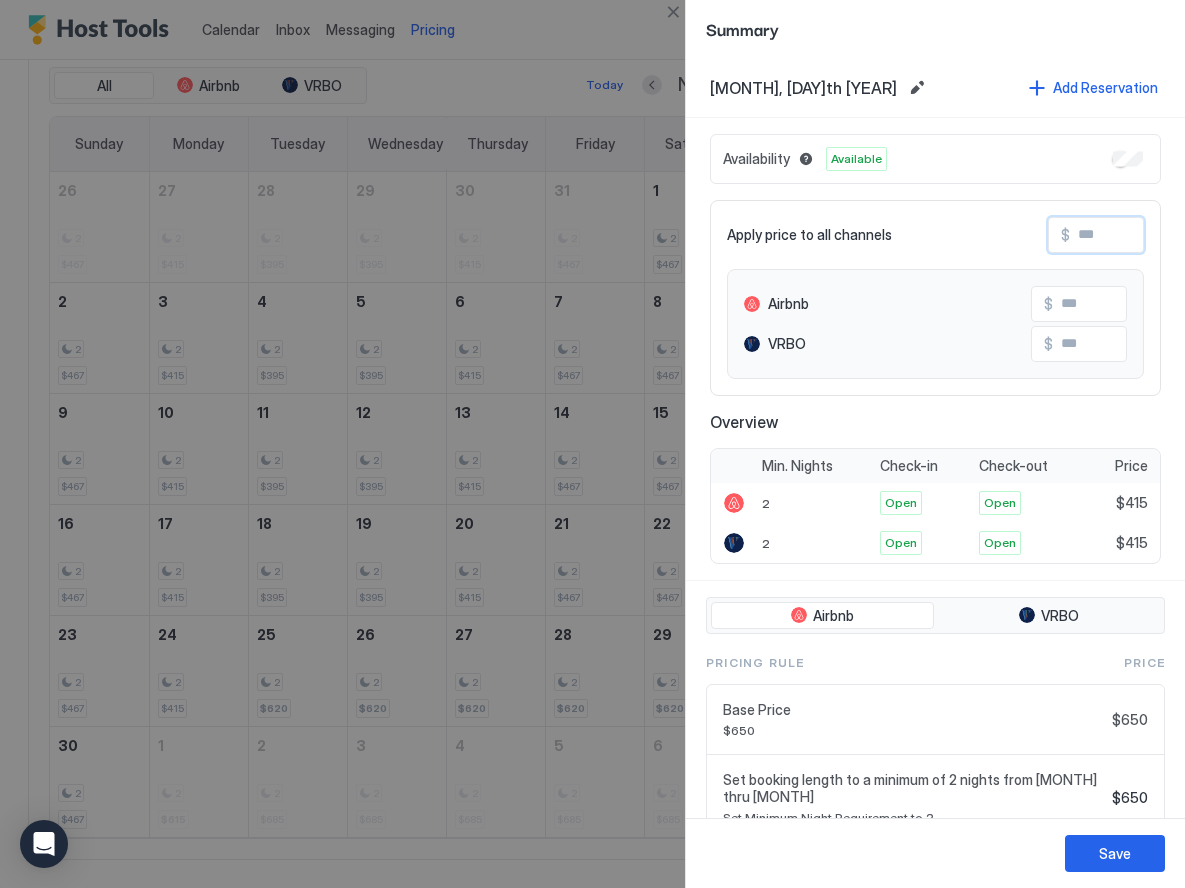 type on "*" 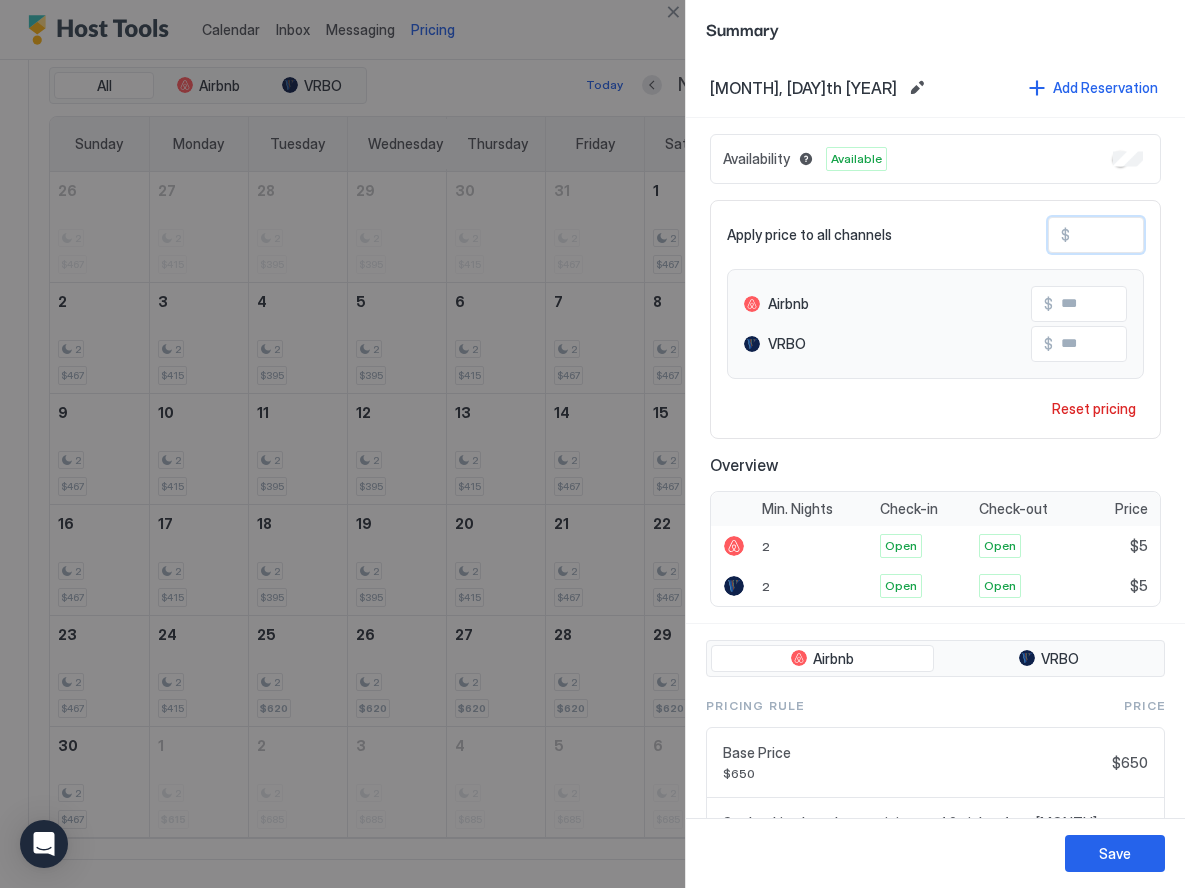type on "**" 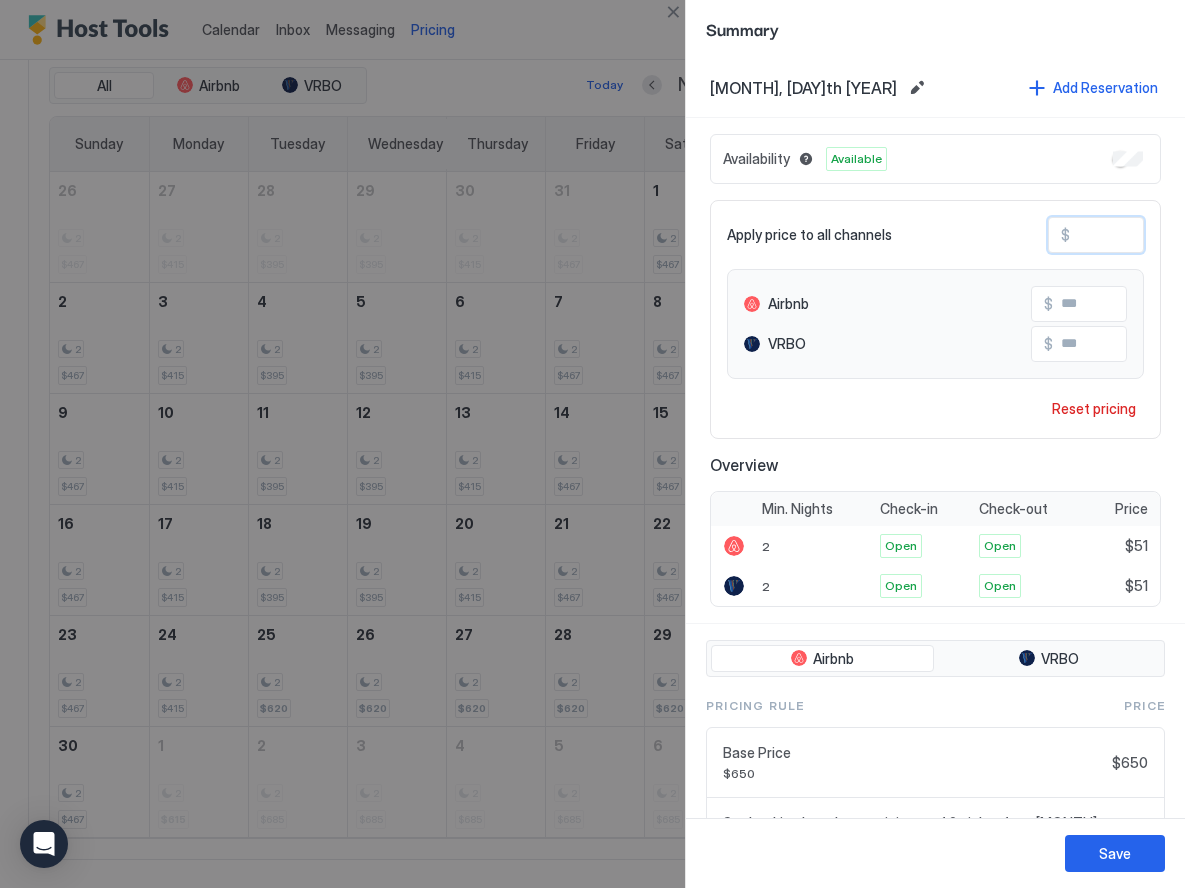 type on "***" 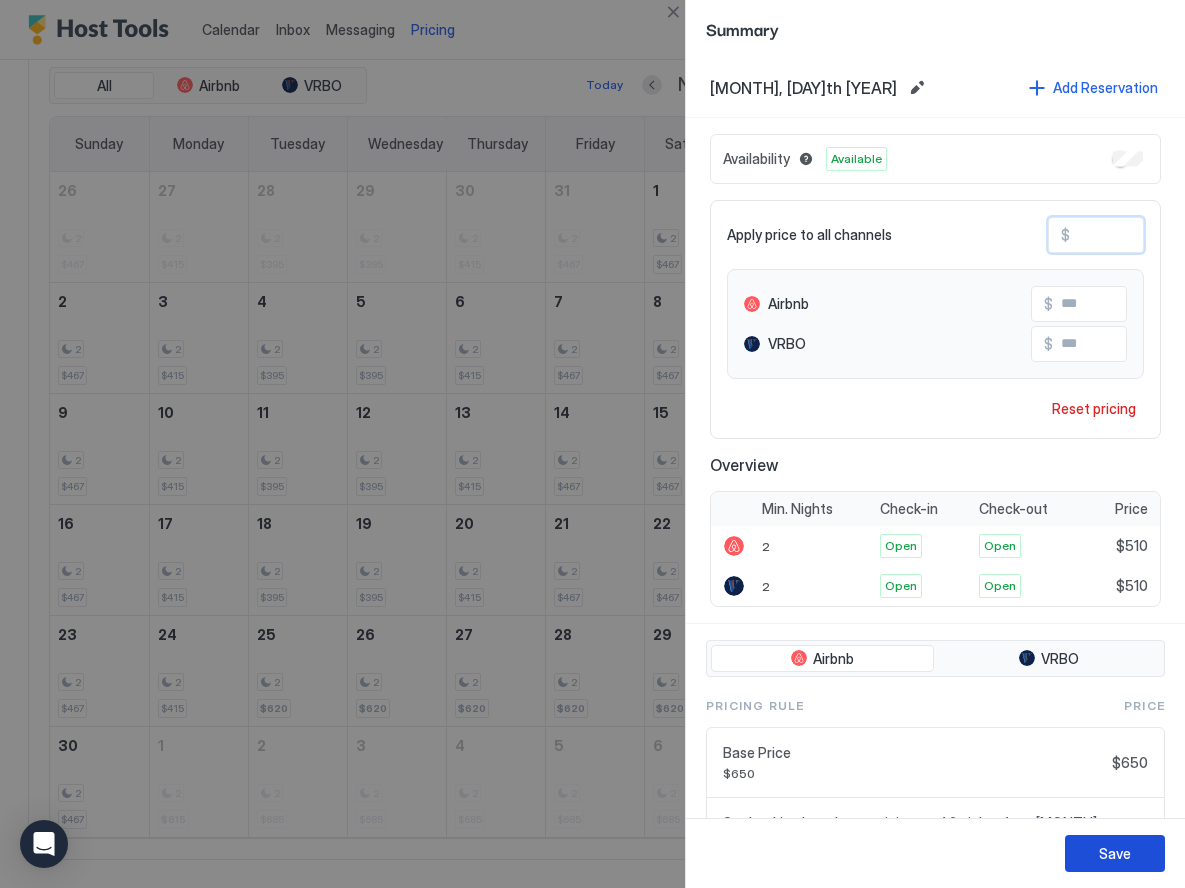 type on "***" 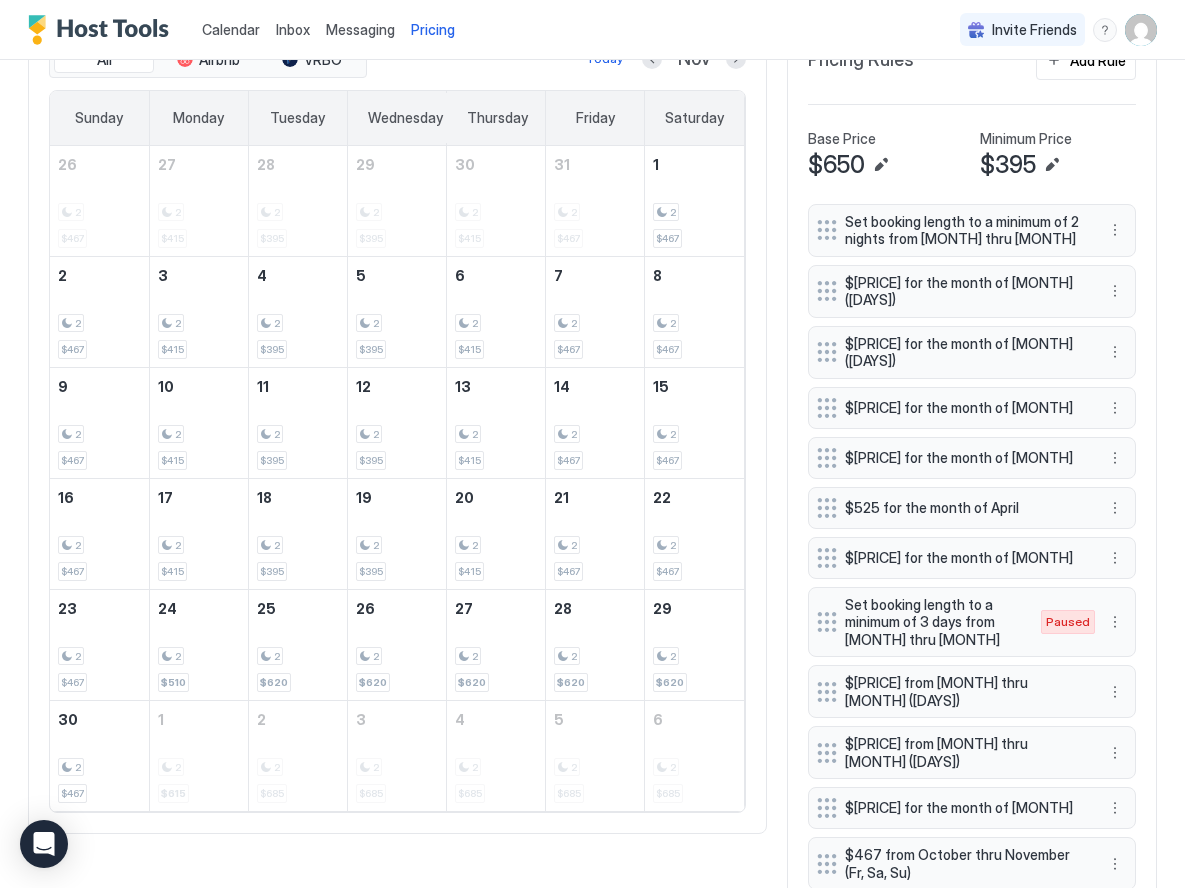 scroll, scrollTop: 560, scrollLeft: 0, axis: vertical 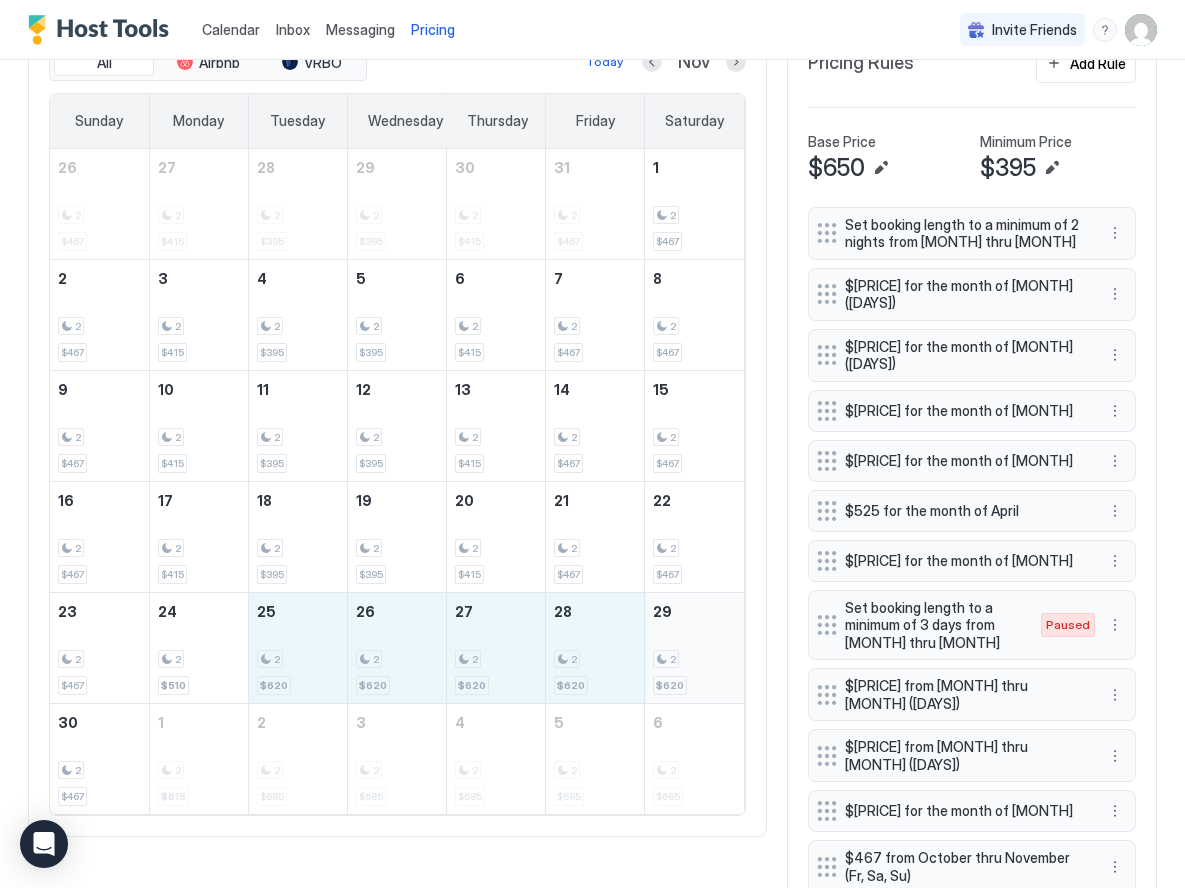 drag, startPoint x: 295, startPoint y: 618, endPoint x: 711, endPoint y: 632, distance: 416.2355 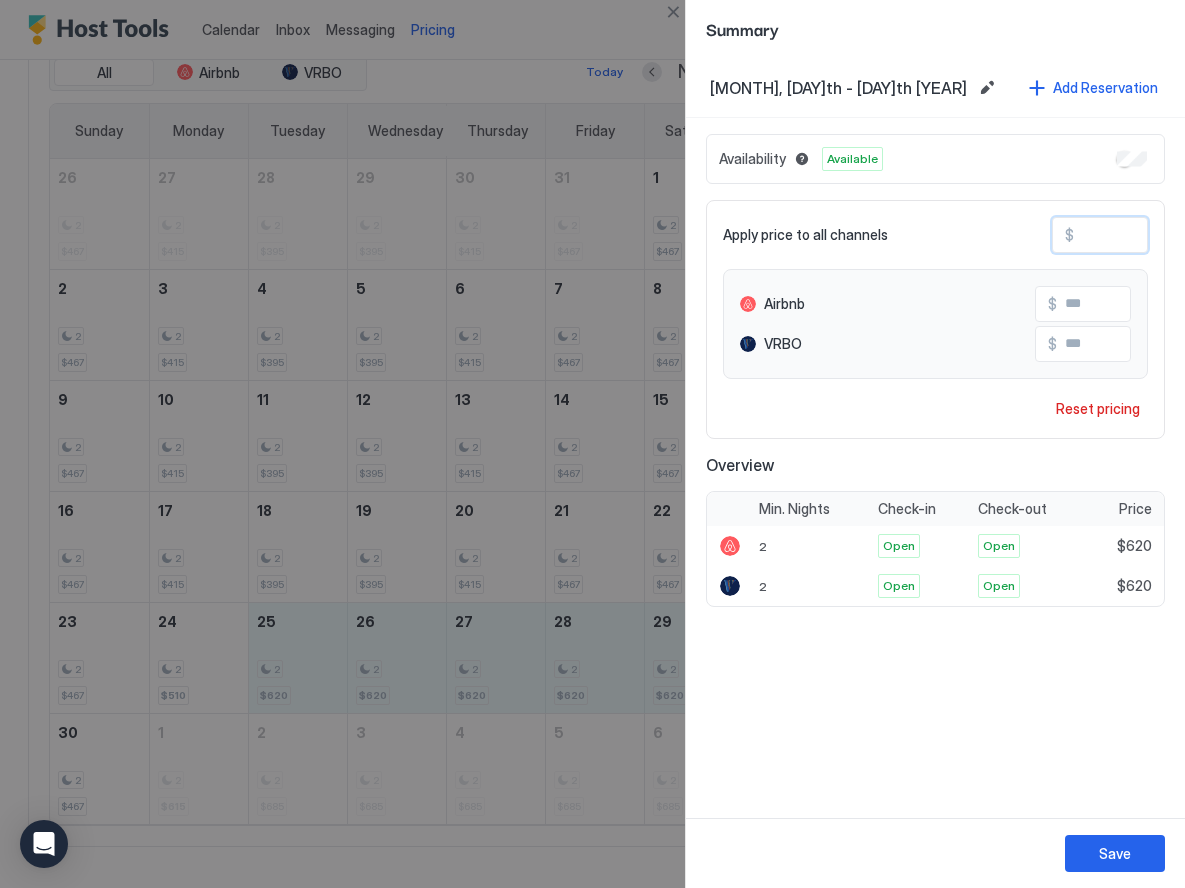 drag, startPoint x: 1111, startPoint y: 236, endPoint x: 1077, endPoint y: 238, distance: 34.058773 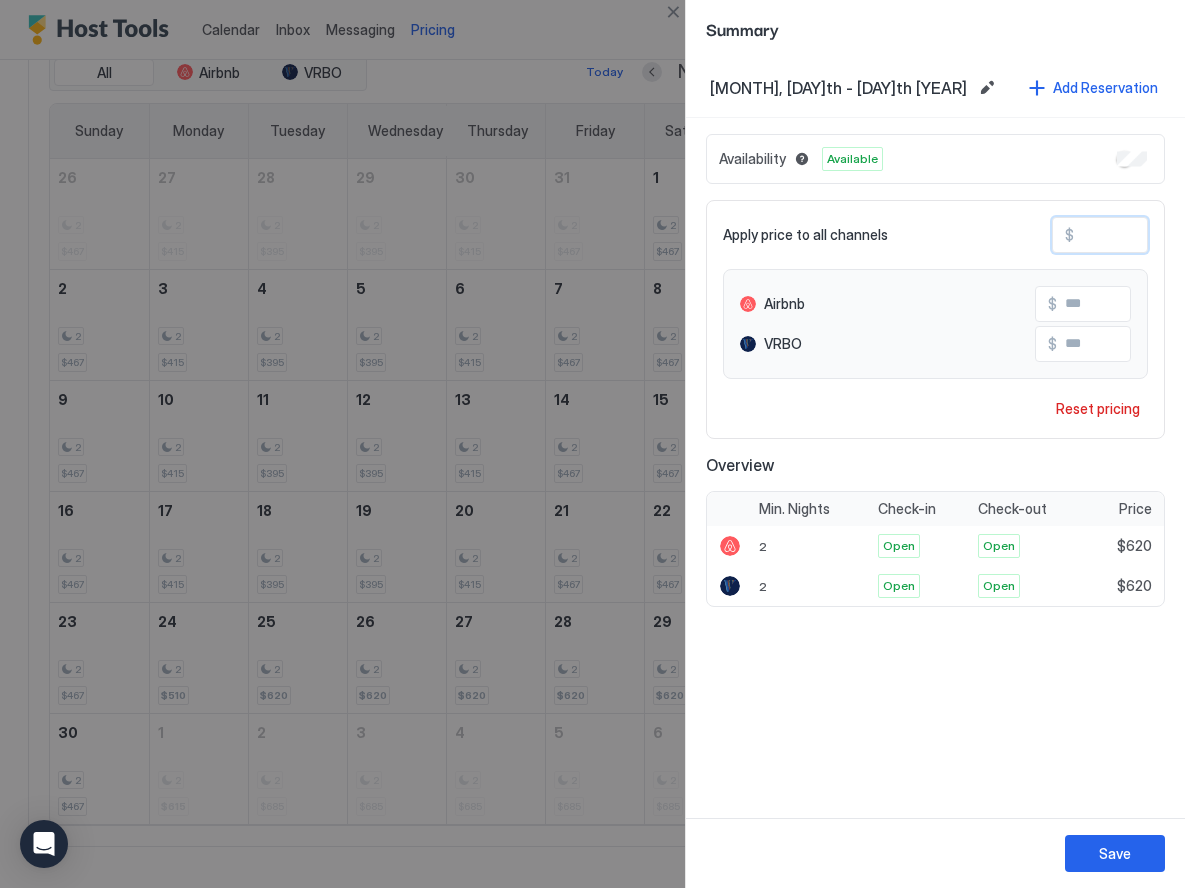 type on "*" 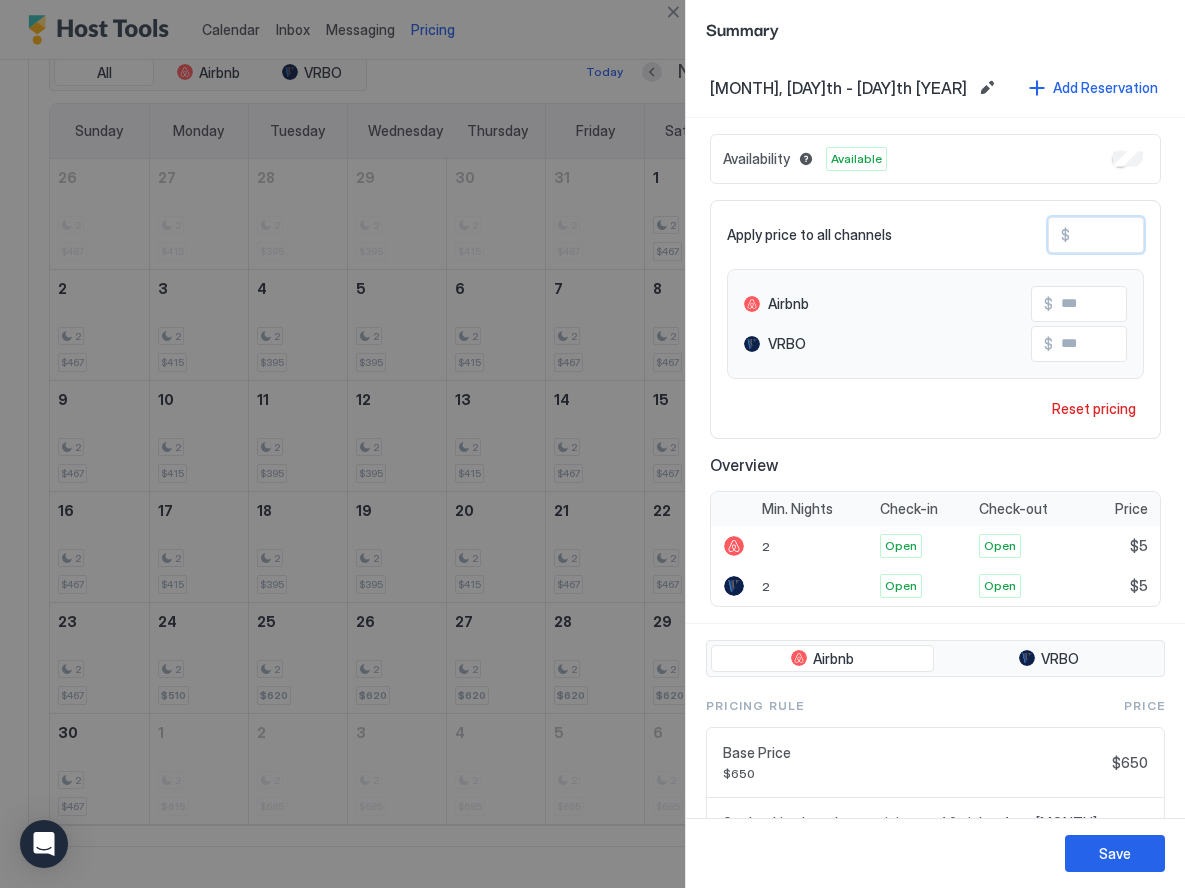 type on "**" 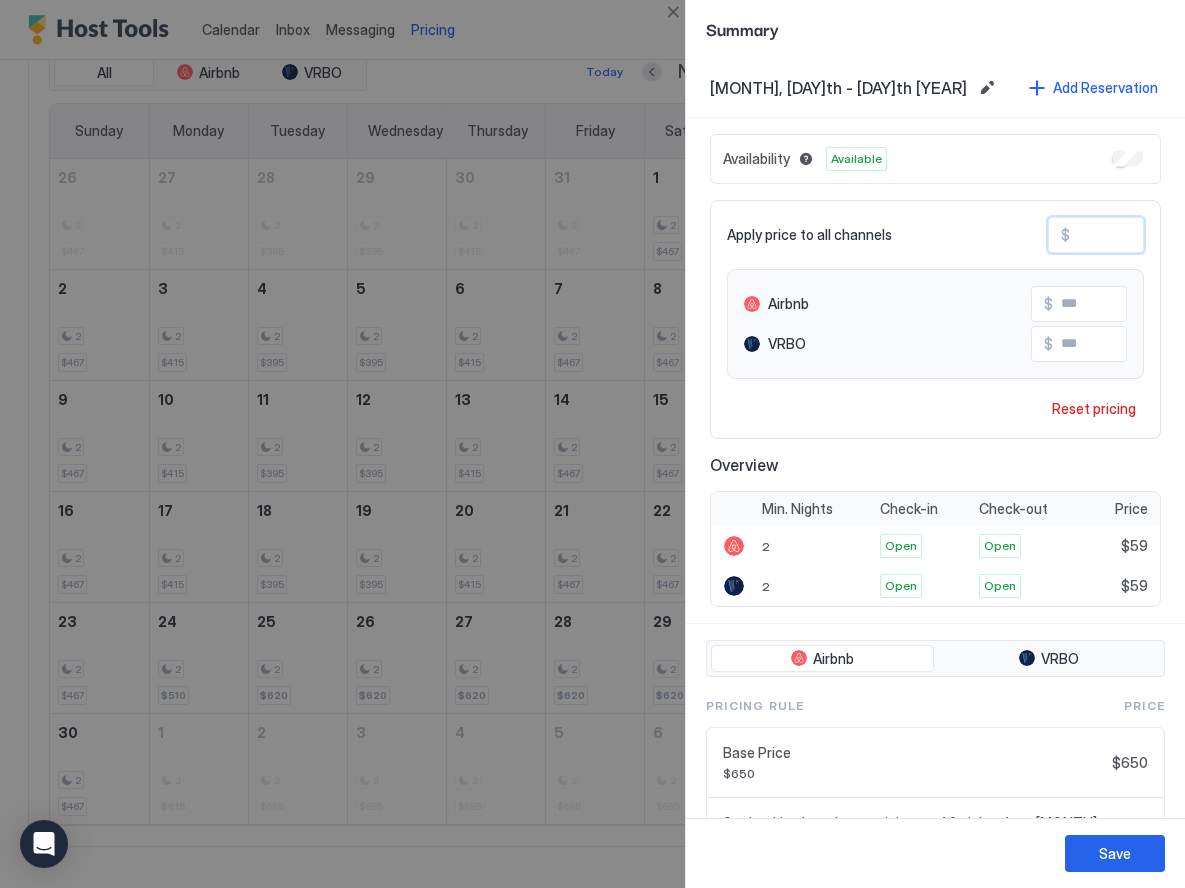 type on "***" 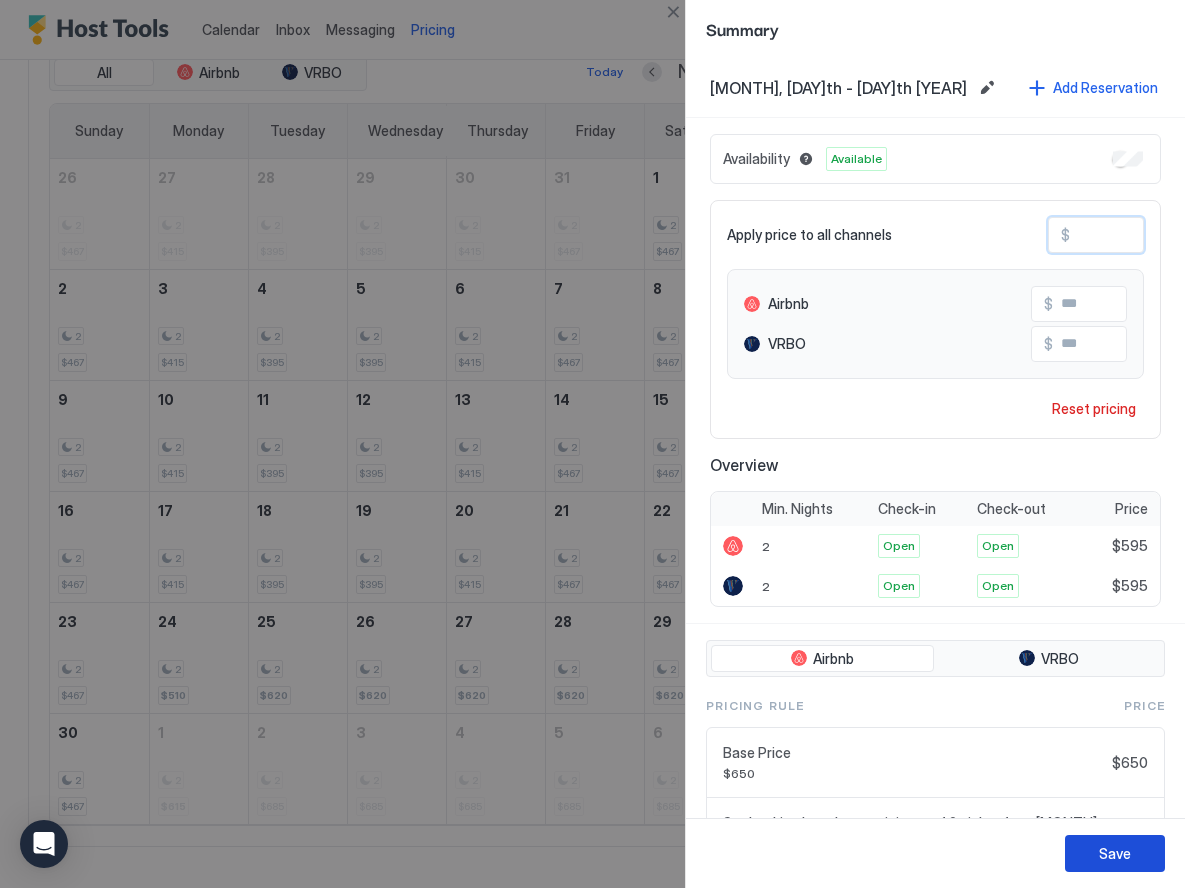 type on "***" 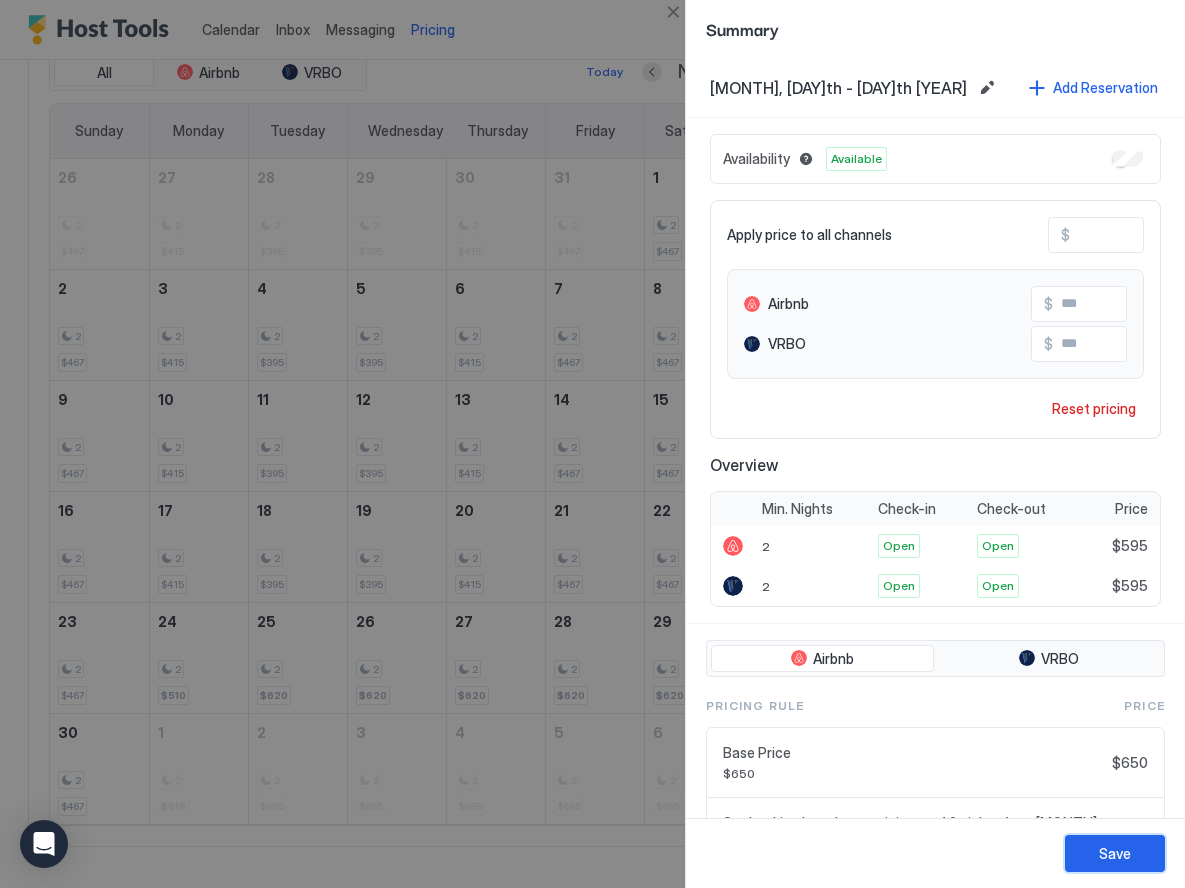 click on "Save" at bounding box center (1115, 853) 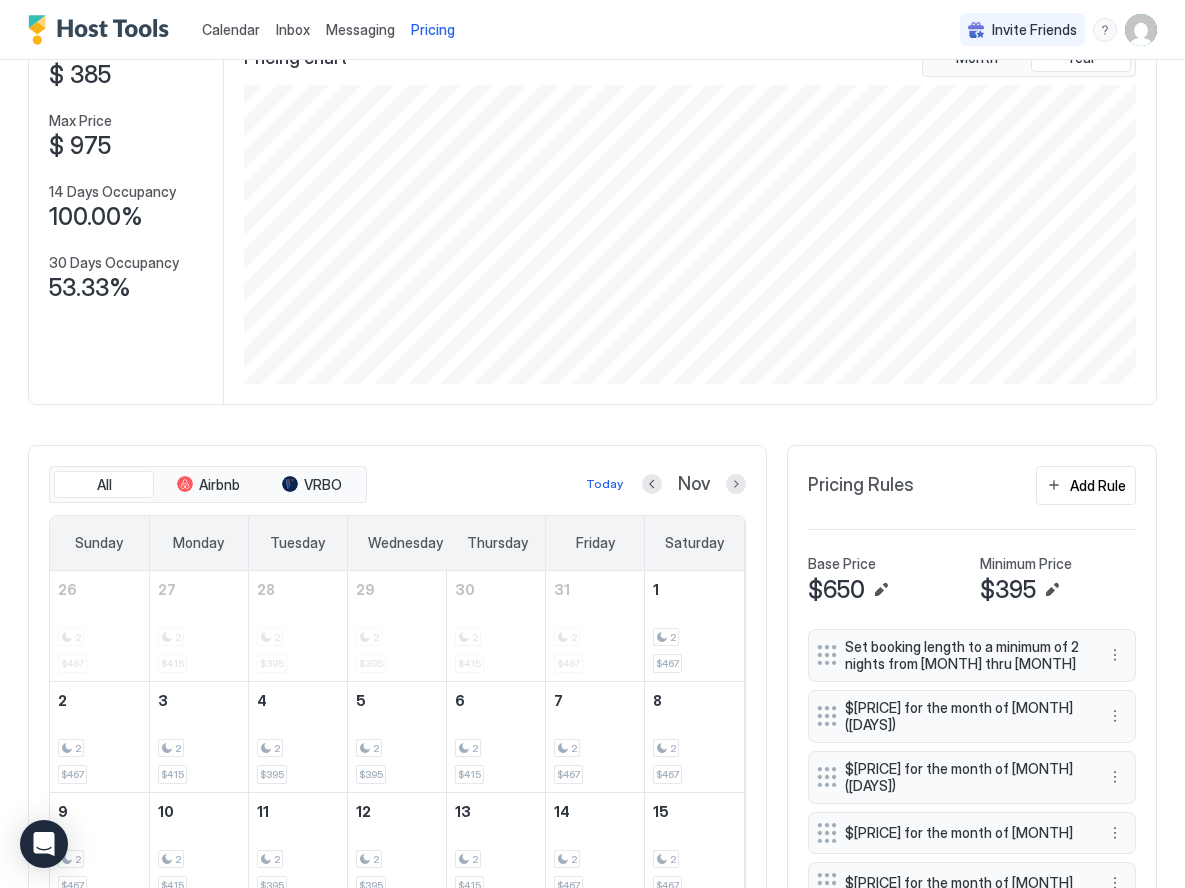 scroll, scrollTop: 0, scrollLeft: 0, axis: both 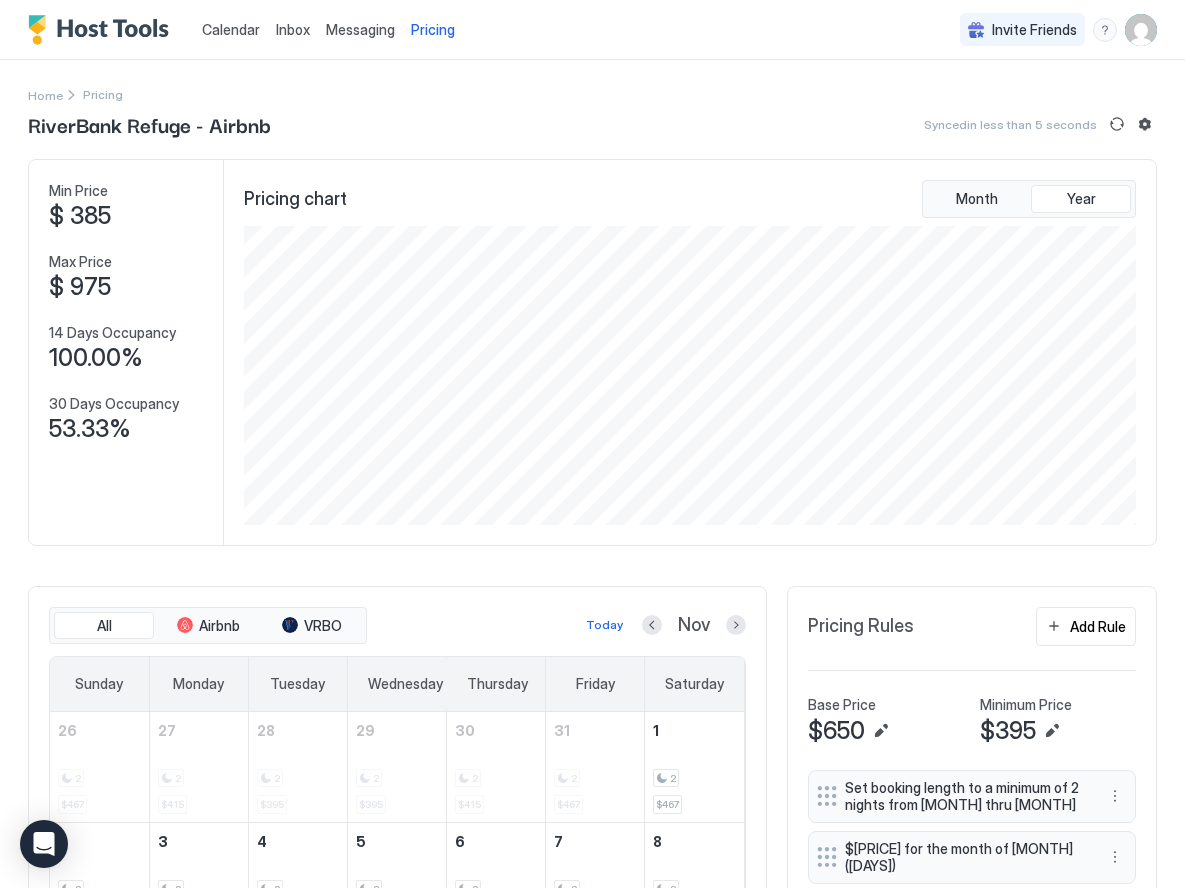 click on "Synced  in less than 5 seconds" at bounding box center (1010, 124) 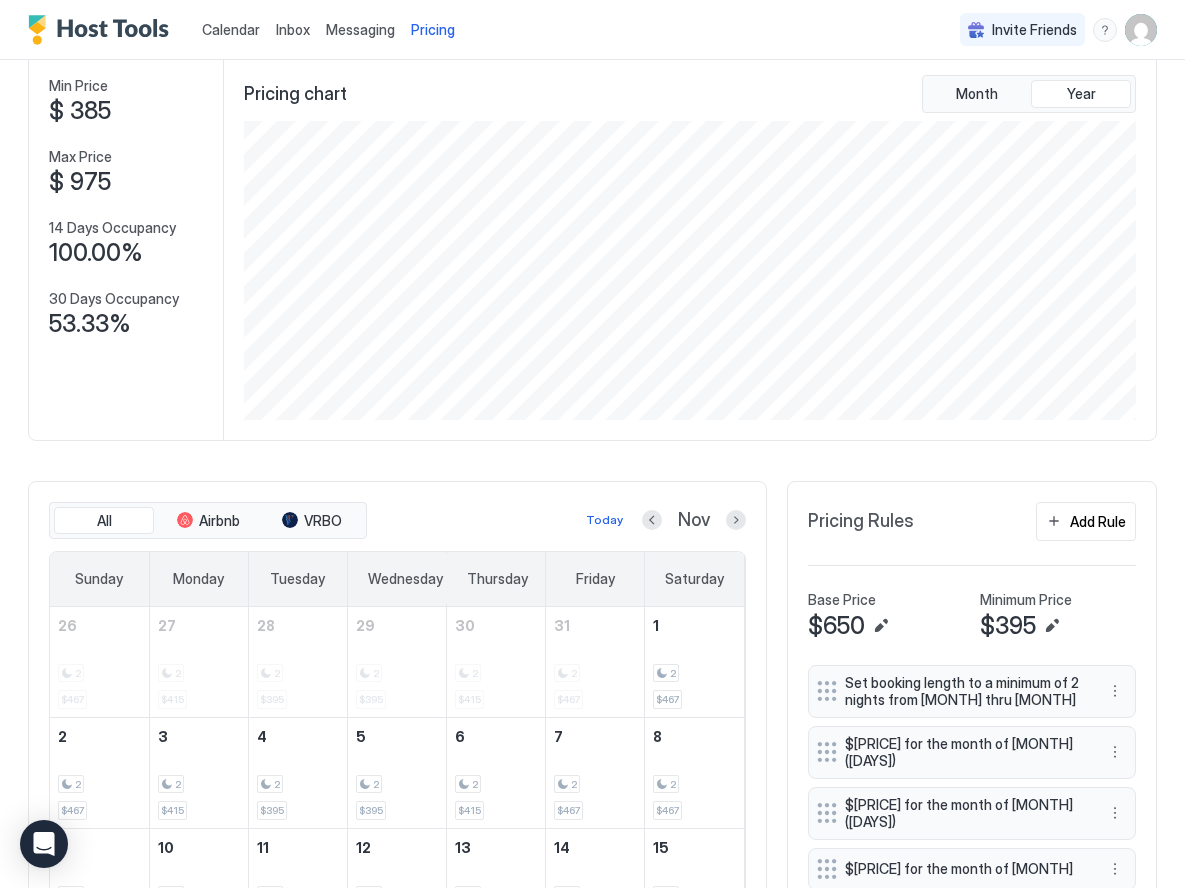 scroll, scrollTop: 0, scrollLeft: 0, axis: both 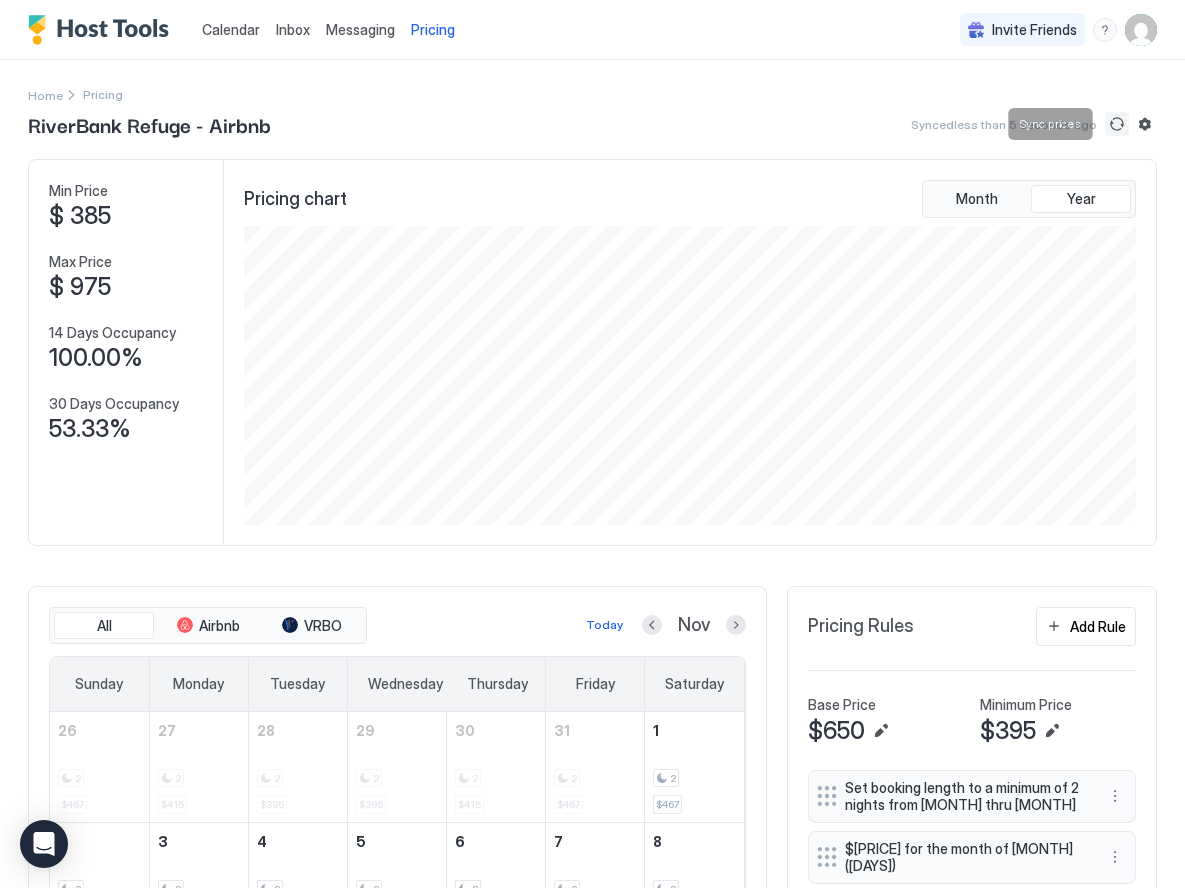 click at bounding box center (1117, 124) 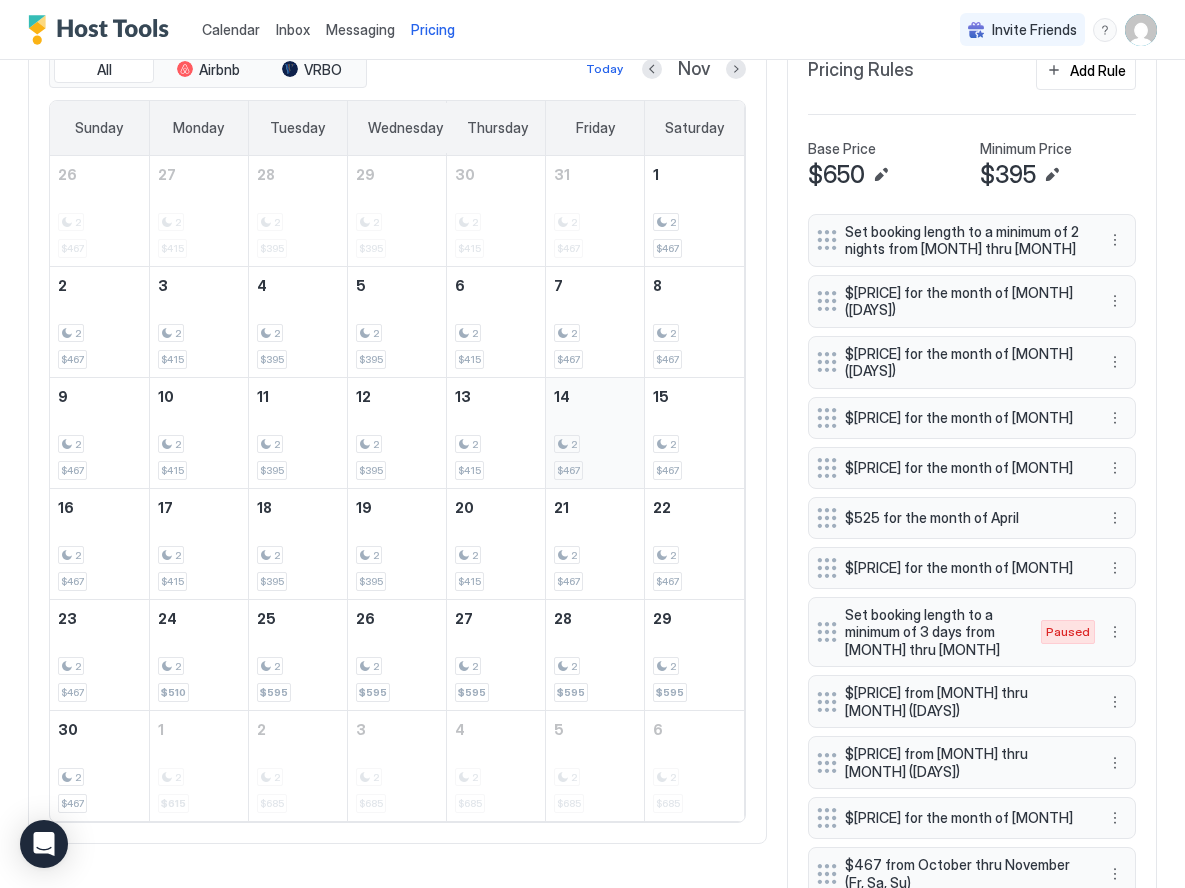 scroll, scrollTop: 611, scrollLeft: 0, axis: vertical 